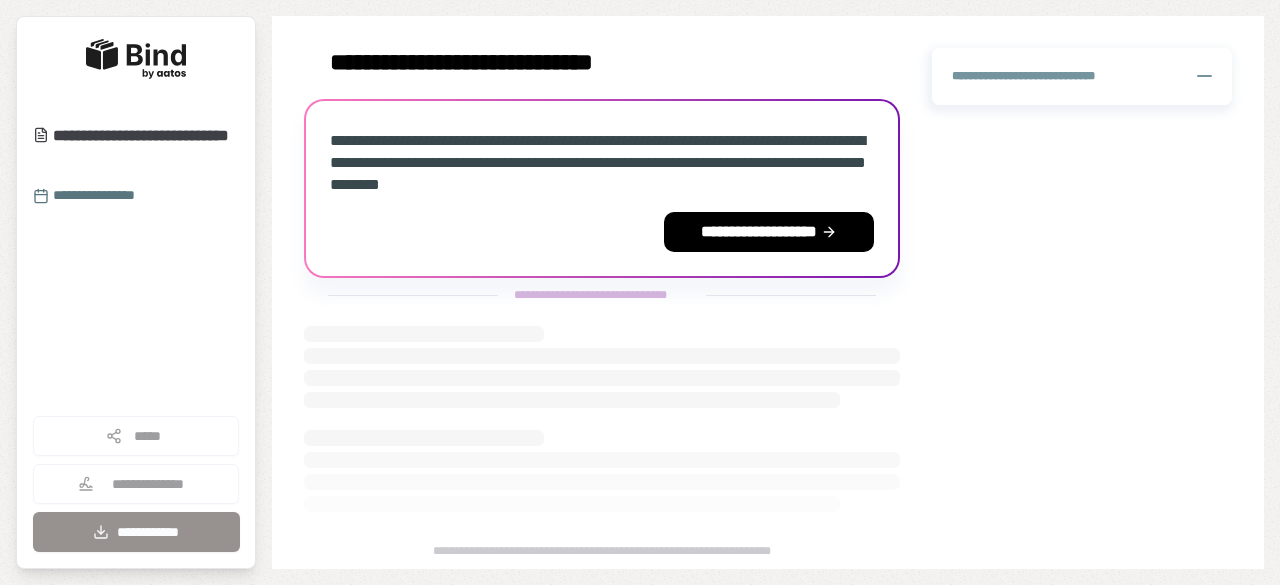 scroll, scrollTop: 0, scrollLeft: 0, axis: both 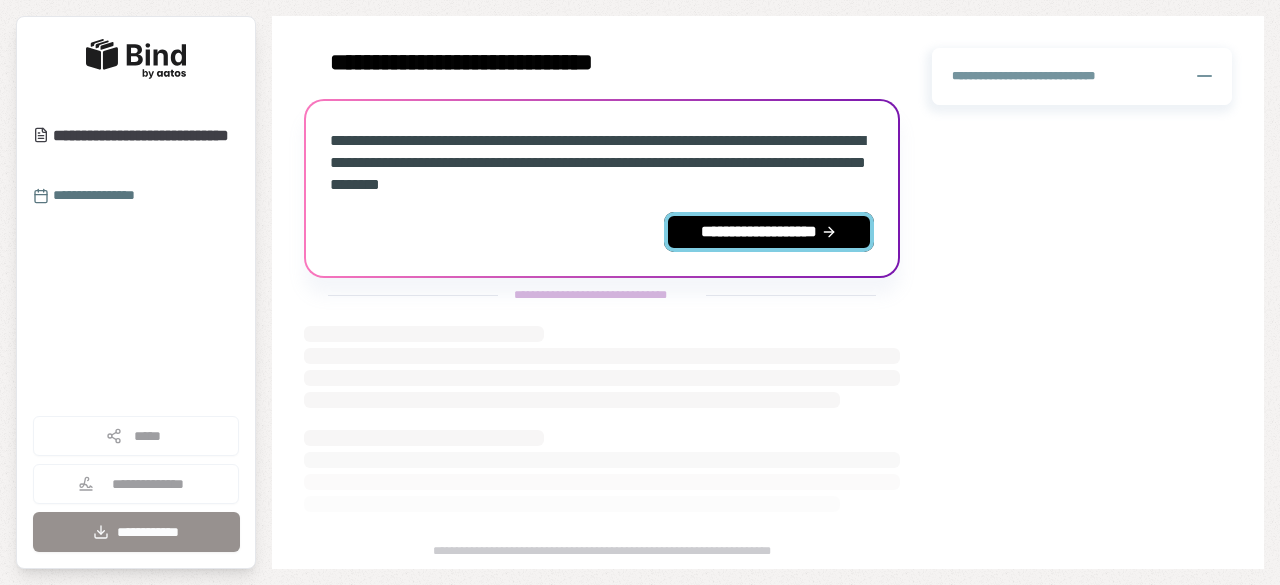click on "**********" at bounding box center [769, 232] 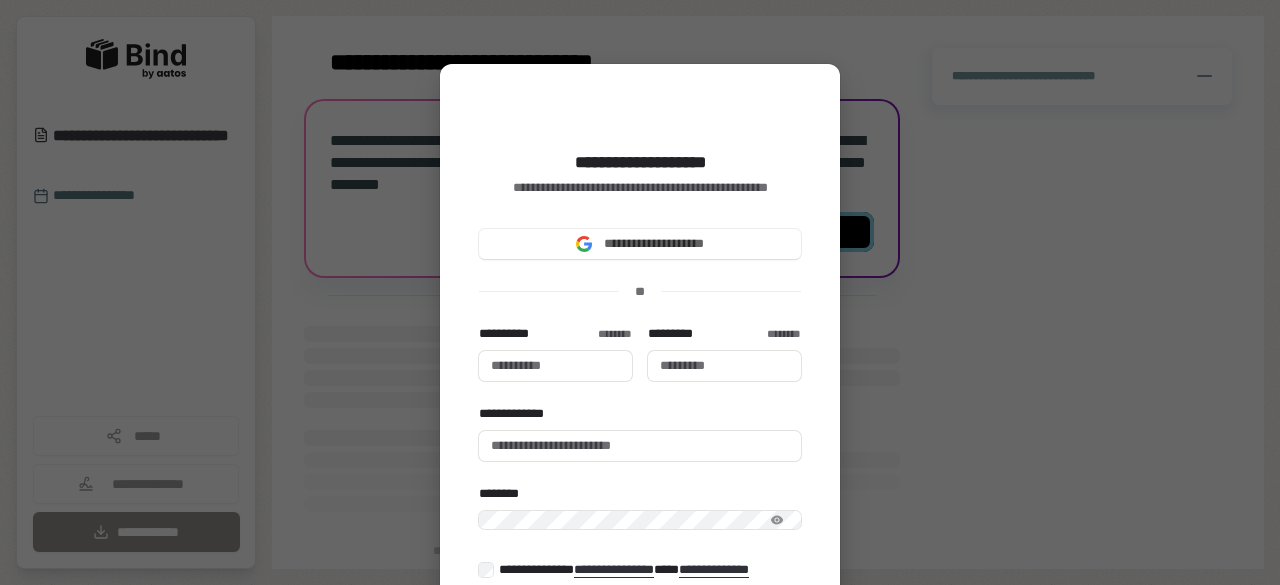 type 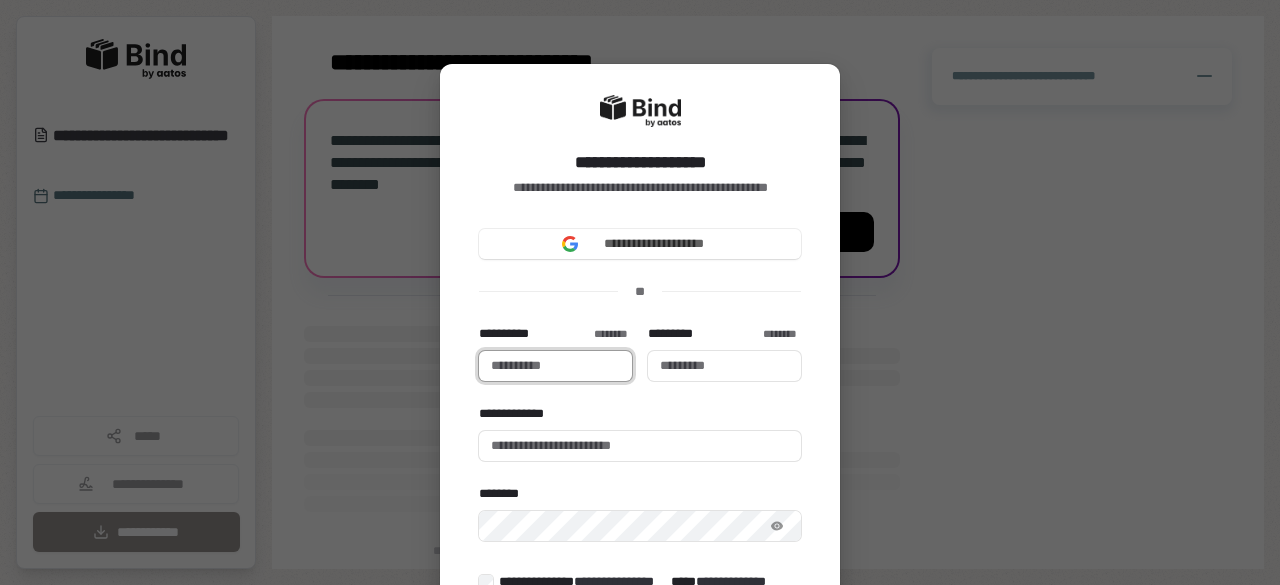 type 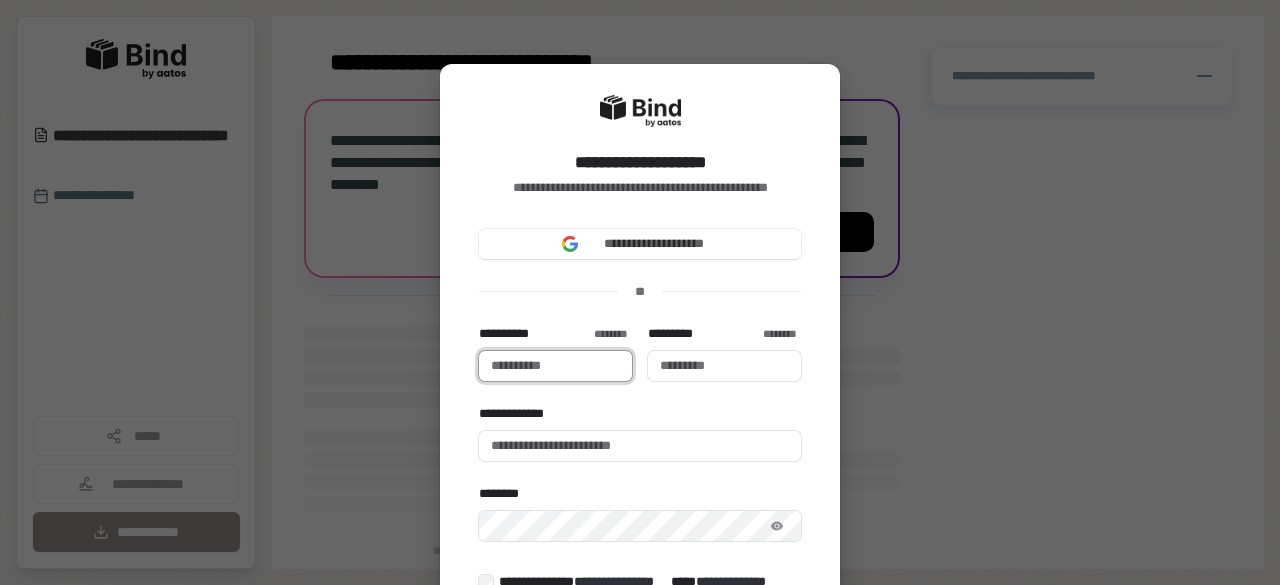 type on "******" 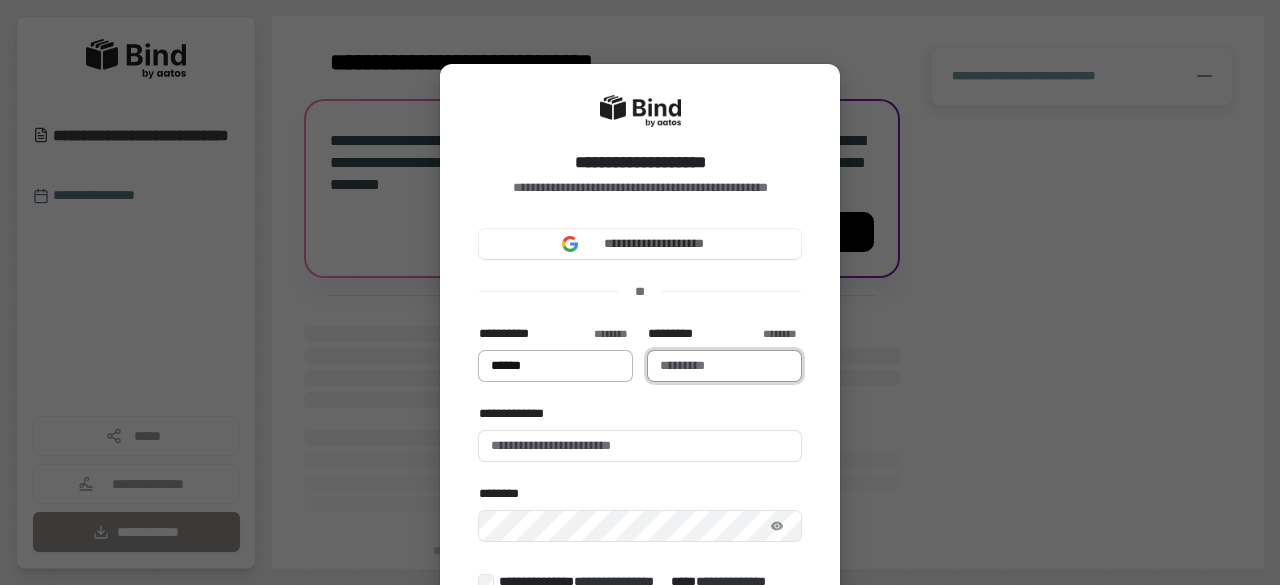 type on "******" 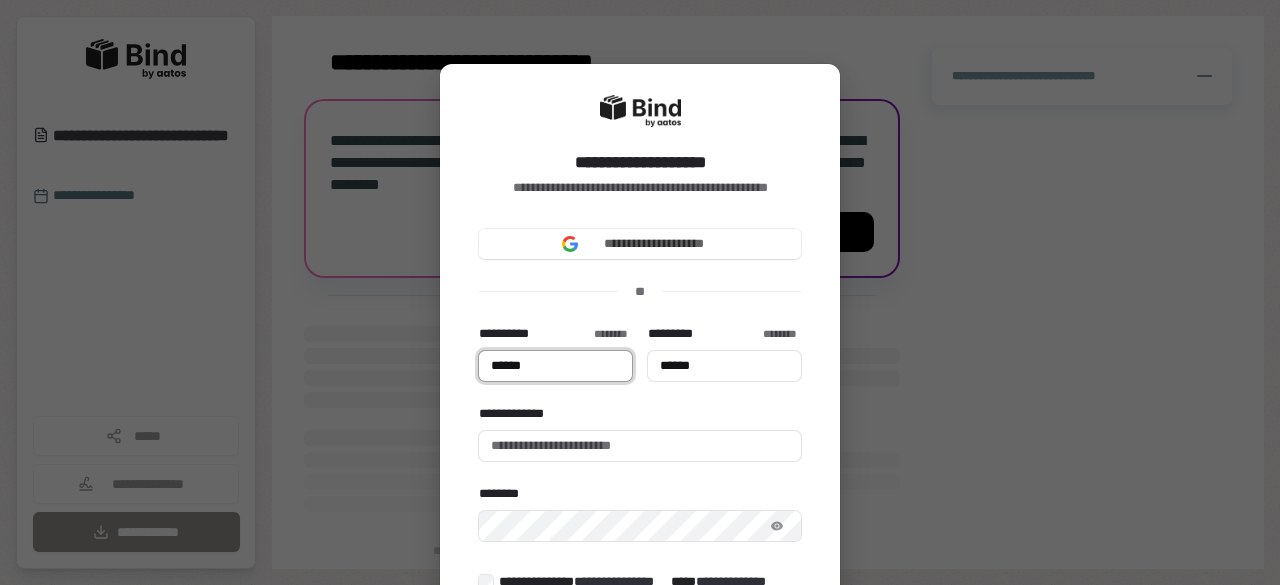 type on "******" 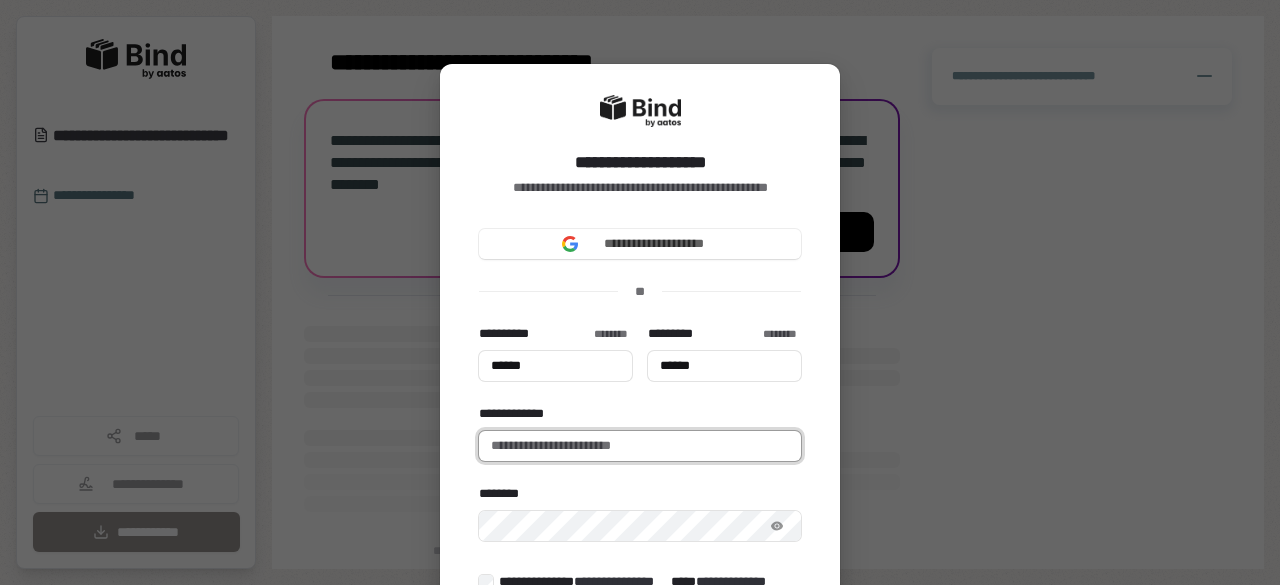 type on "******" 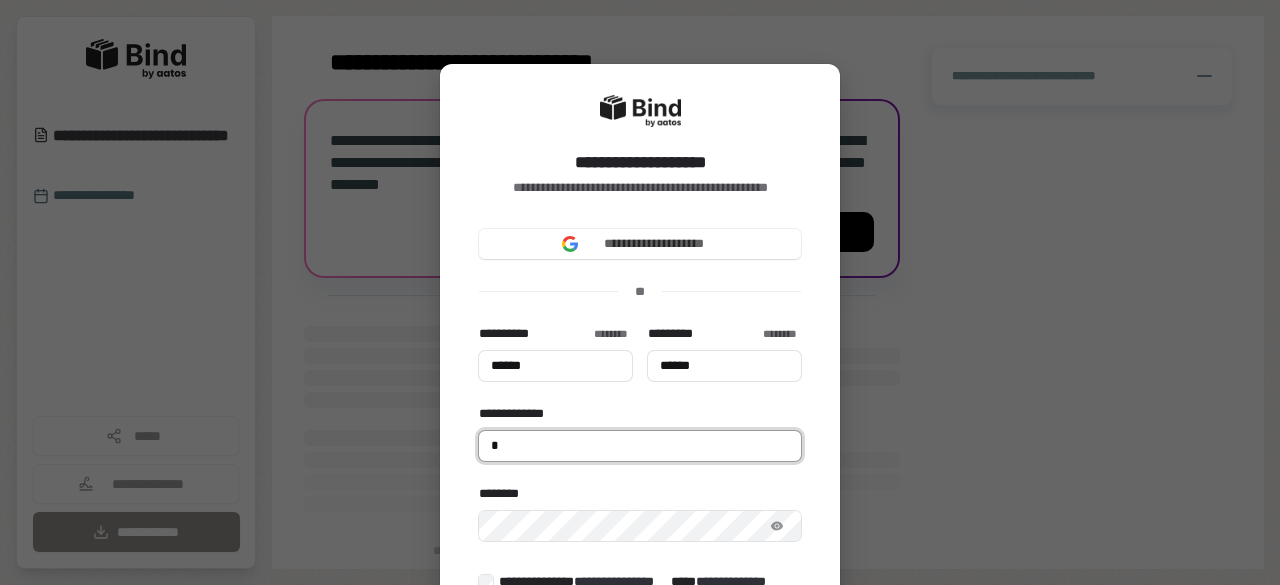 type on "******" 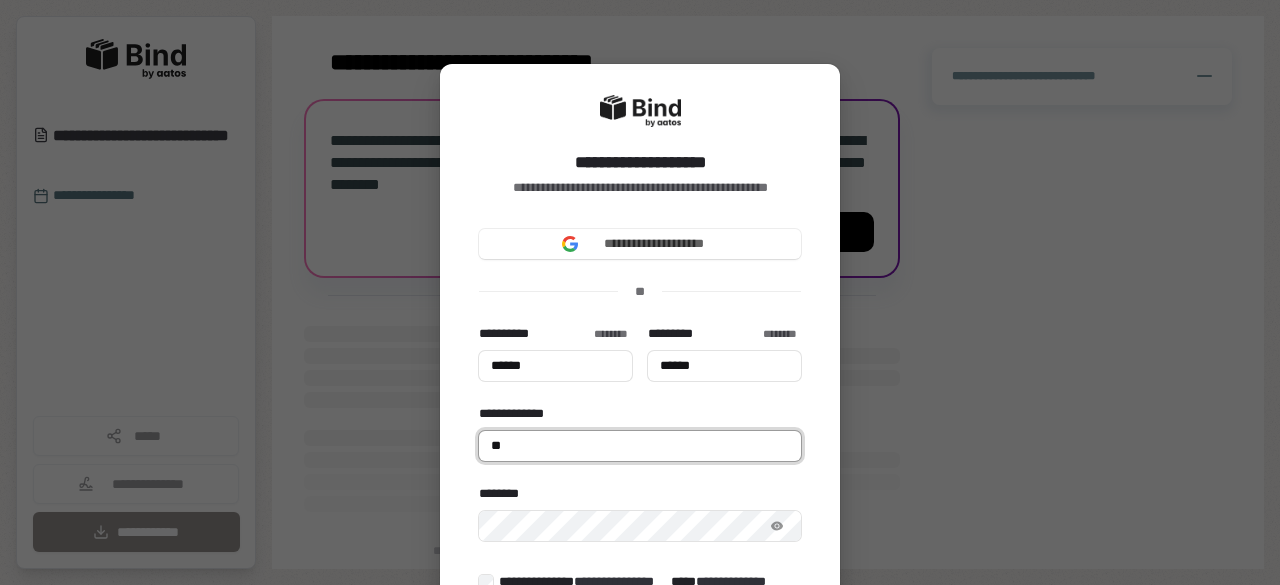 type on "******" 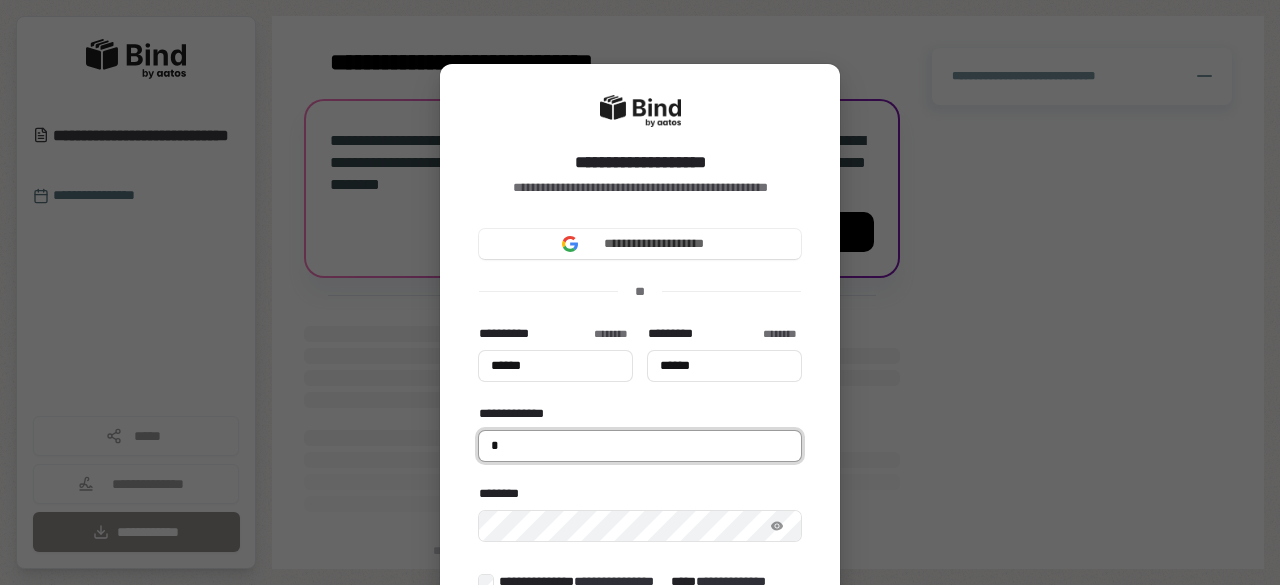 type on "******" 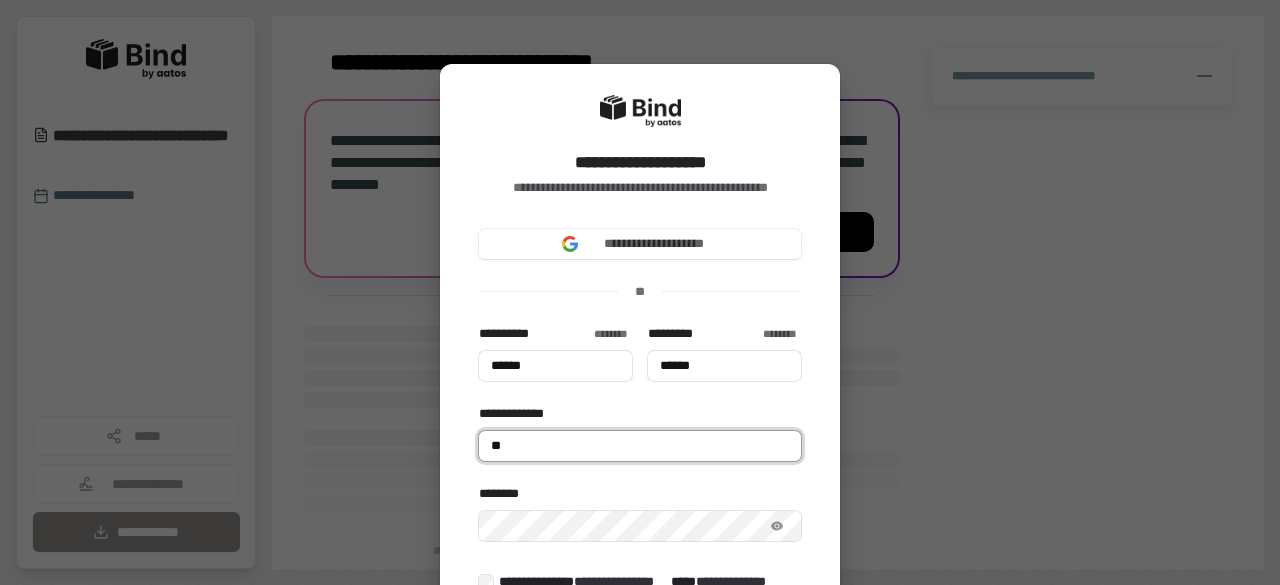 type on "******" 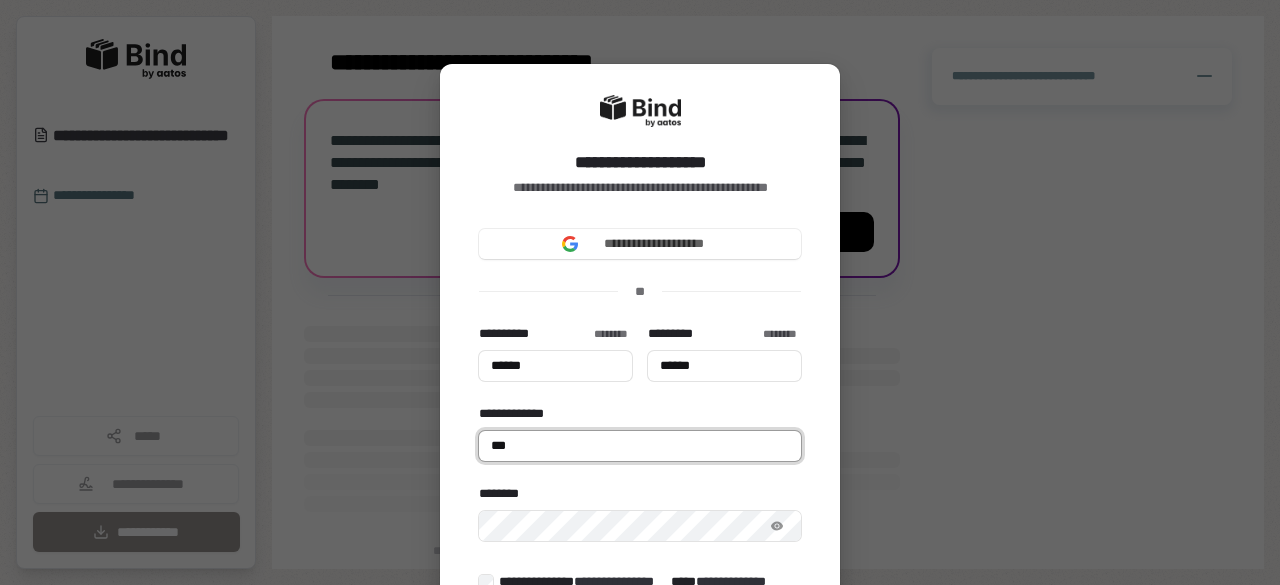 type on "******" 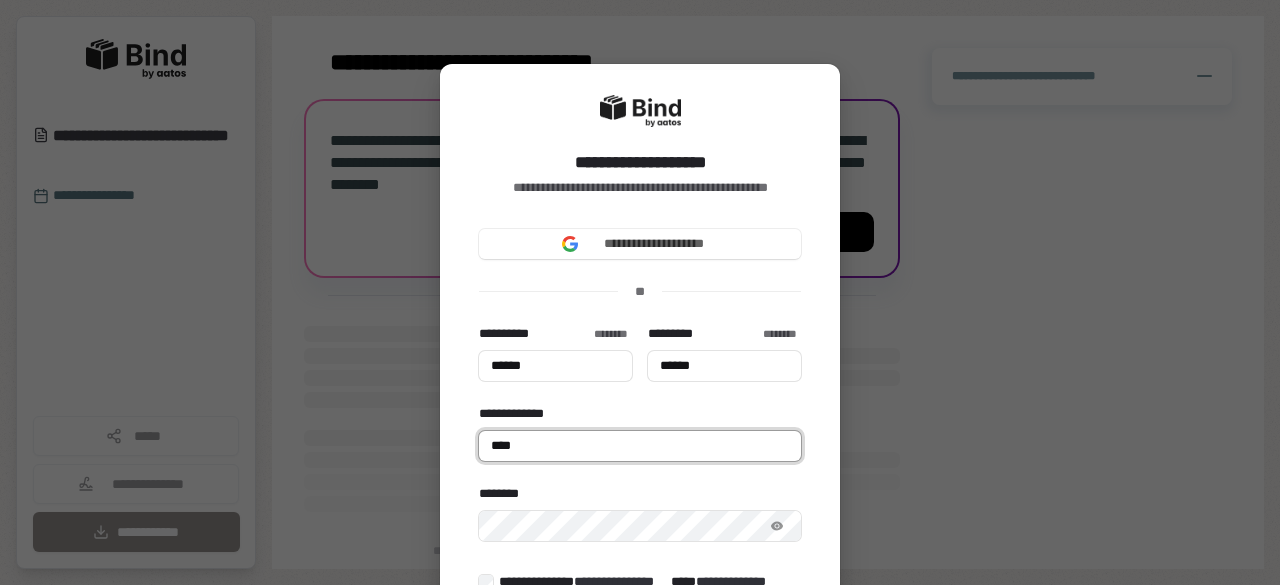 type on "*****" 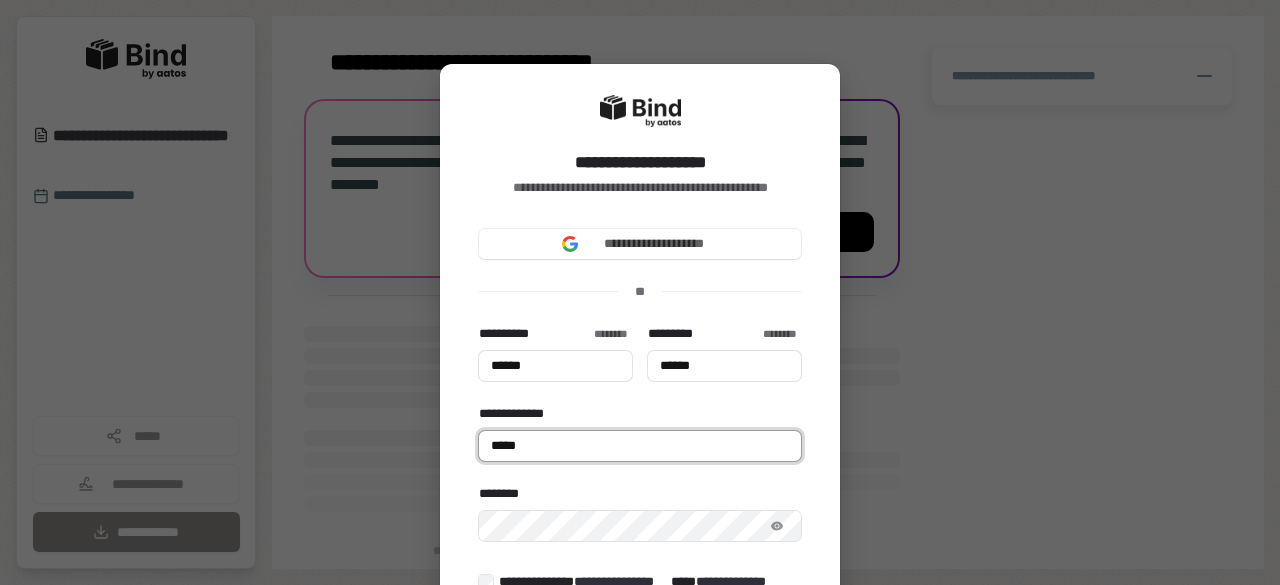 type on "******" 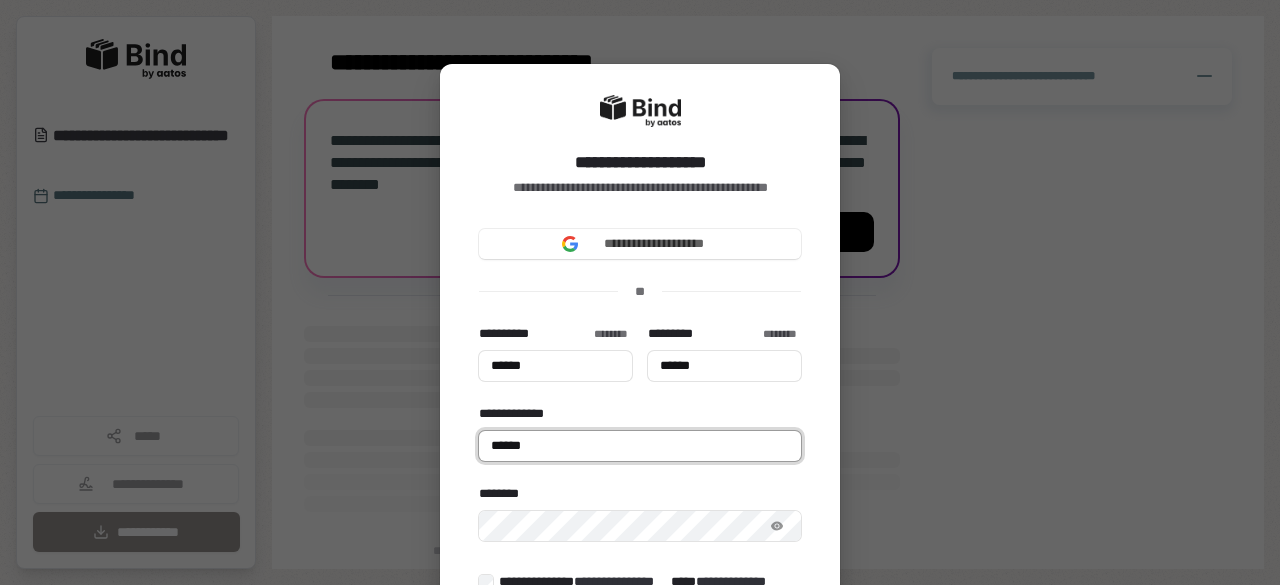 type on "******" 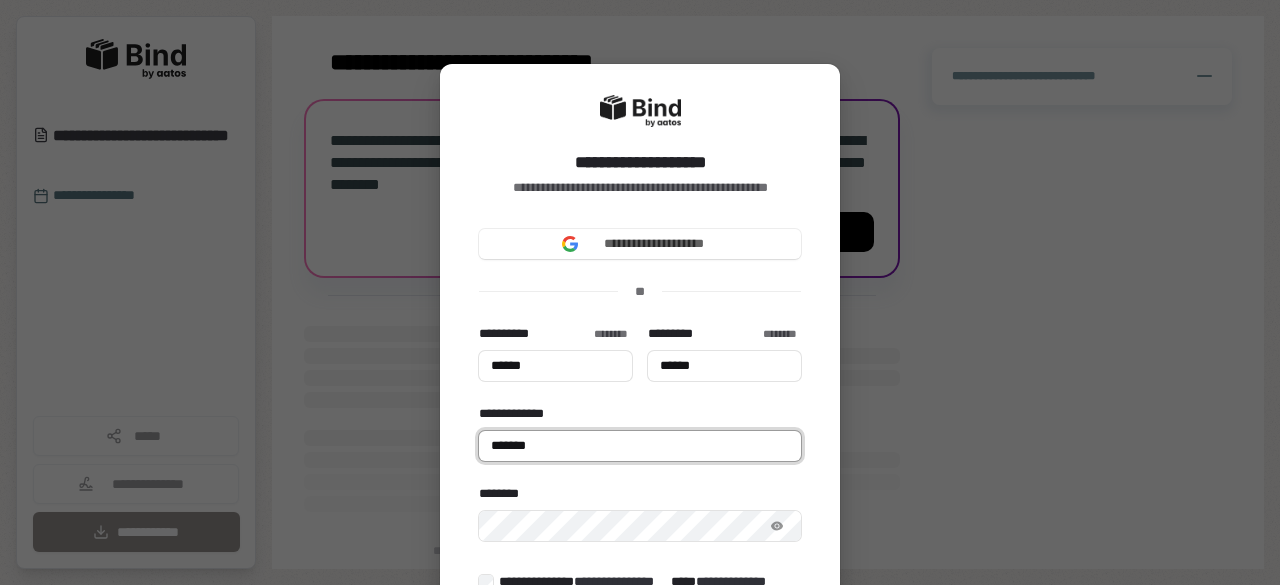 type on "******" 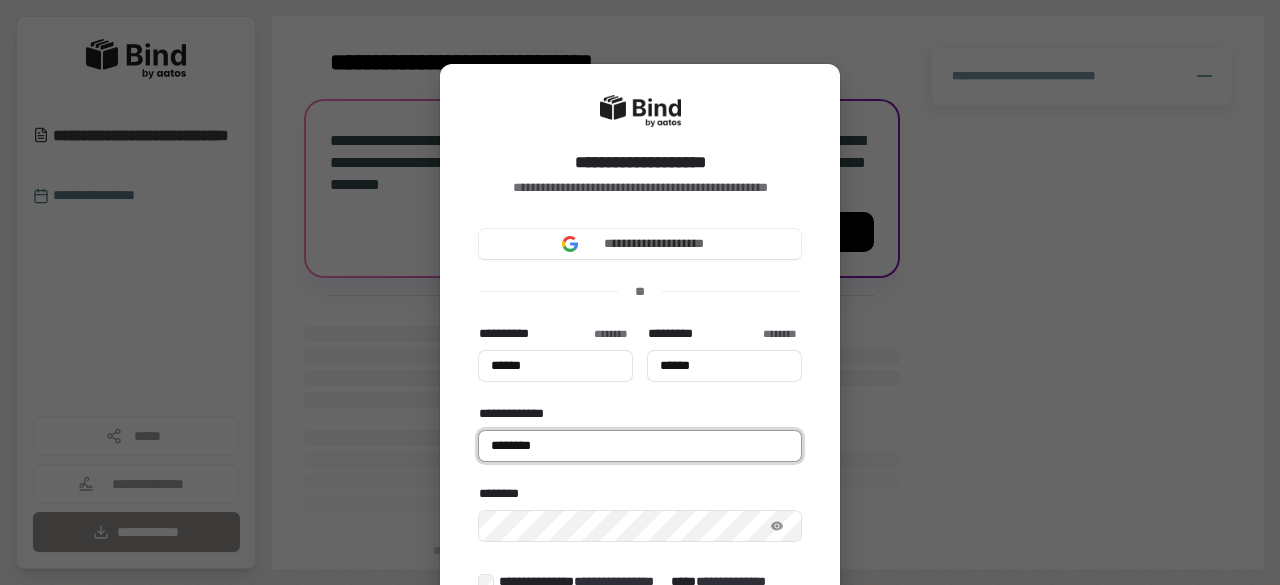 type on "******" 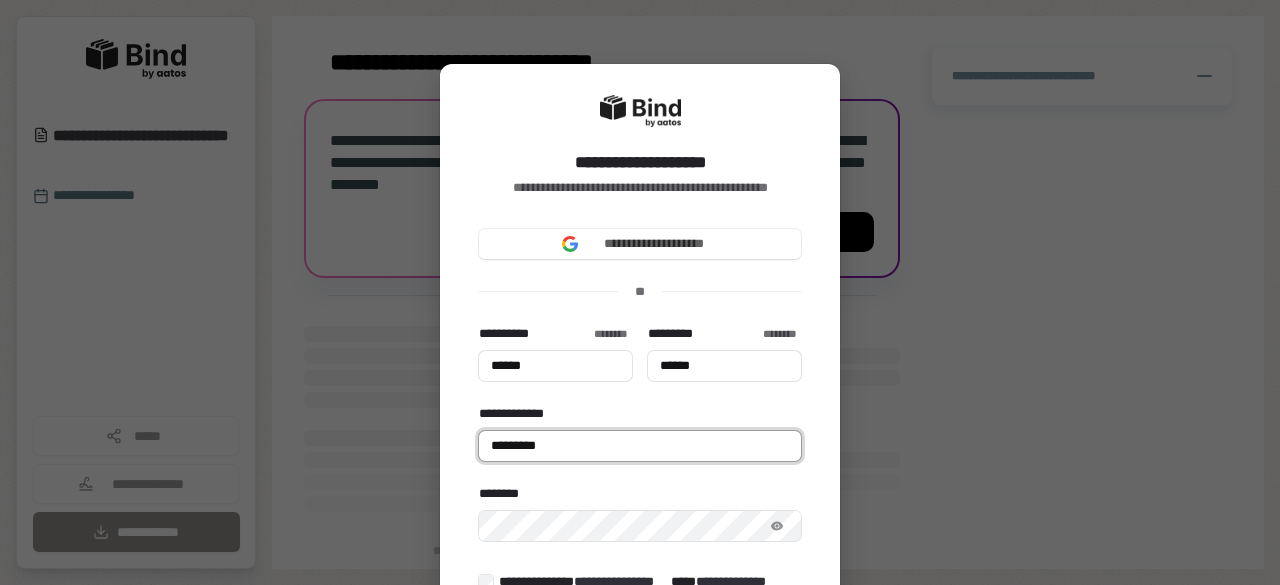 type on "******" 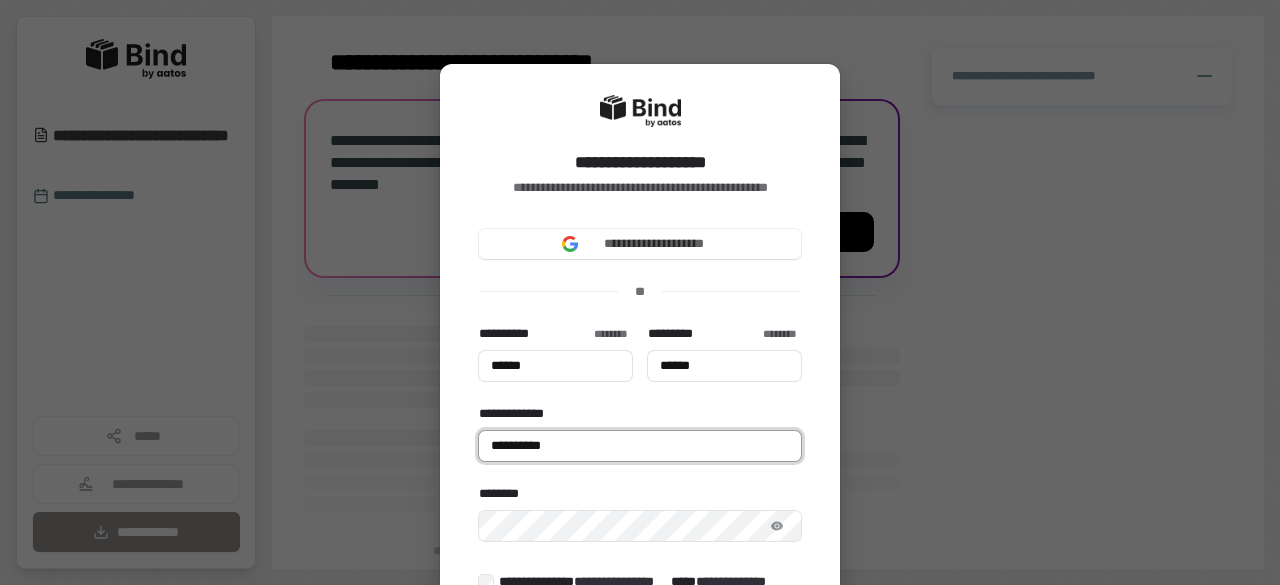 type on "******" 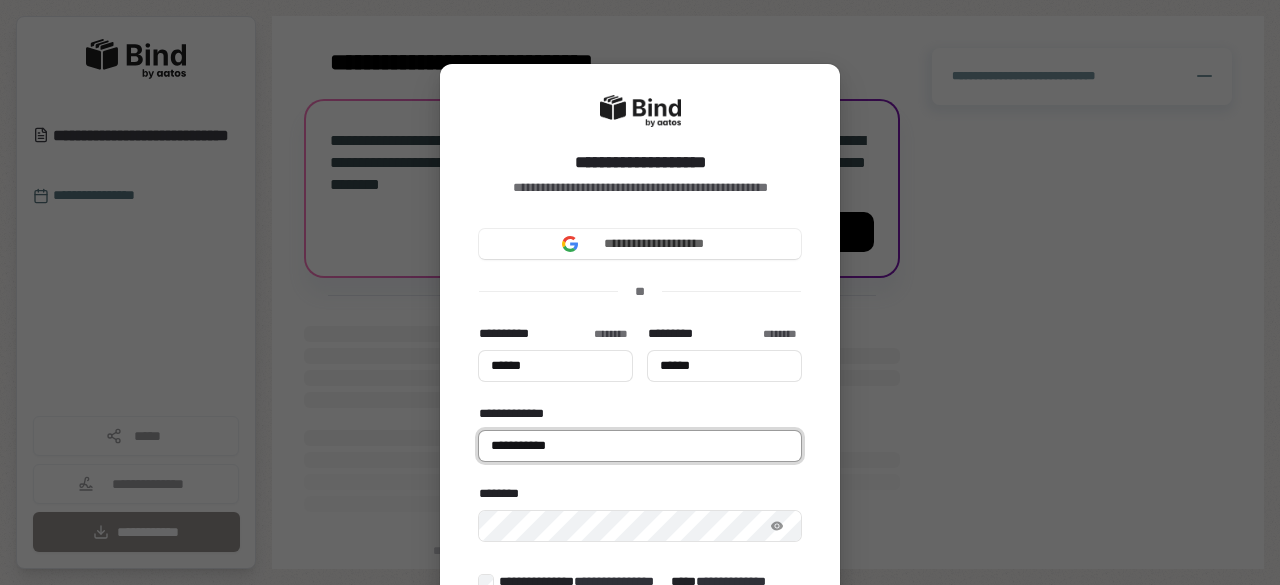 type on "******" 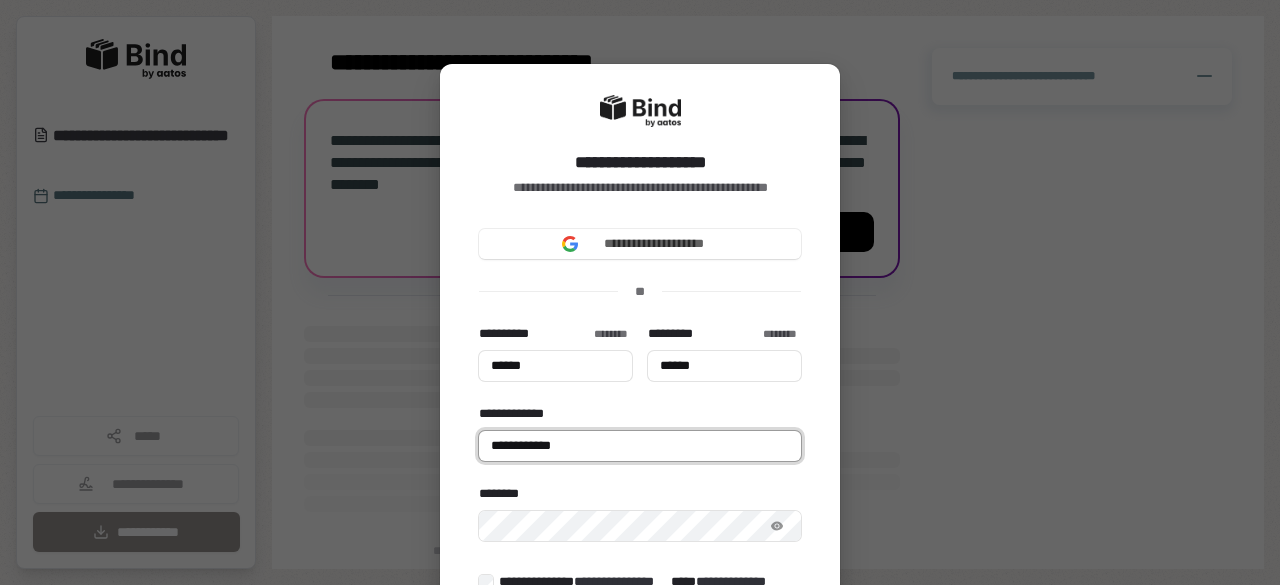 type on "******" 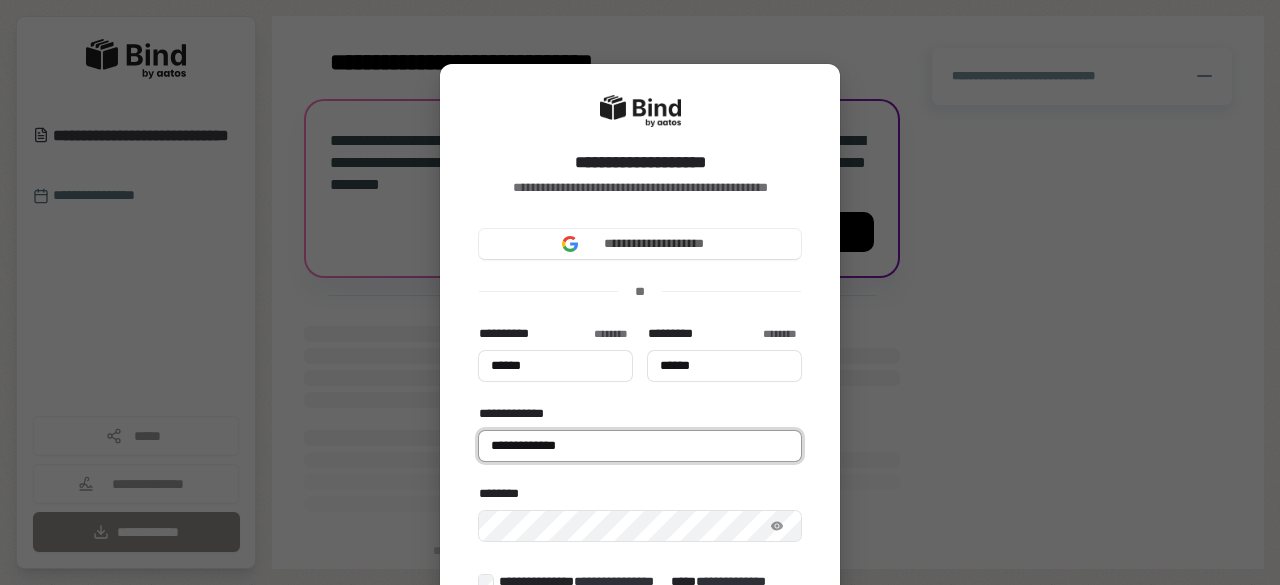 type on "******" 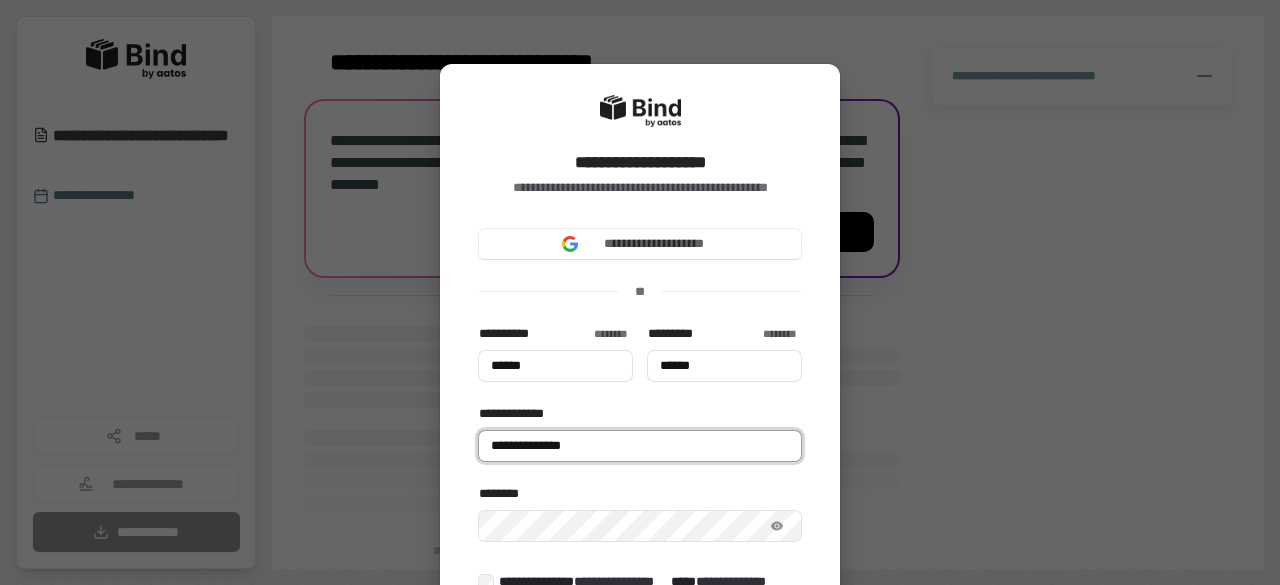 type on "******" 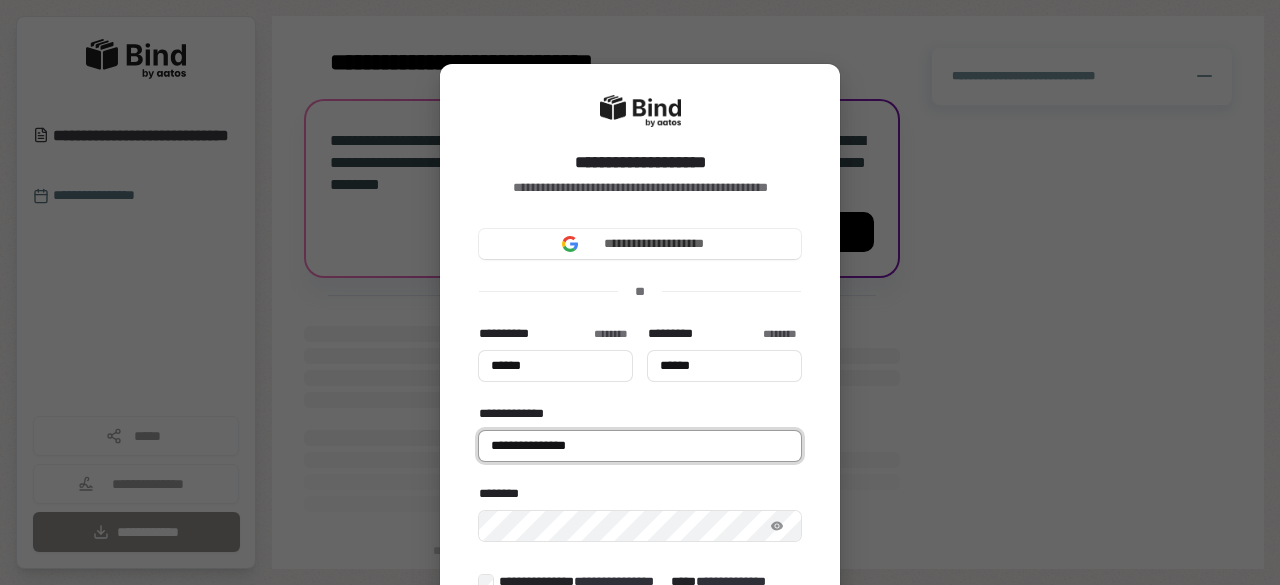 type on "******" 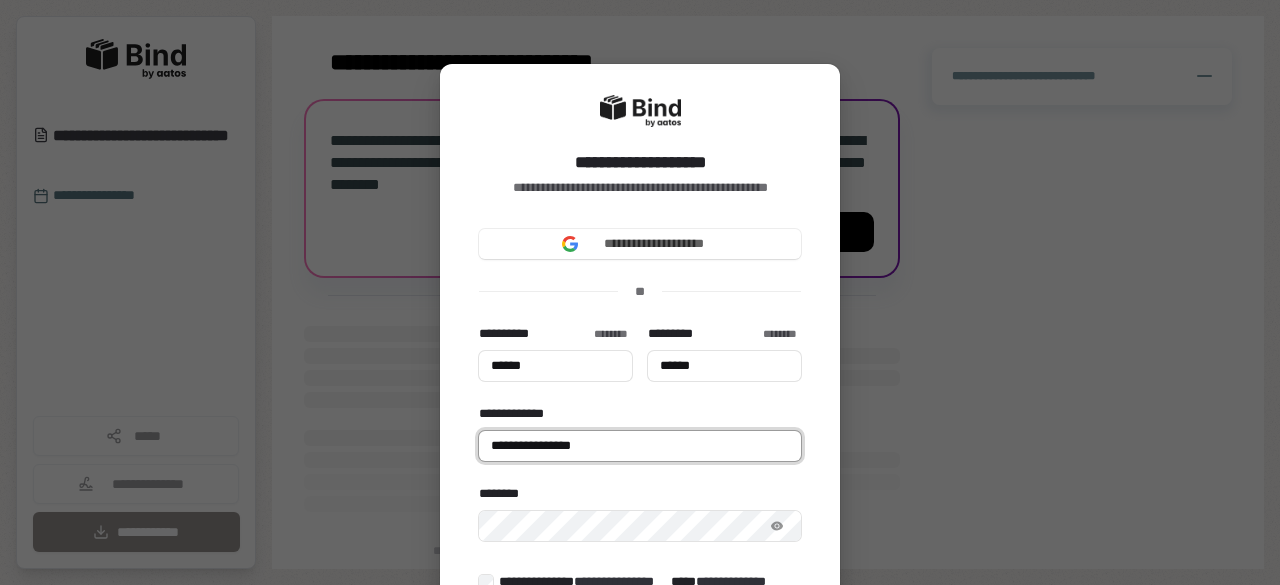type on "******" 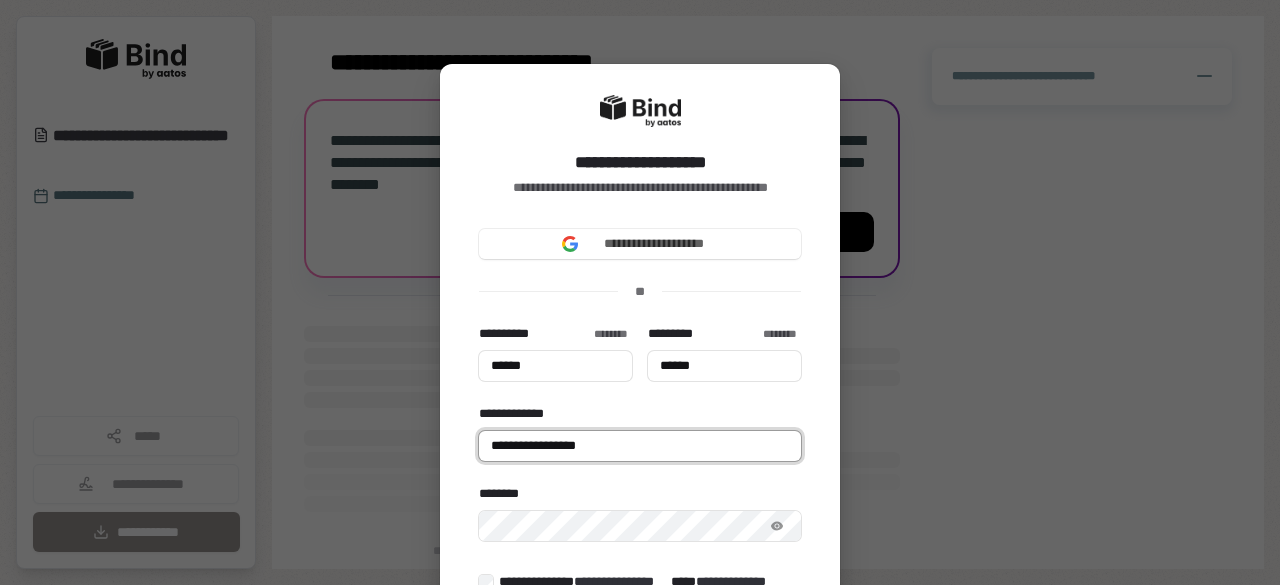 type on "******" 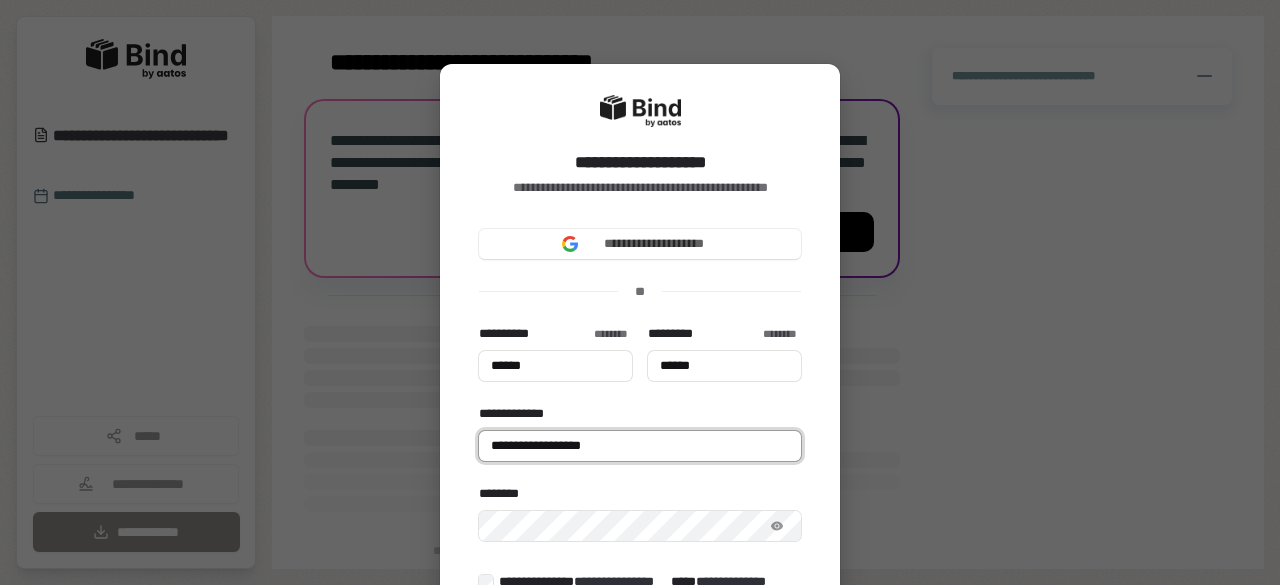 type on "******" 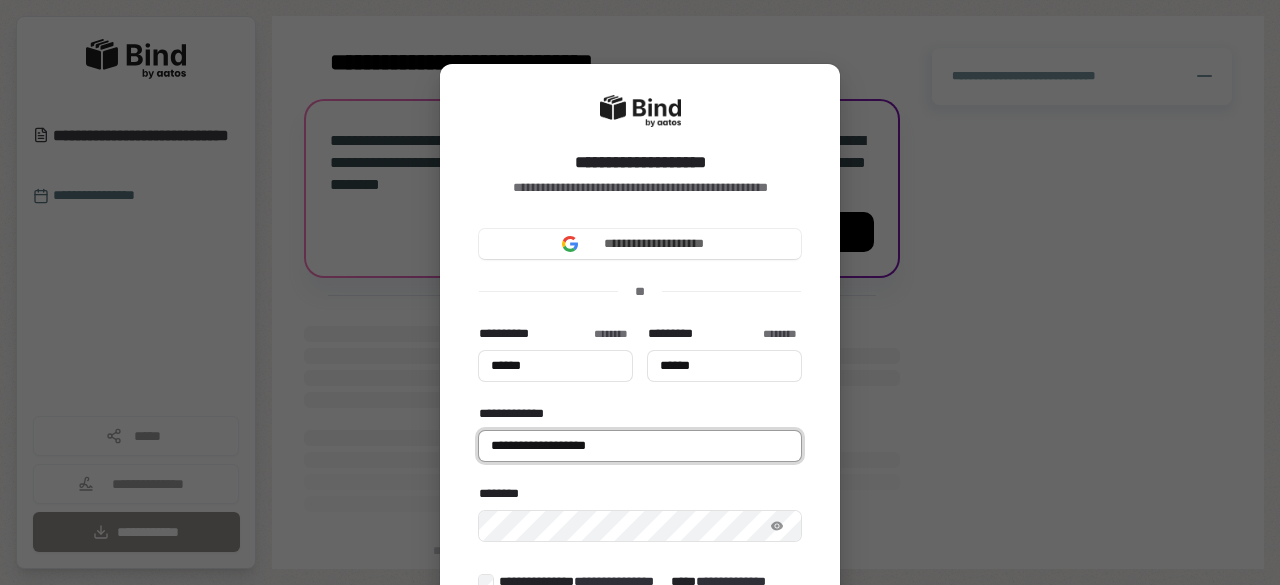 type on "******" 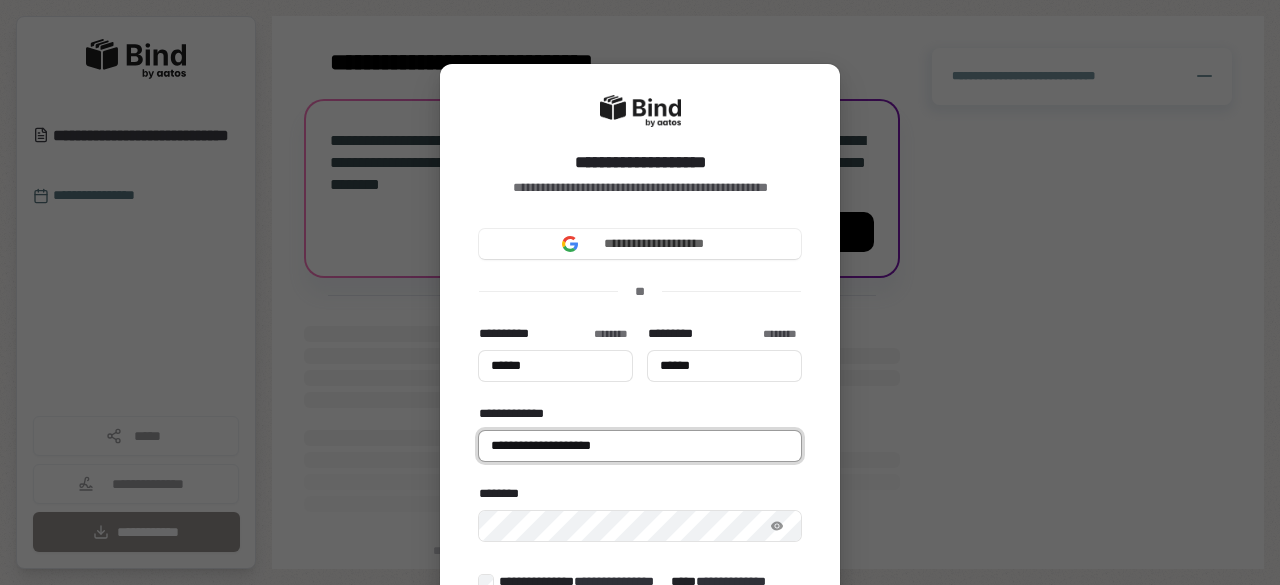 type on "******" 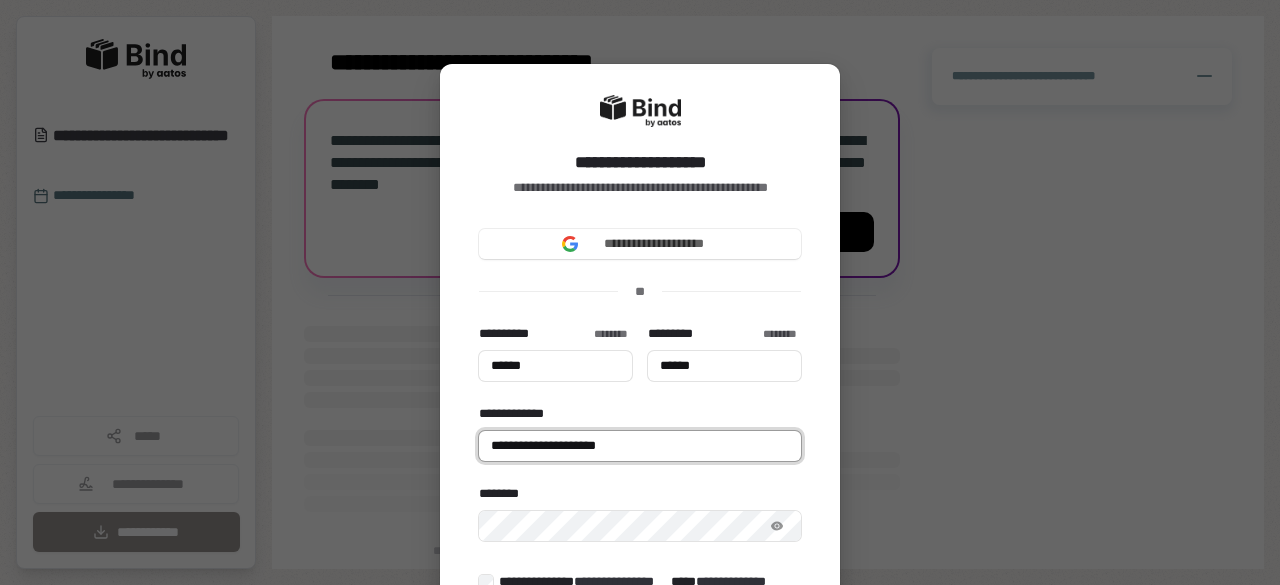 type on "******" 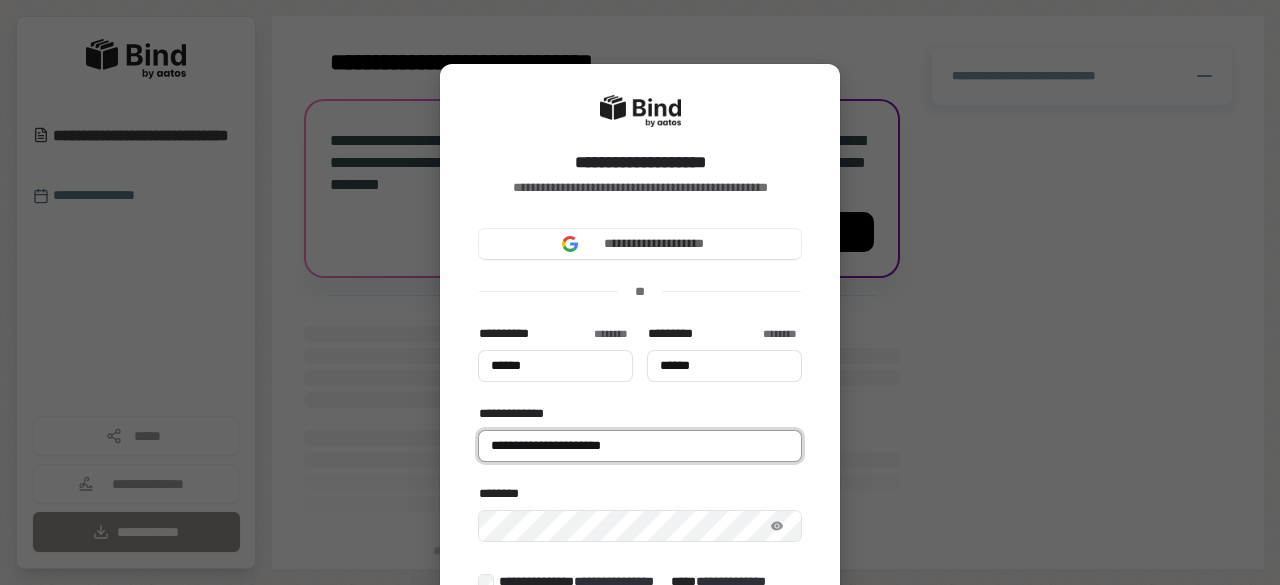 type on "******" 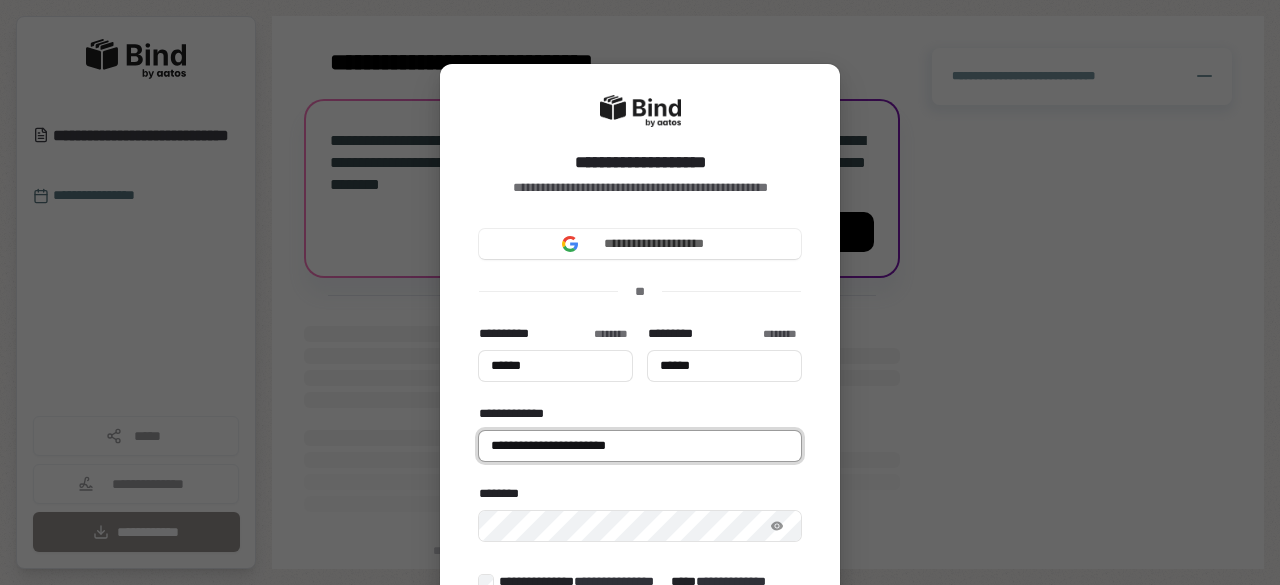 type on "******" 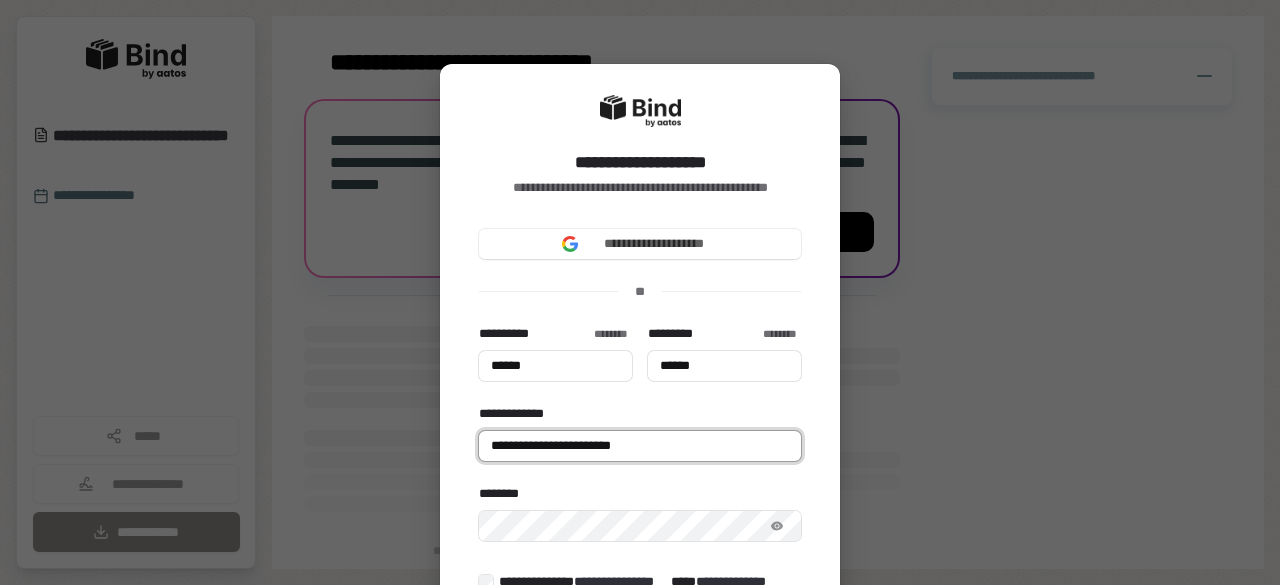 type on "******" 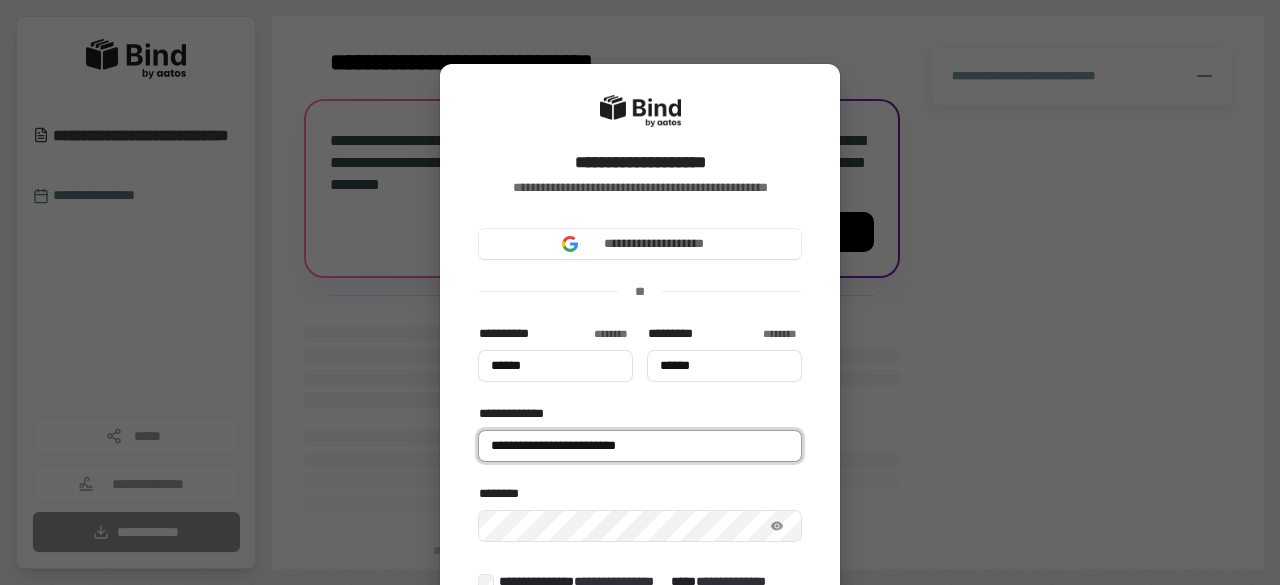 type on "******" 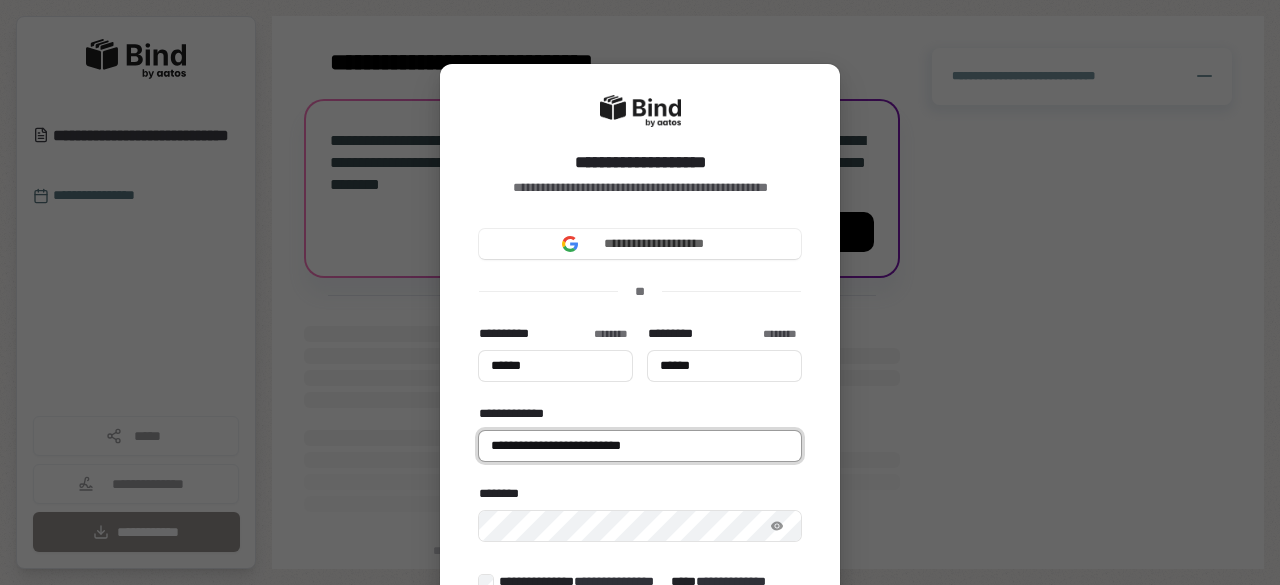type on "******" 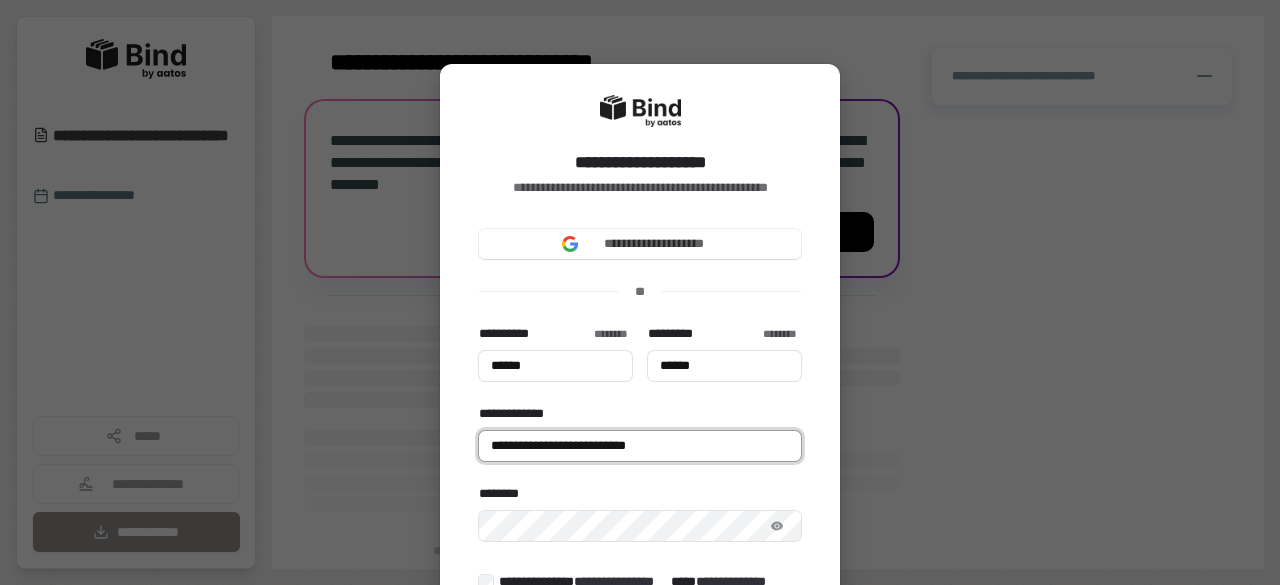 type on "******" 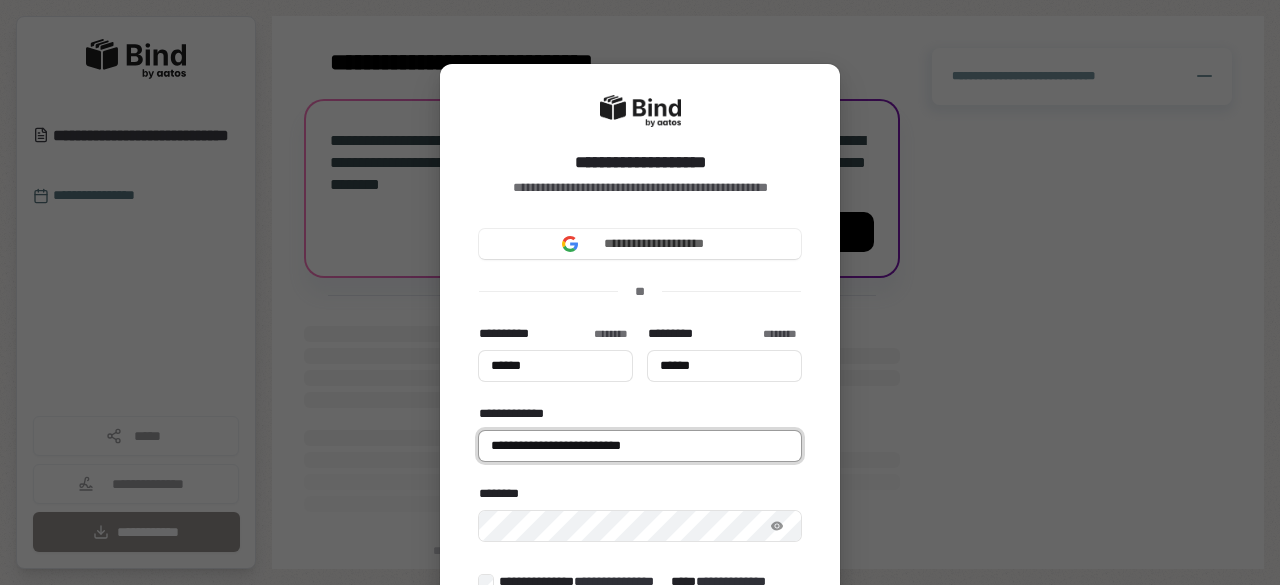 type on "******" 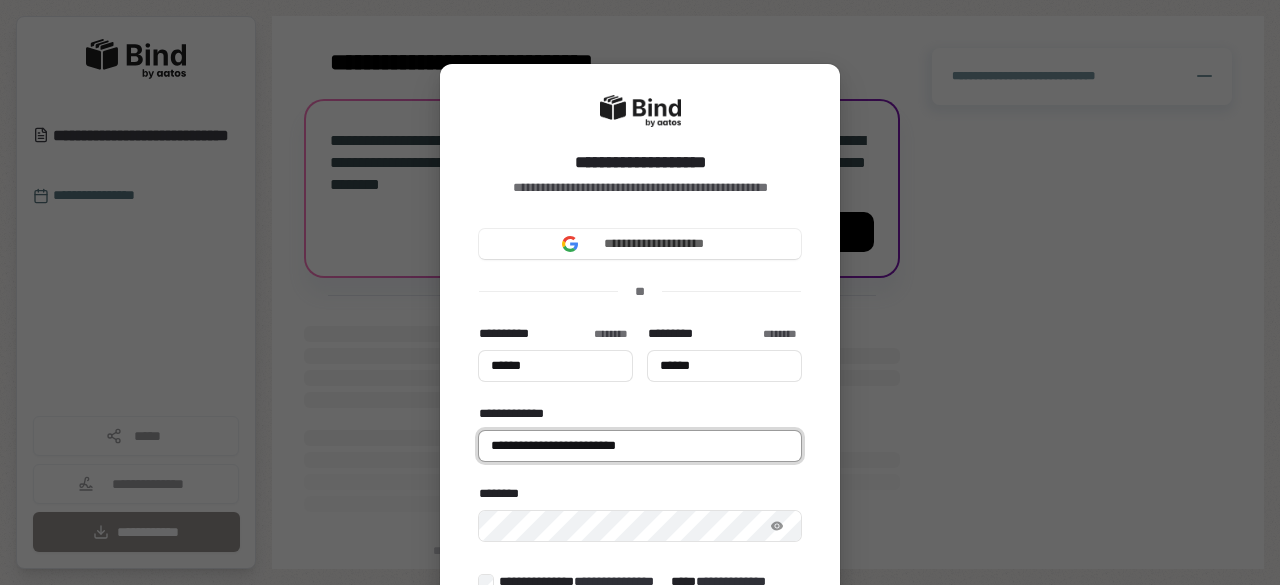 type on "******" 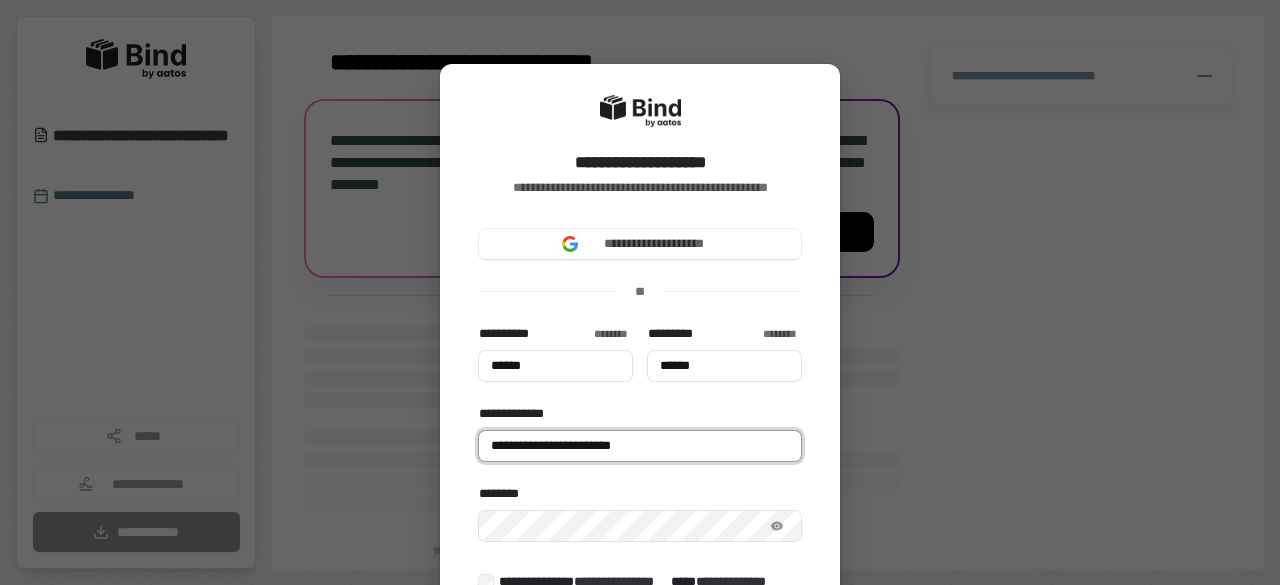 type on "******" 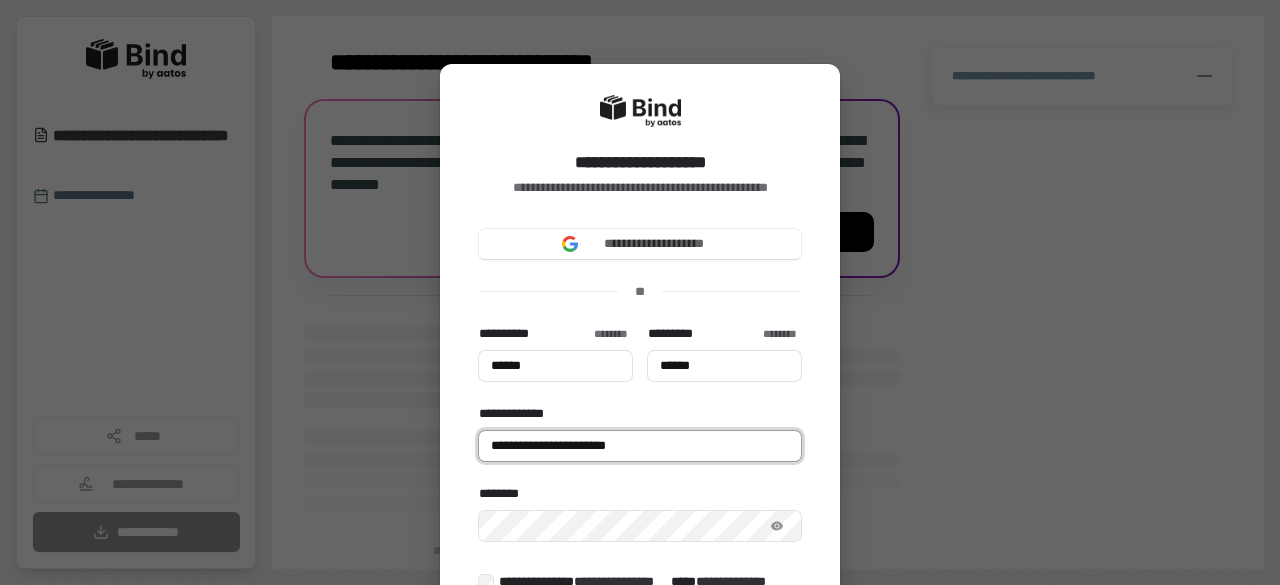 type on "******" 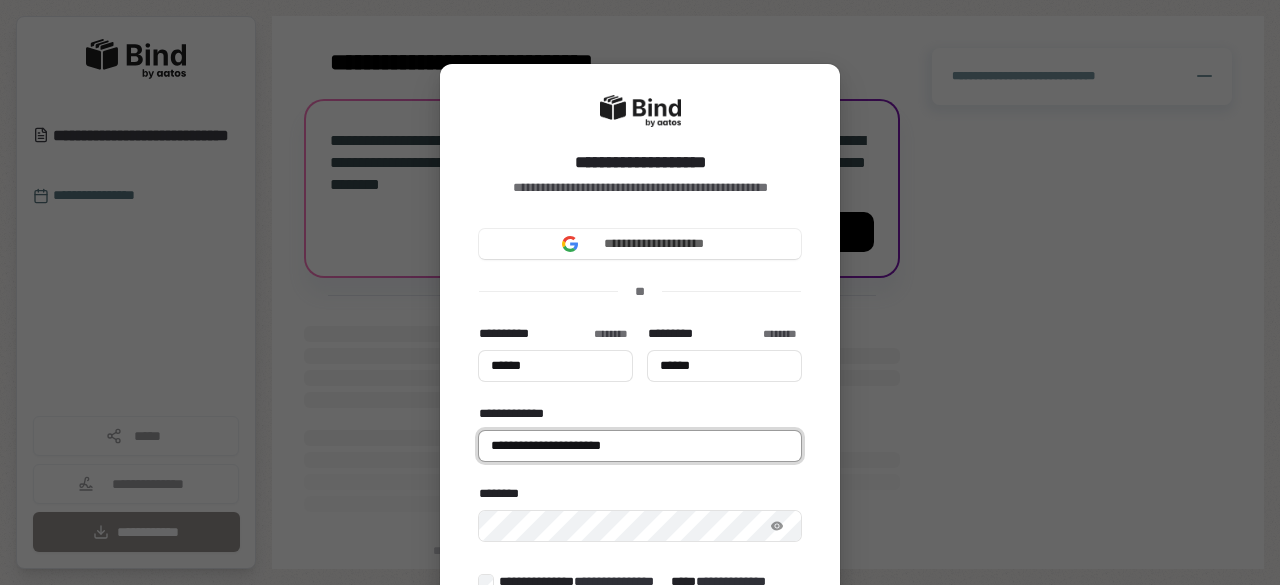 type on "******" 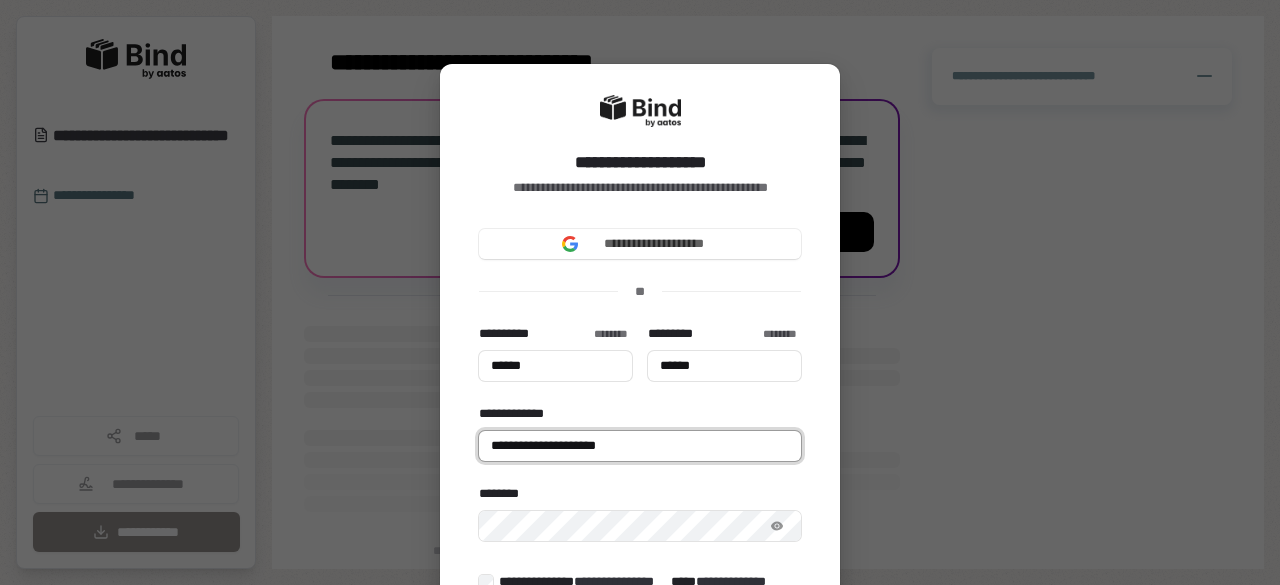 type on "**********" 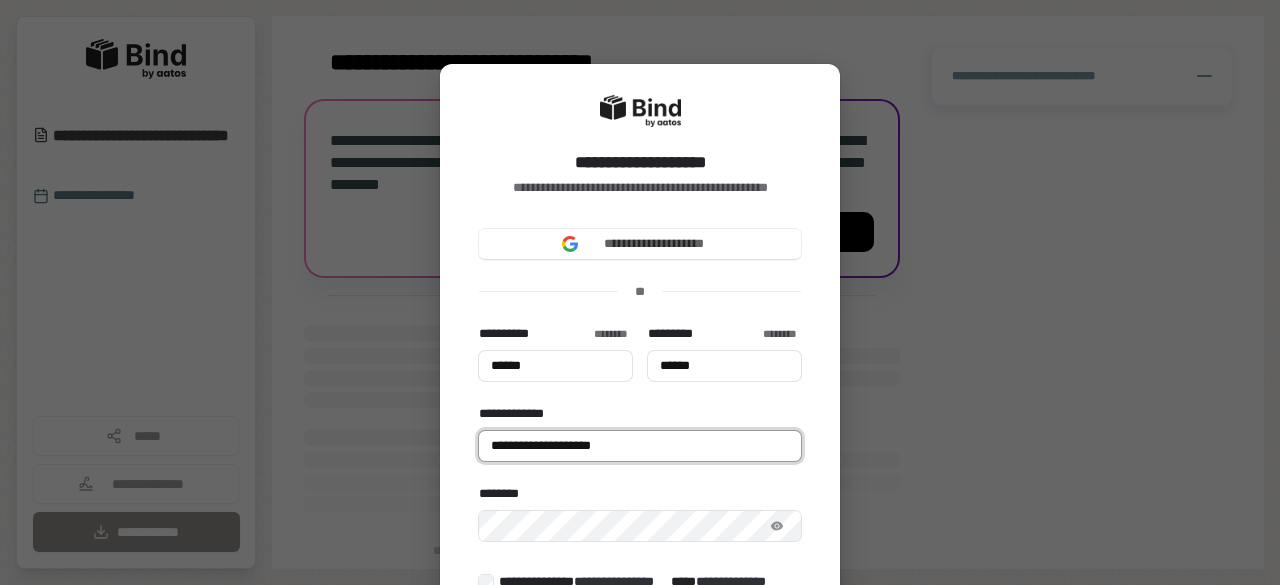 type on "******" 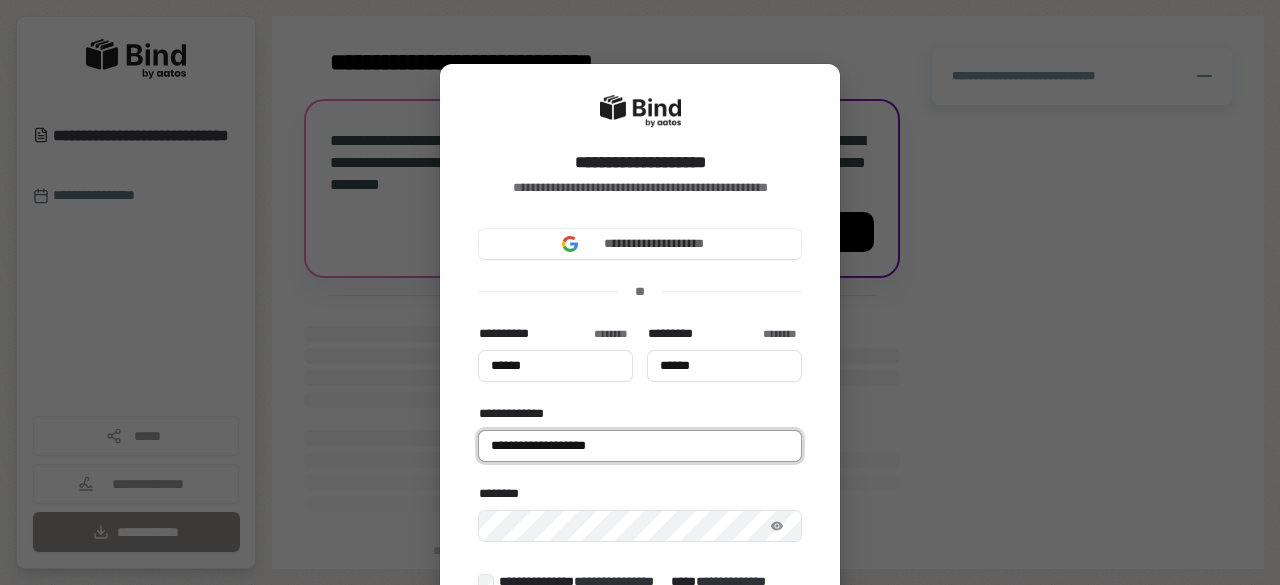 type on "******" 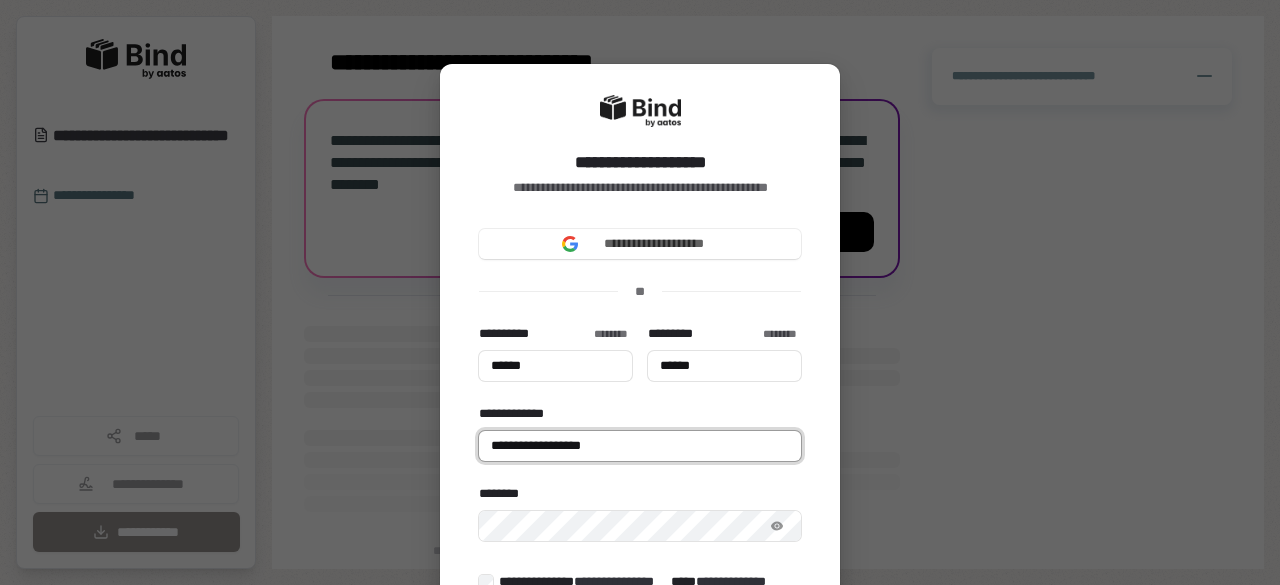 type on "******" 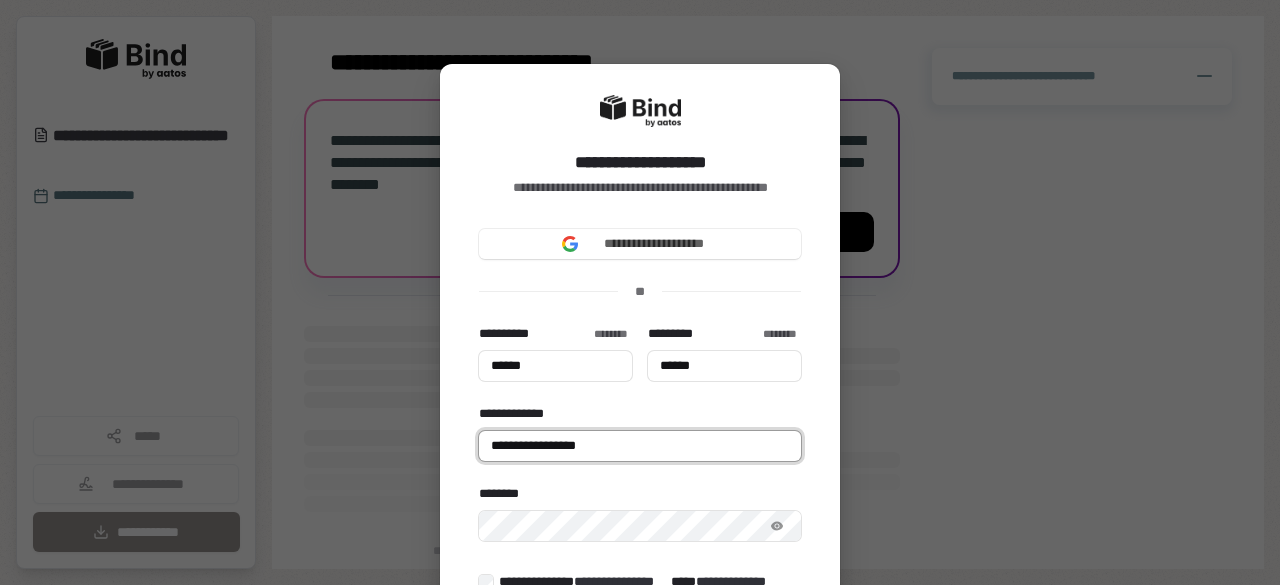 type on "******" 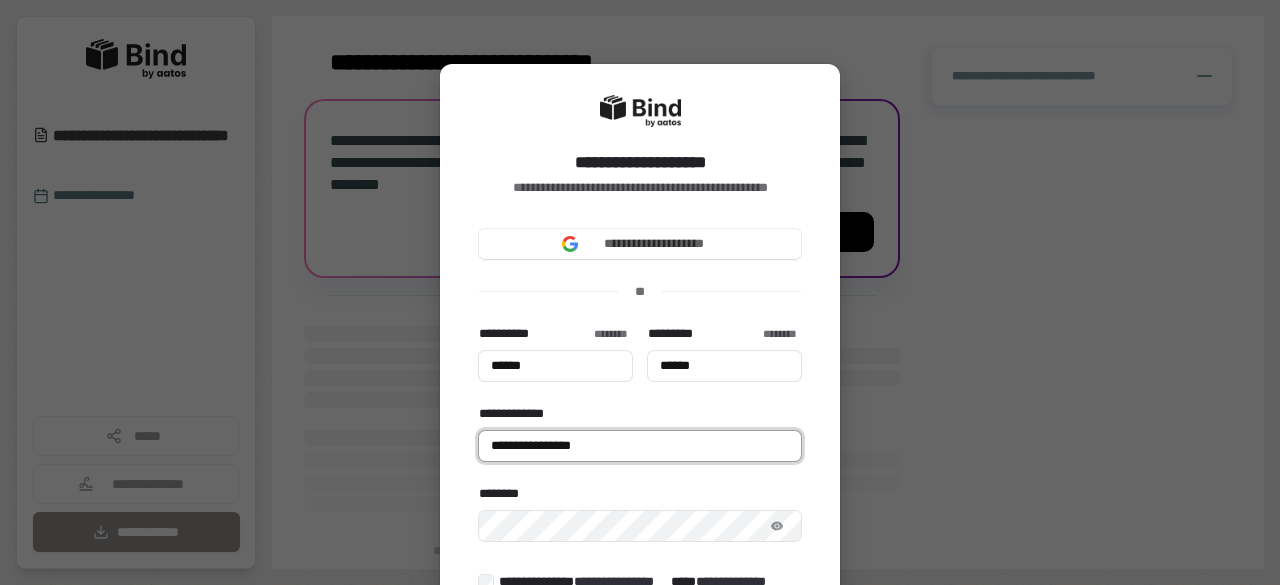 type on "******" 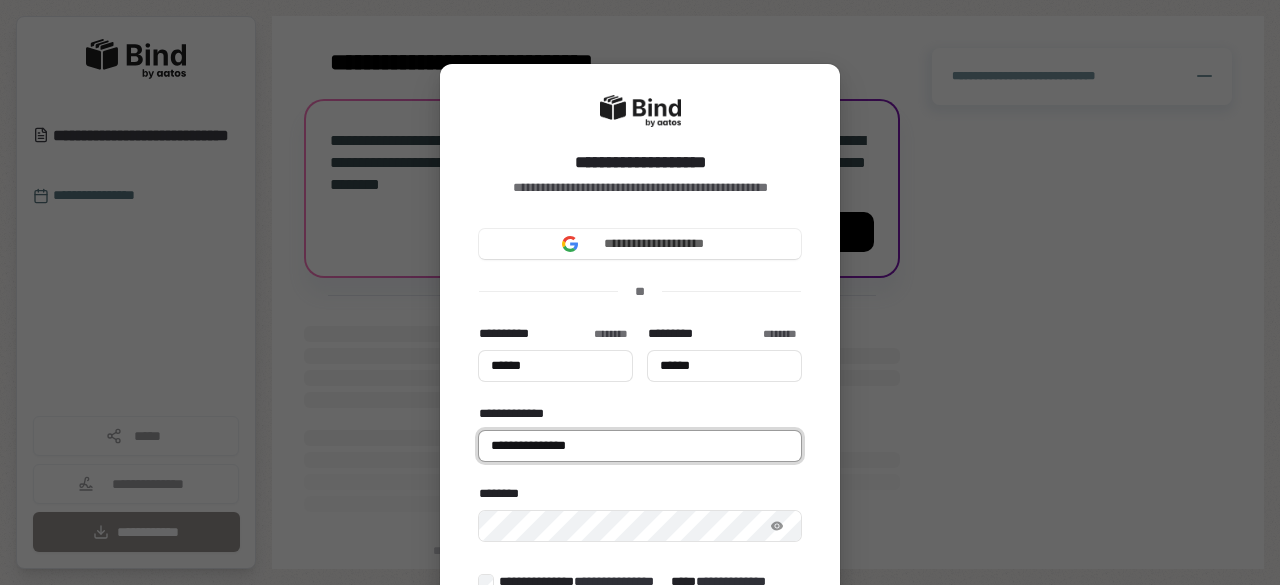 type on "******" 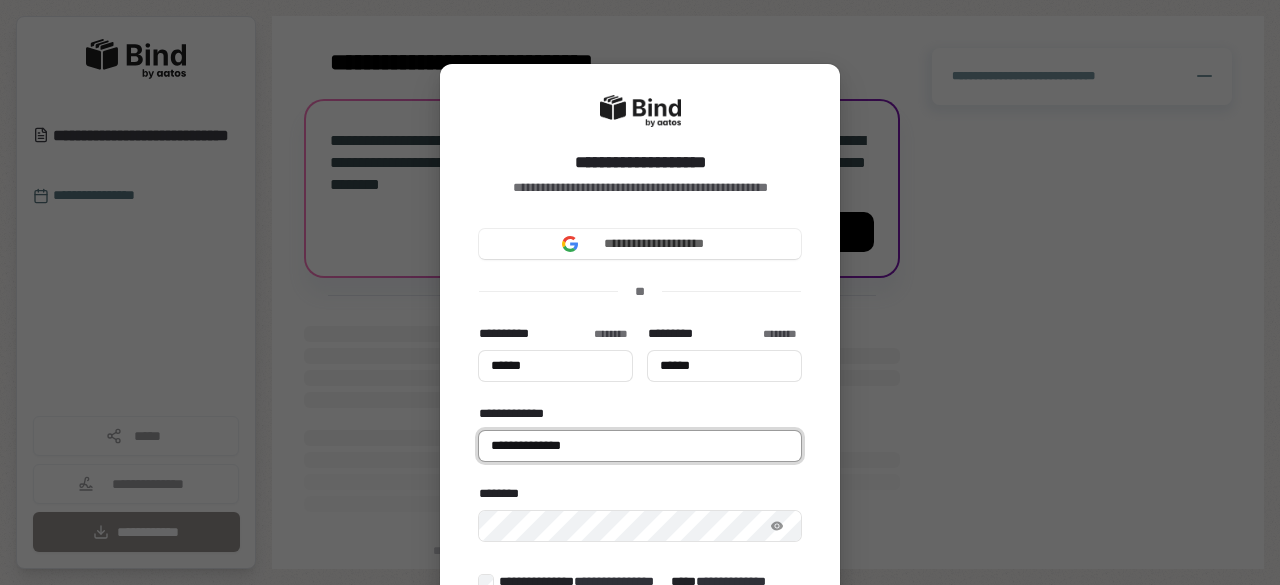 type on "******" 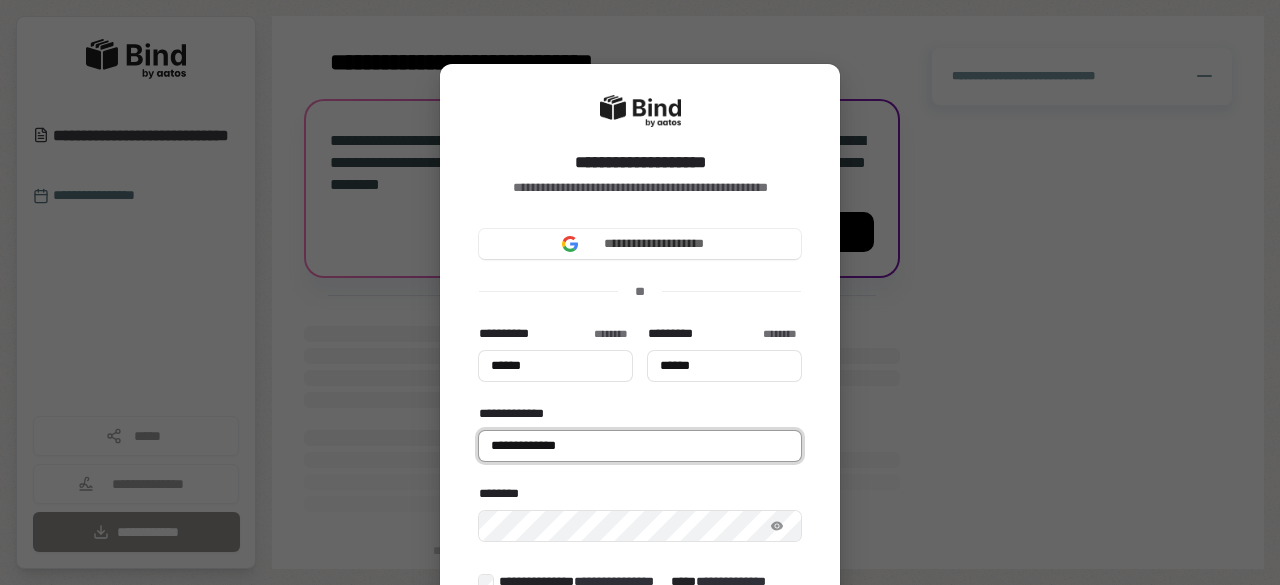 type on "******" 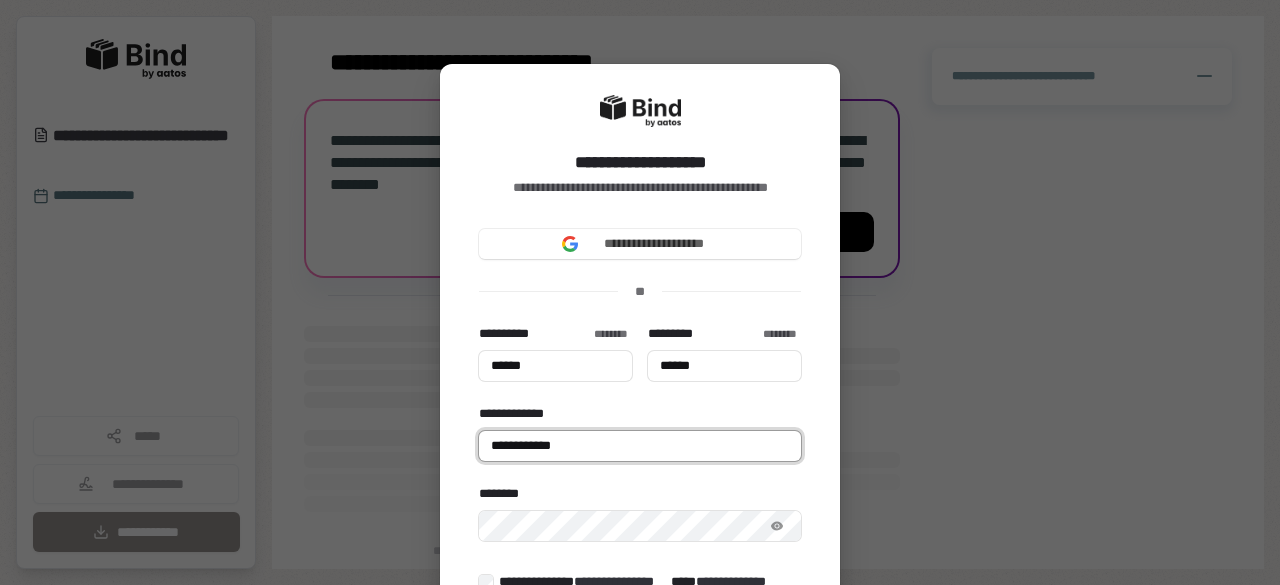 type on "******" 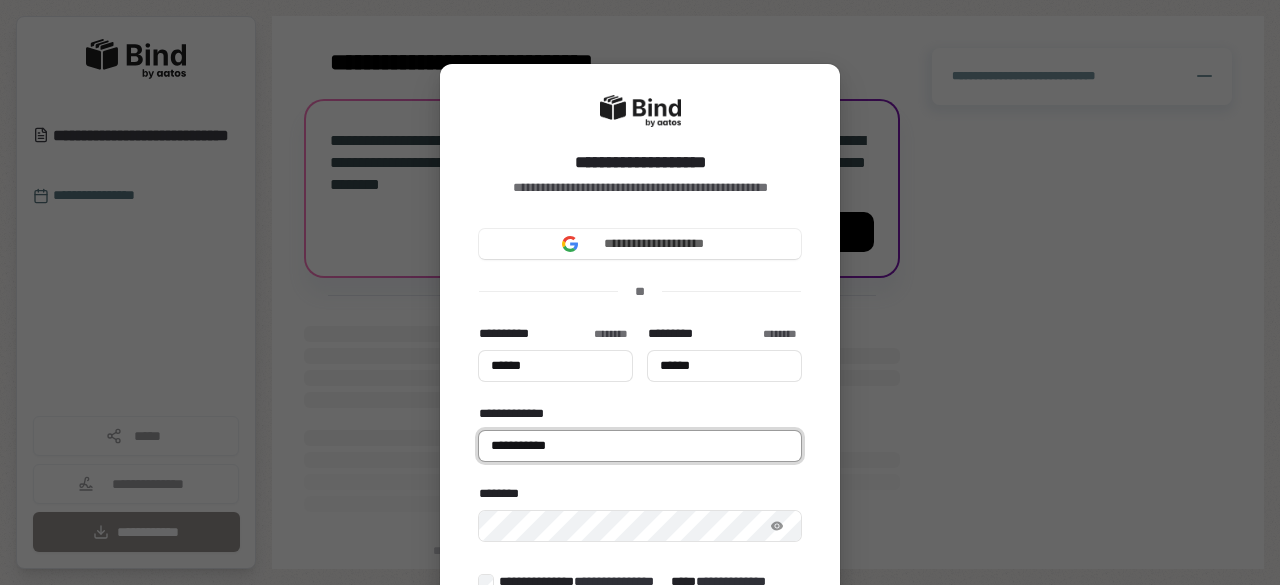 type on "******" 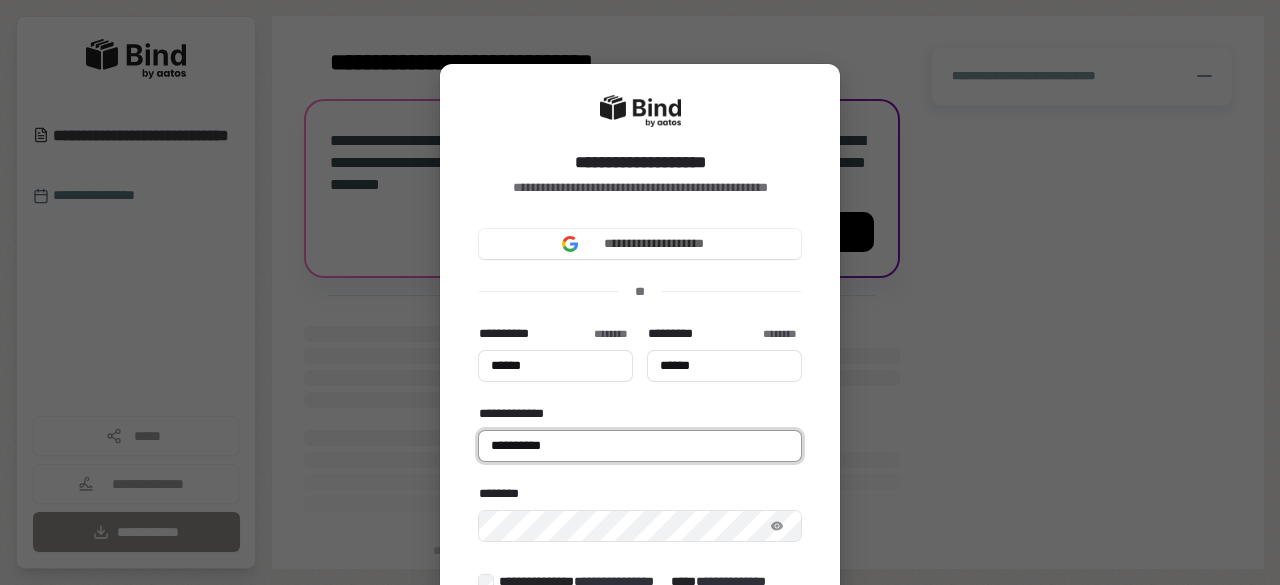 type on "******" 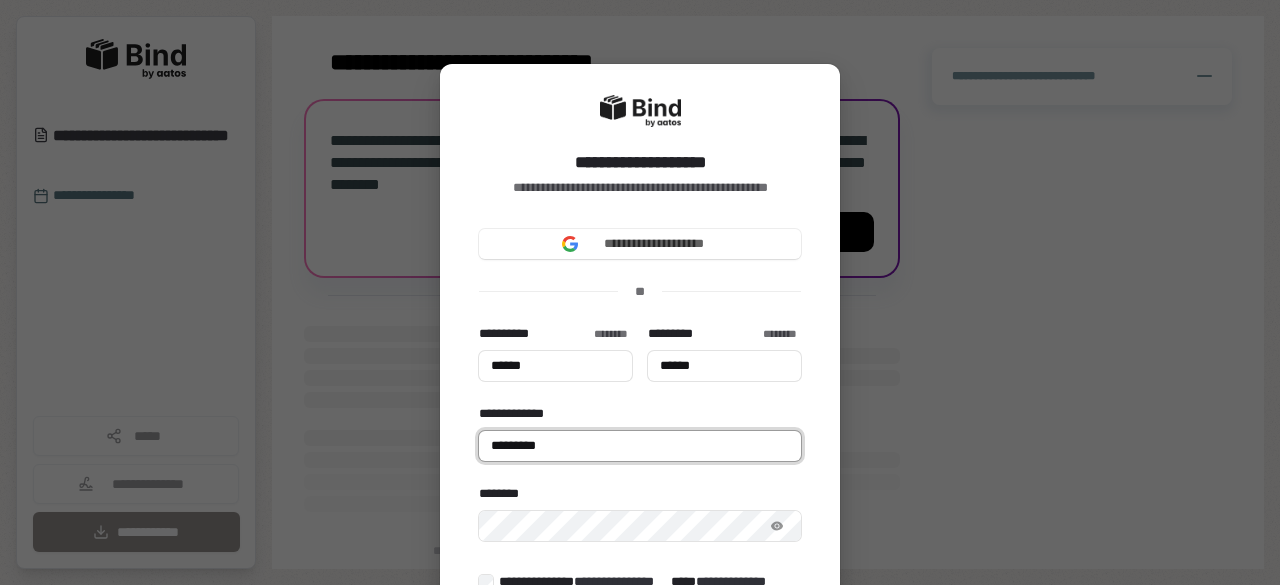 type on "******" 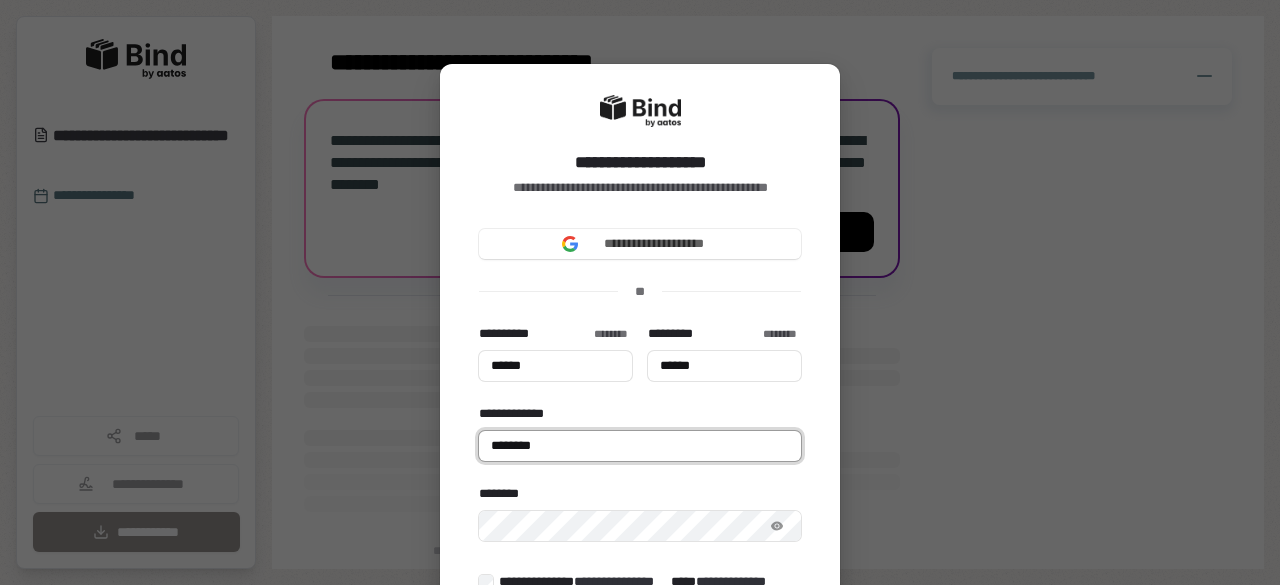 type on "******" 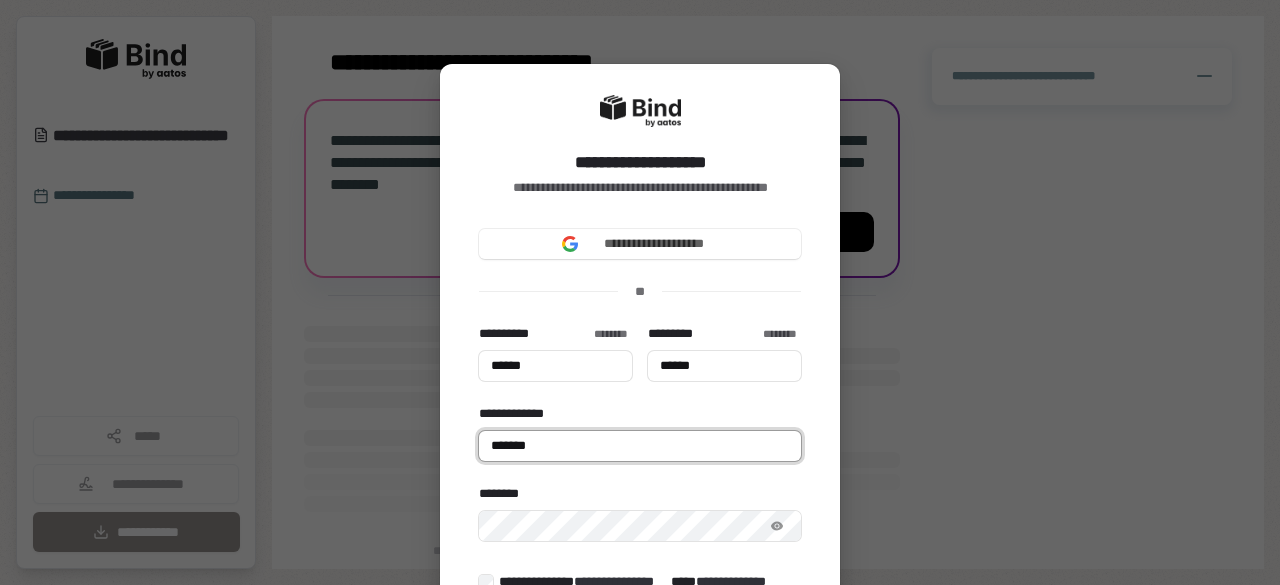 type on "******" 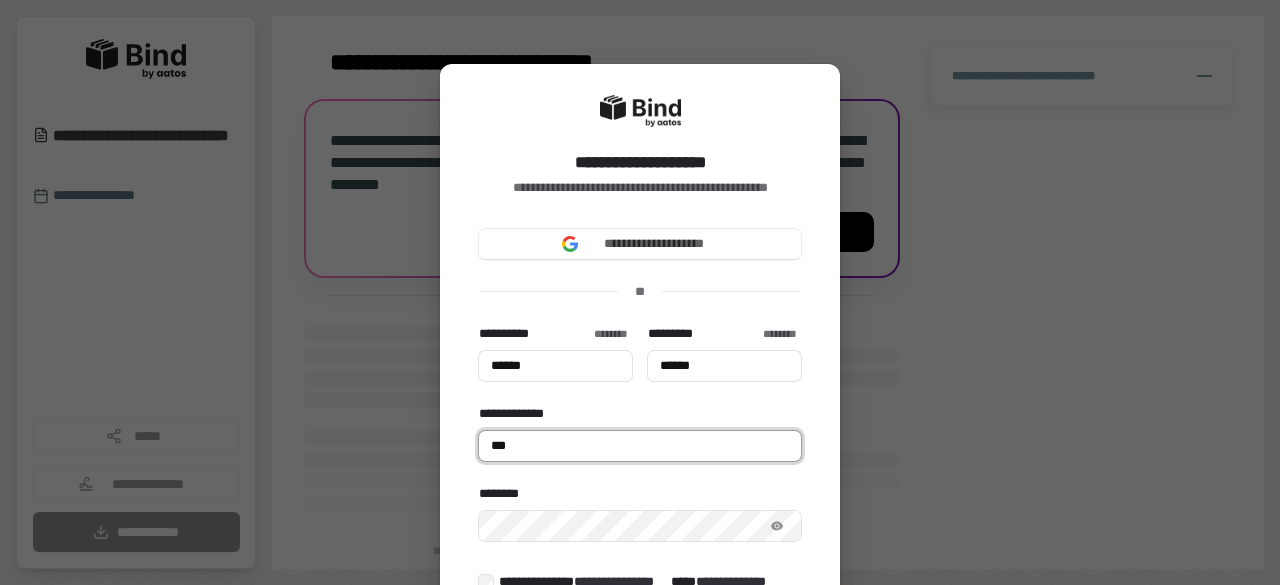 type on "**" 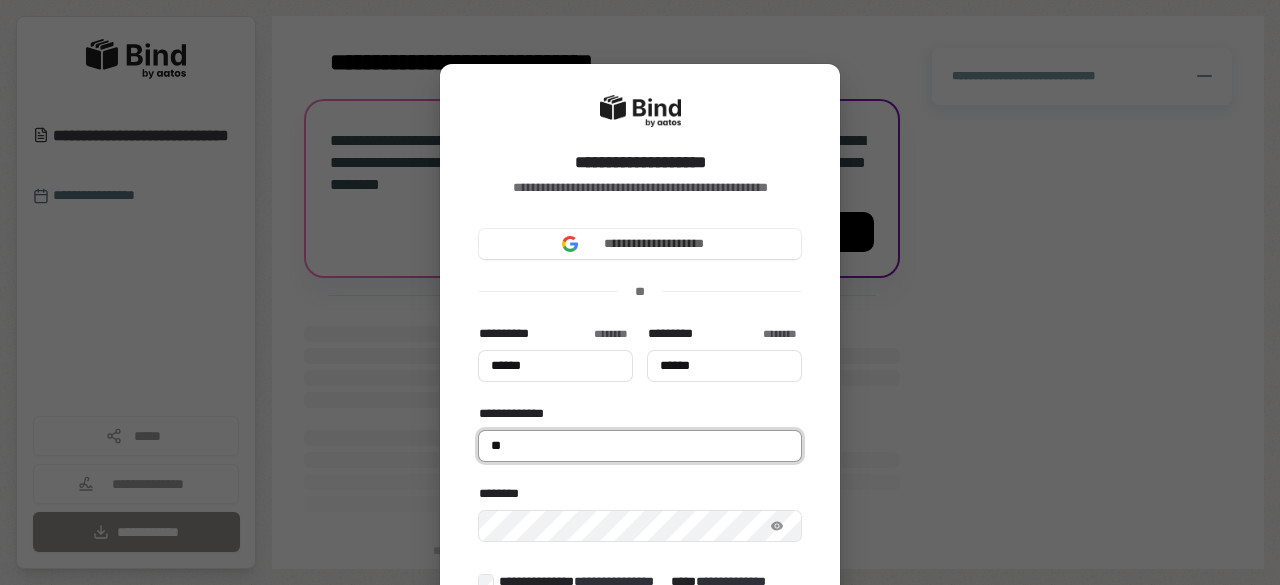 type on "******" 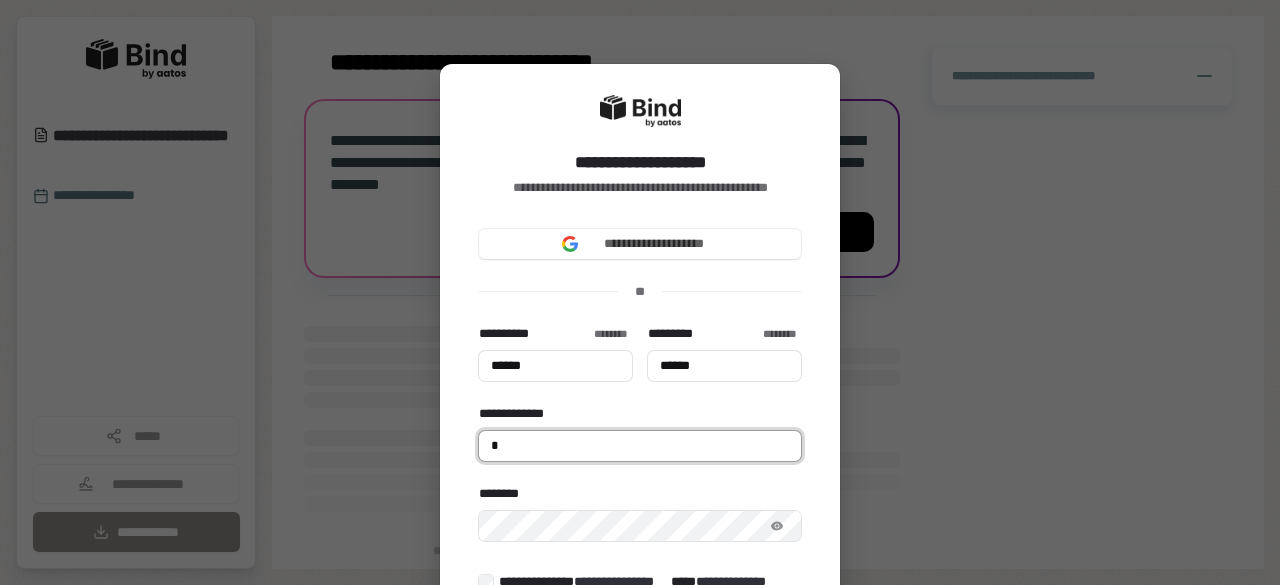 type on "******" 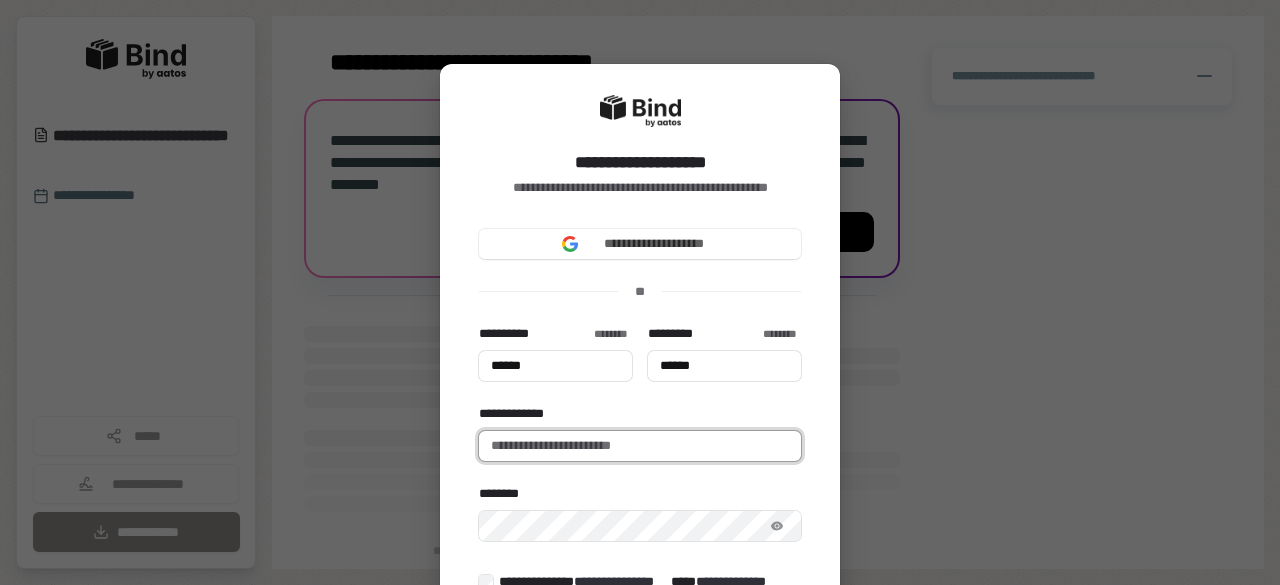 click on "**********" at bounding box center [640, 446] 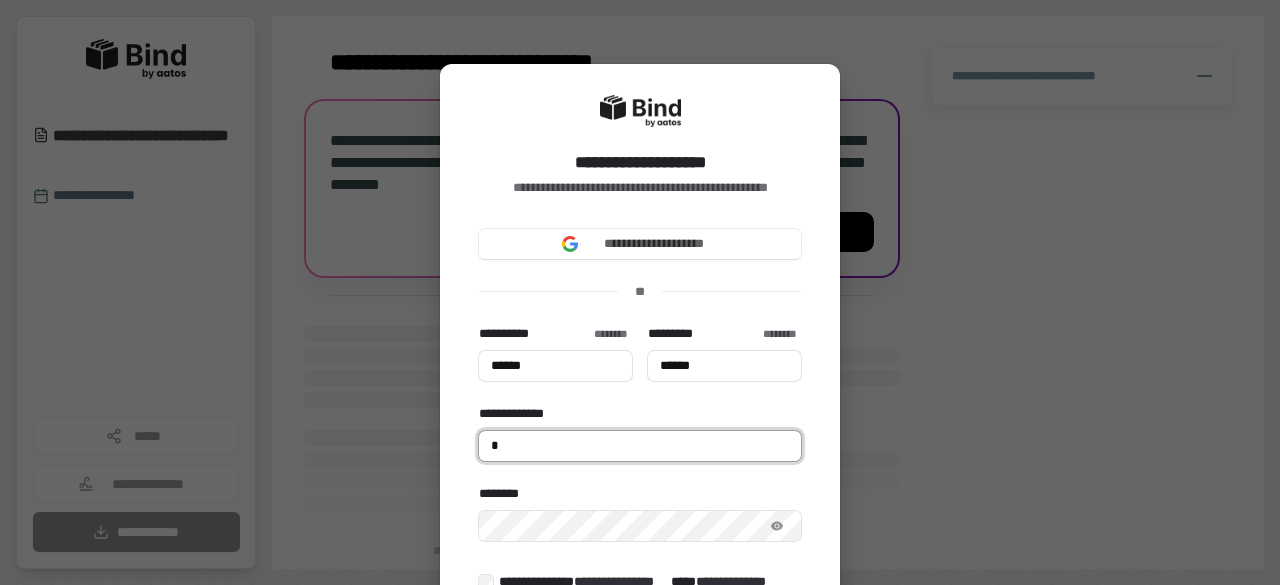 type on "******" 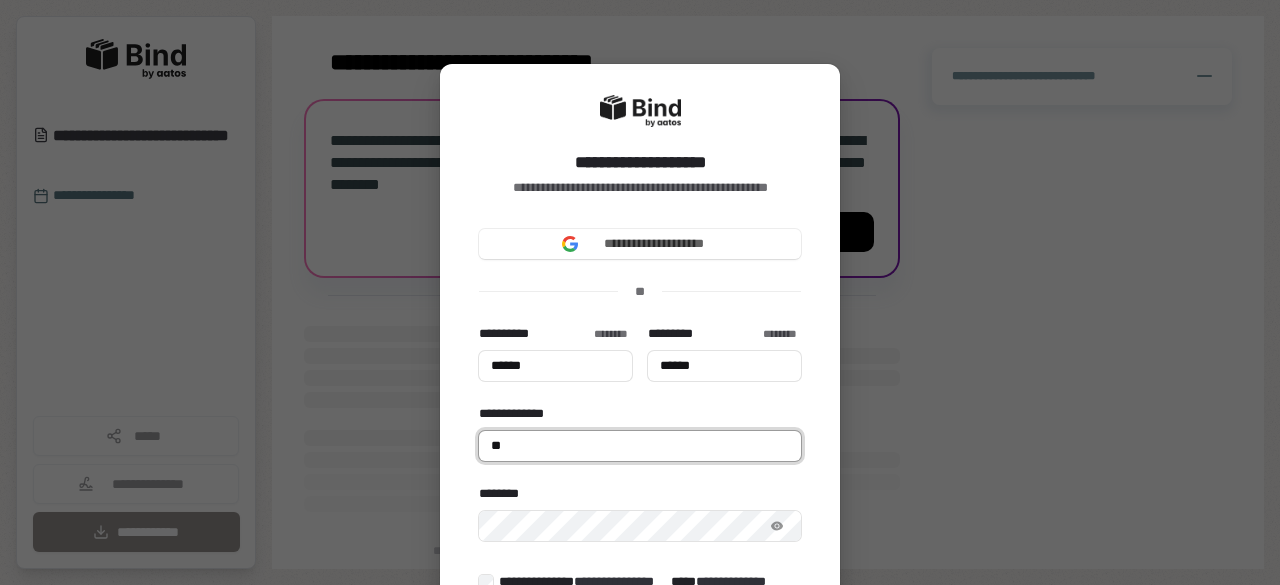 type on "******" 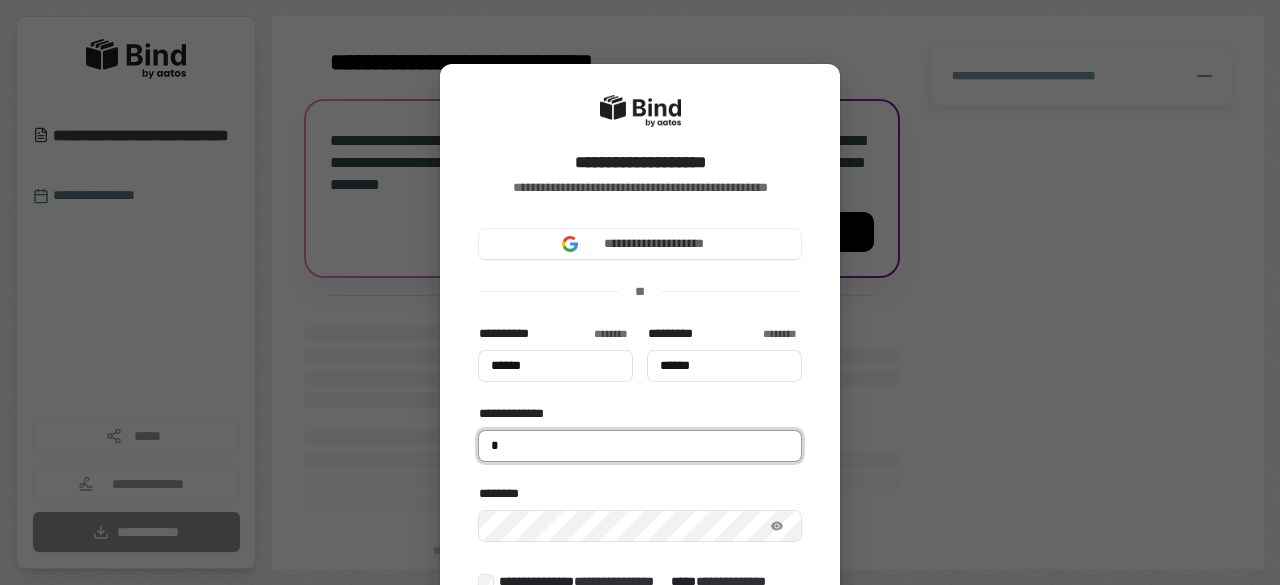 type on "******" 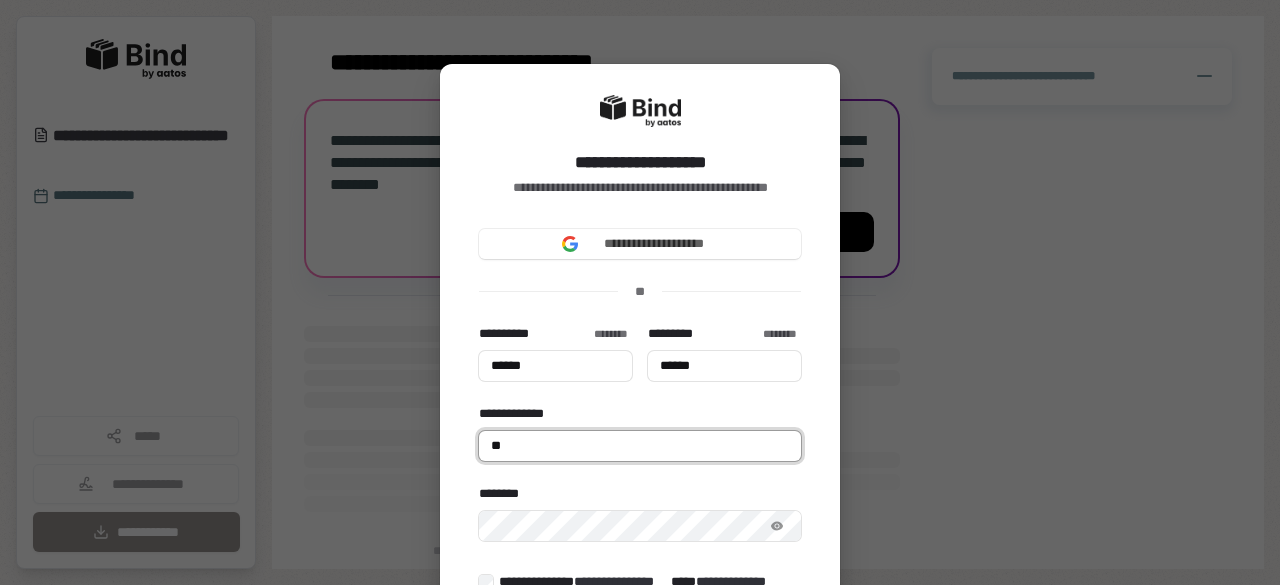 type on "******" 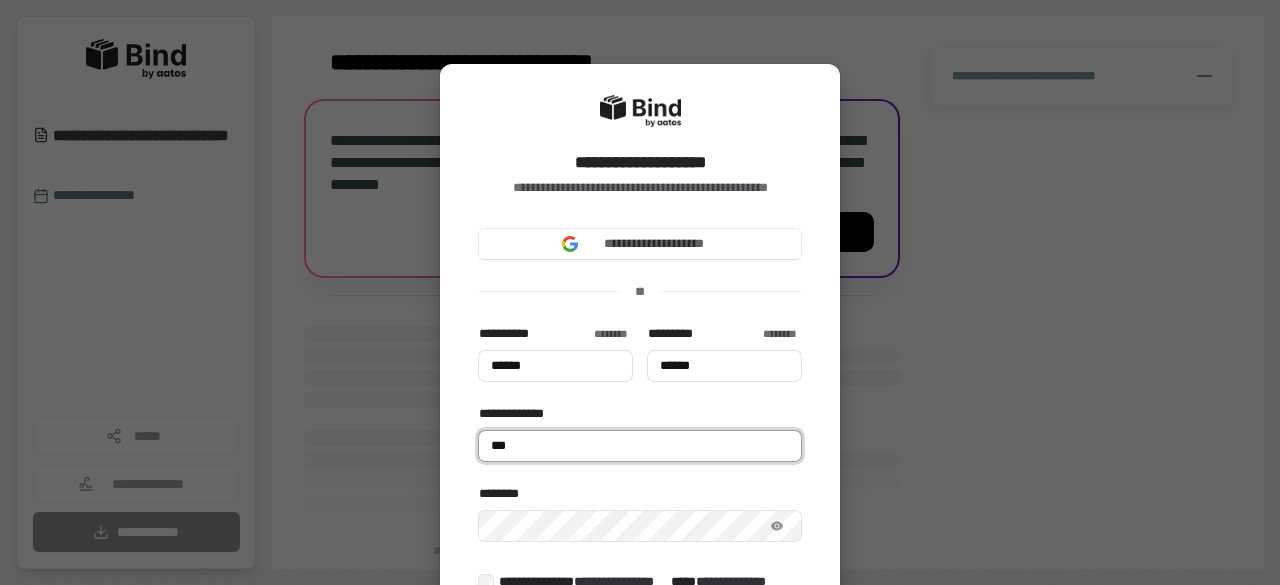 type on "******" 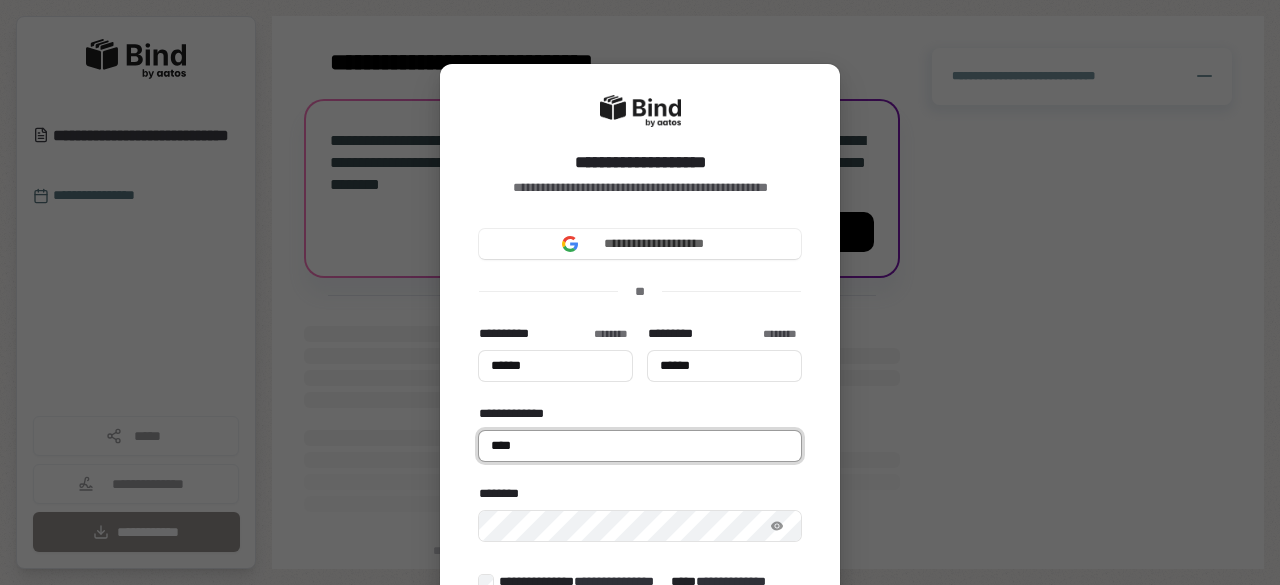 type on "******" 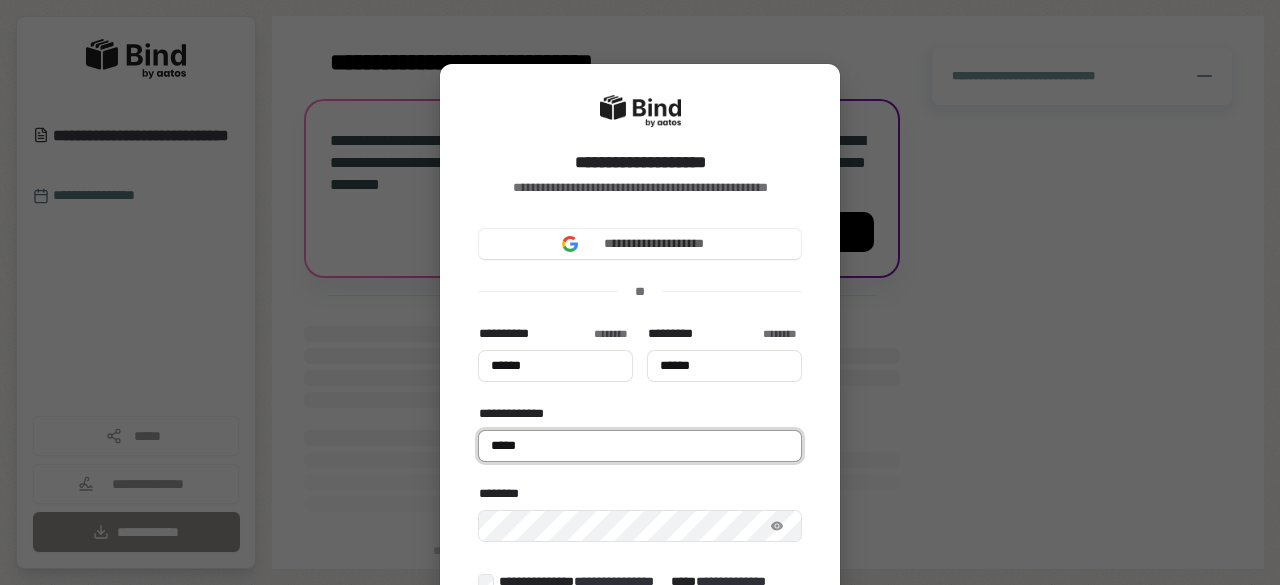 type on "******" 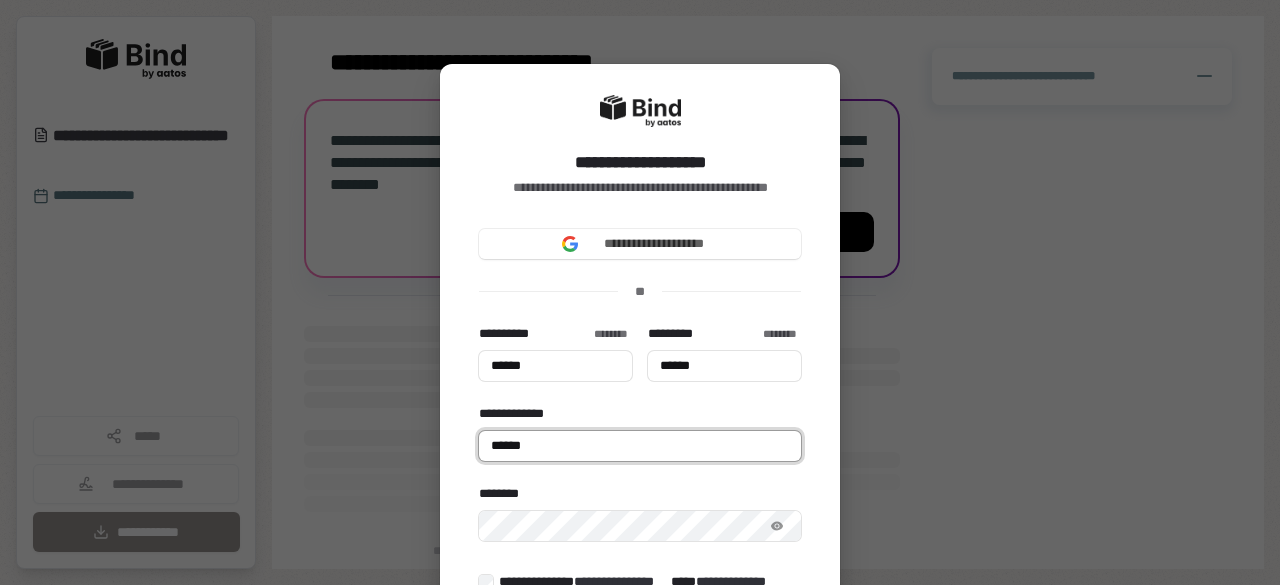 type on "******" 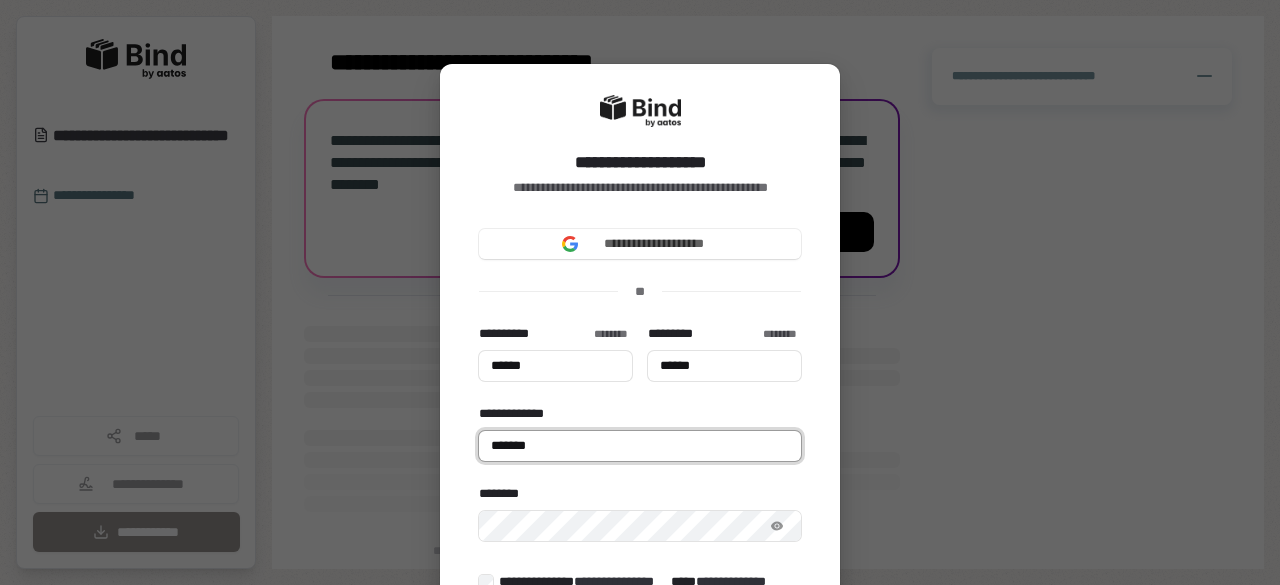 type on "******" 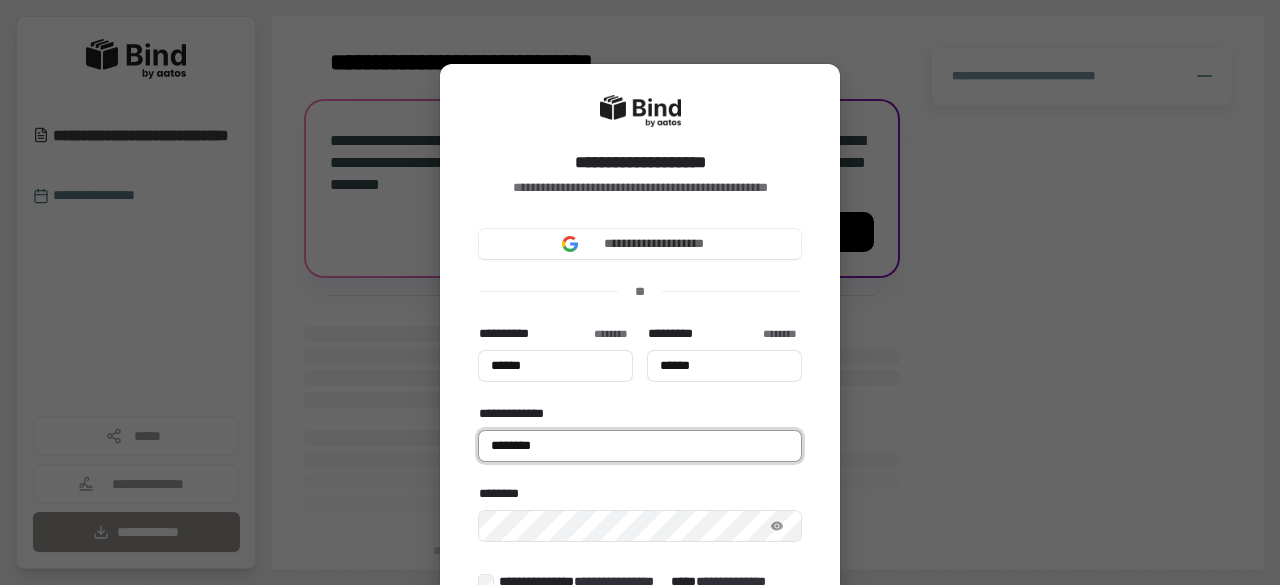 type on "******" 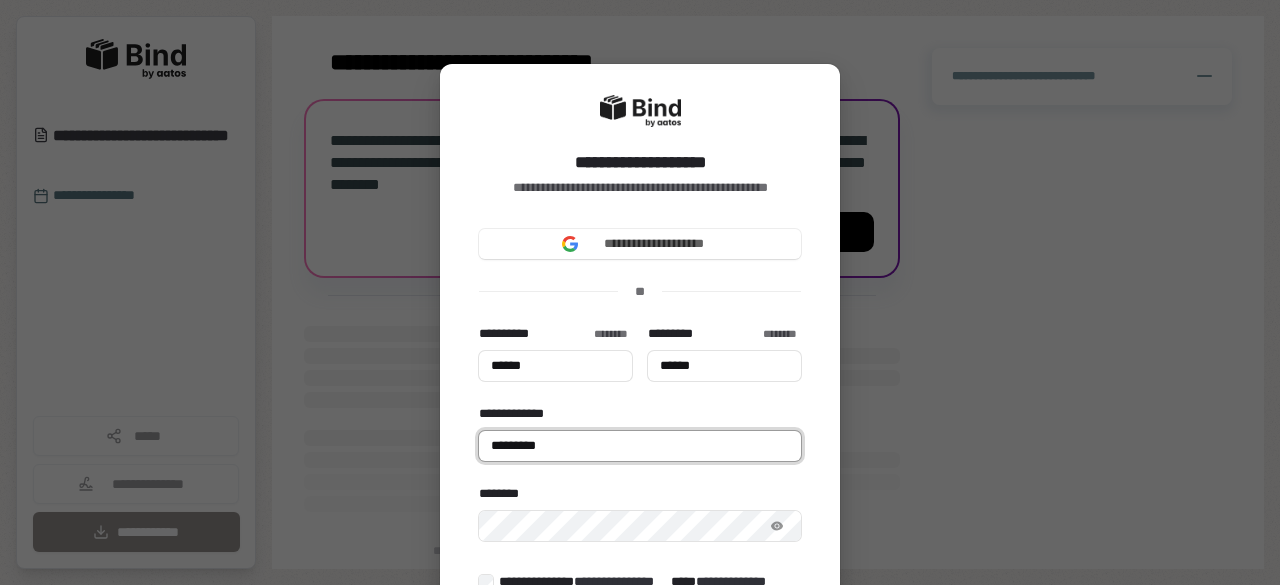 type 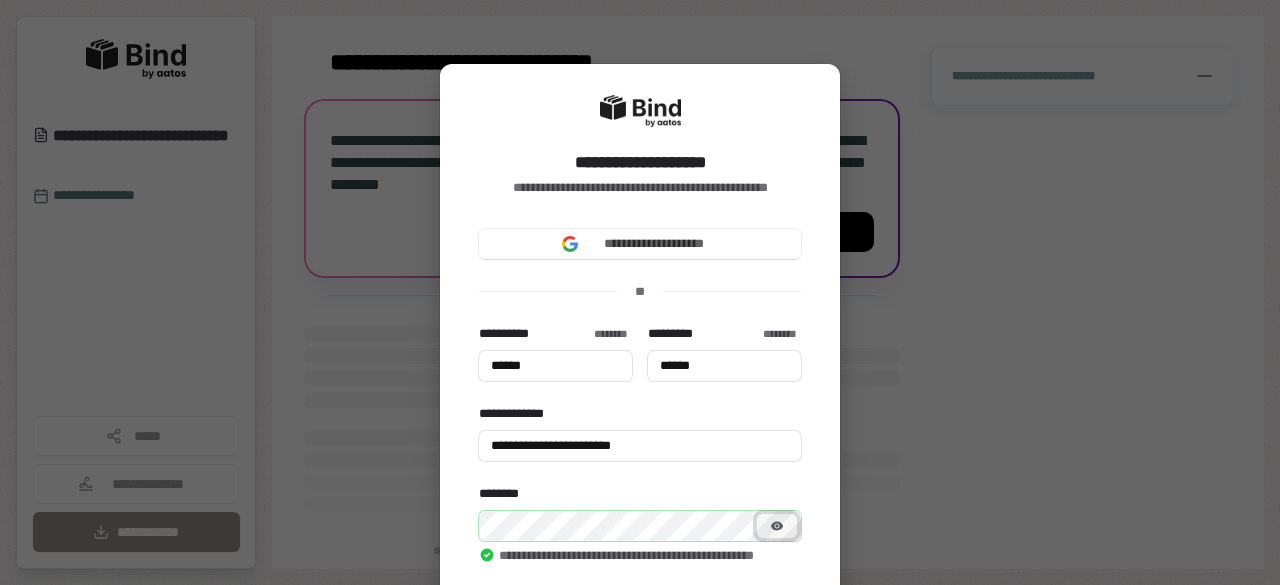 click 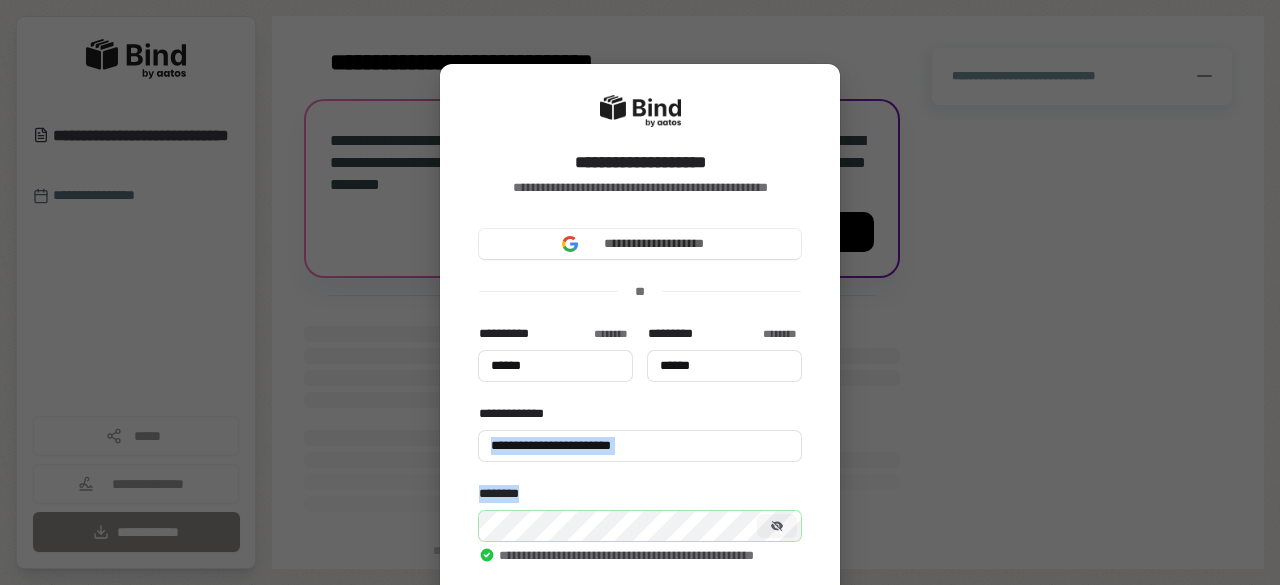 drag, startPoint x: 826, startPoint y: 449, endPoint x: 824, endPoint y: 533, distance: 84.0238 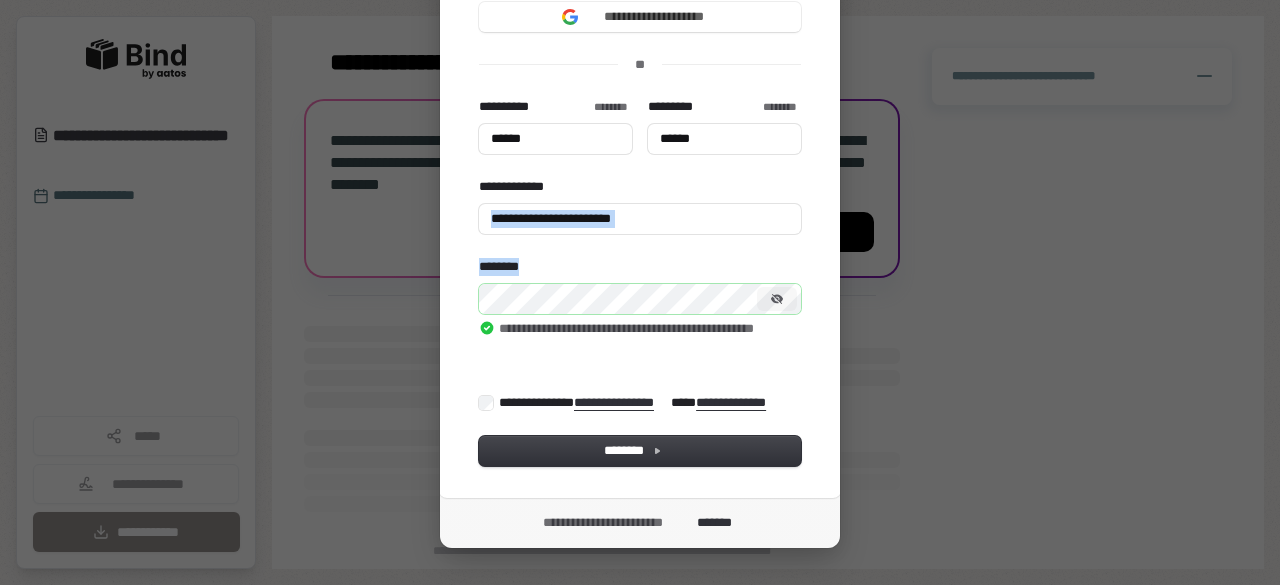 scroll, scrollTop: 240, scrollLeft: 0, axis: vertical 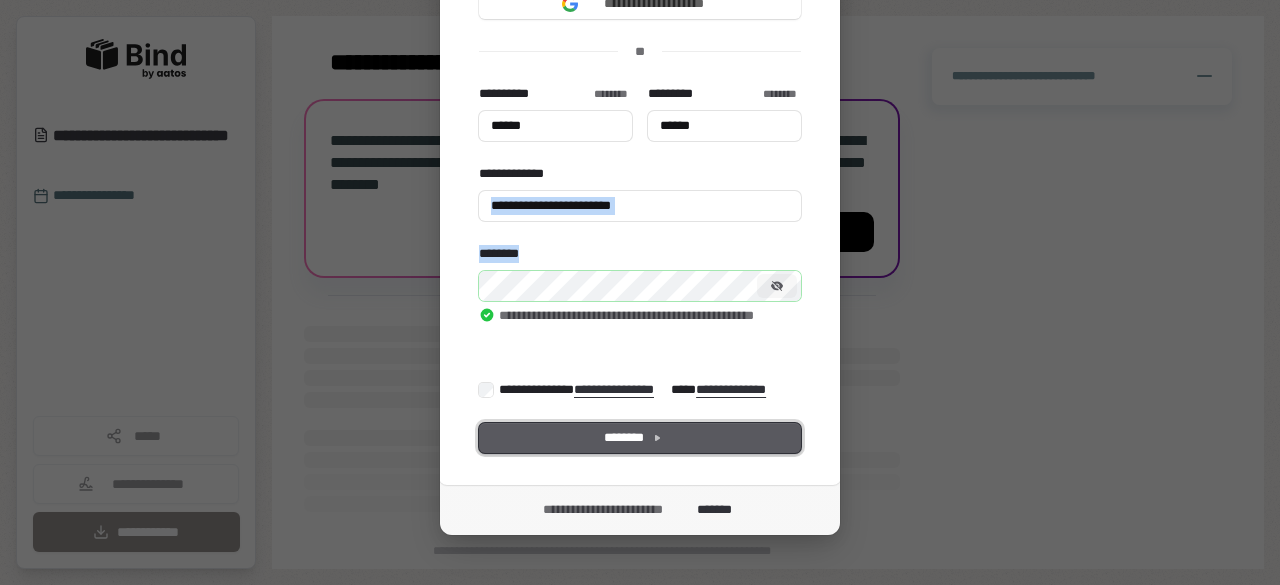click on "********" at bounding box center [640, 438] 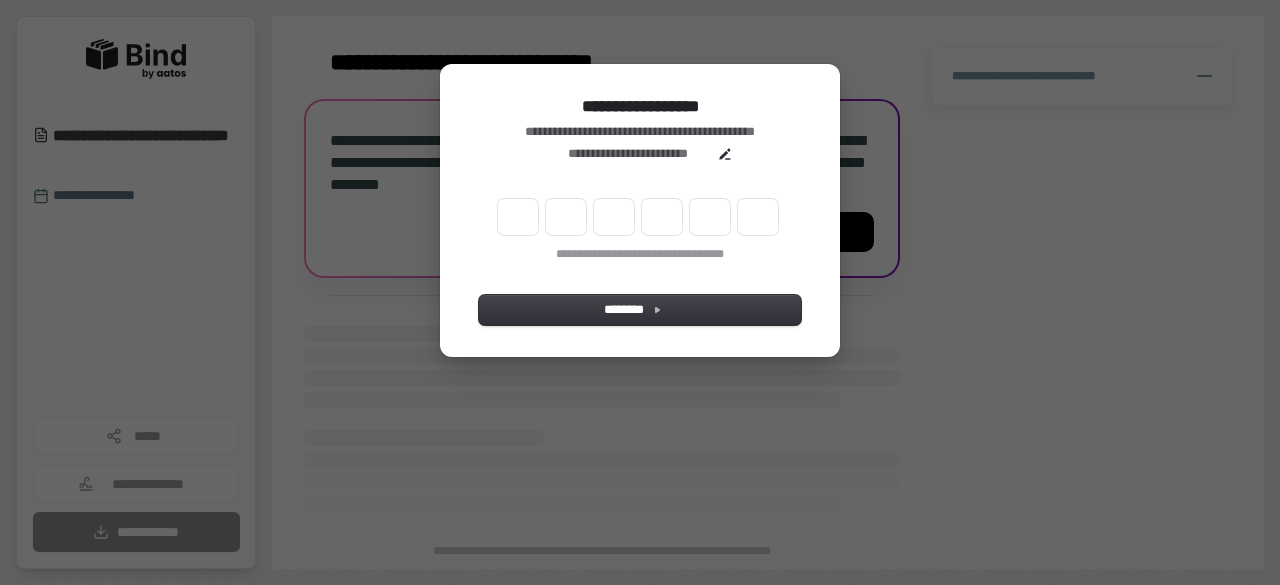 scroll, scrollTop: 0, scrollLeft: 0, axis: both 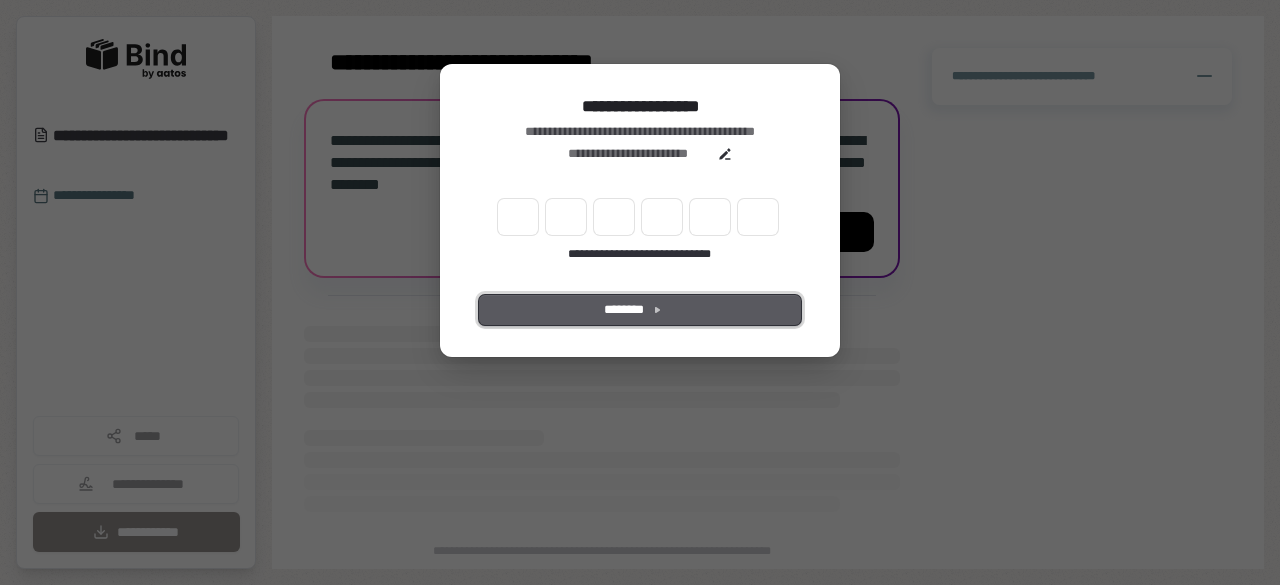 click on "********" at bounding box center (640, 310) 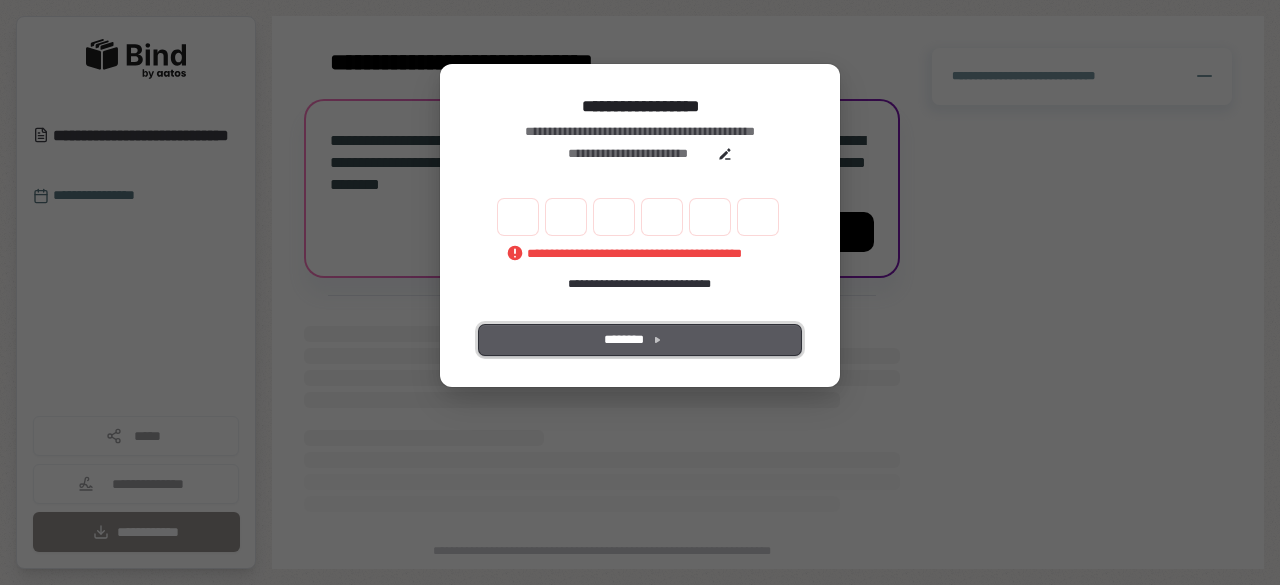 click on "**********" at bounding box center [640, 275] 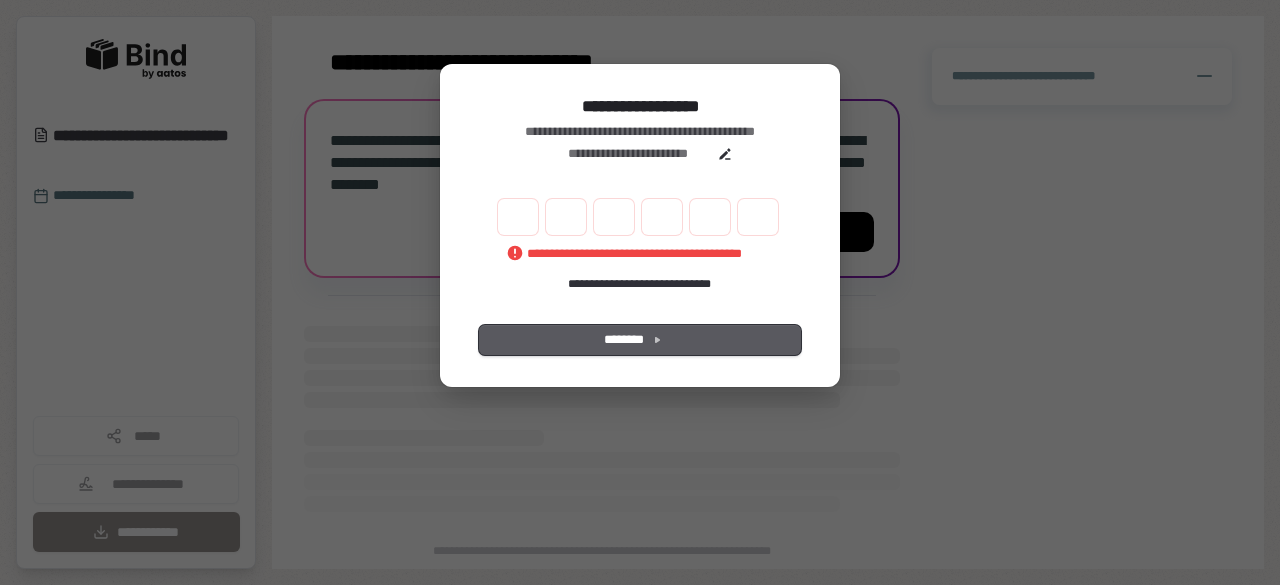 click on "**********" at bounding box center (640, 275) 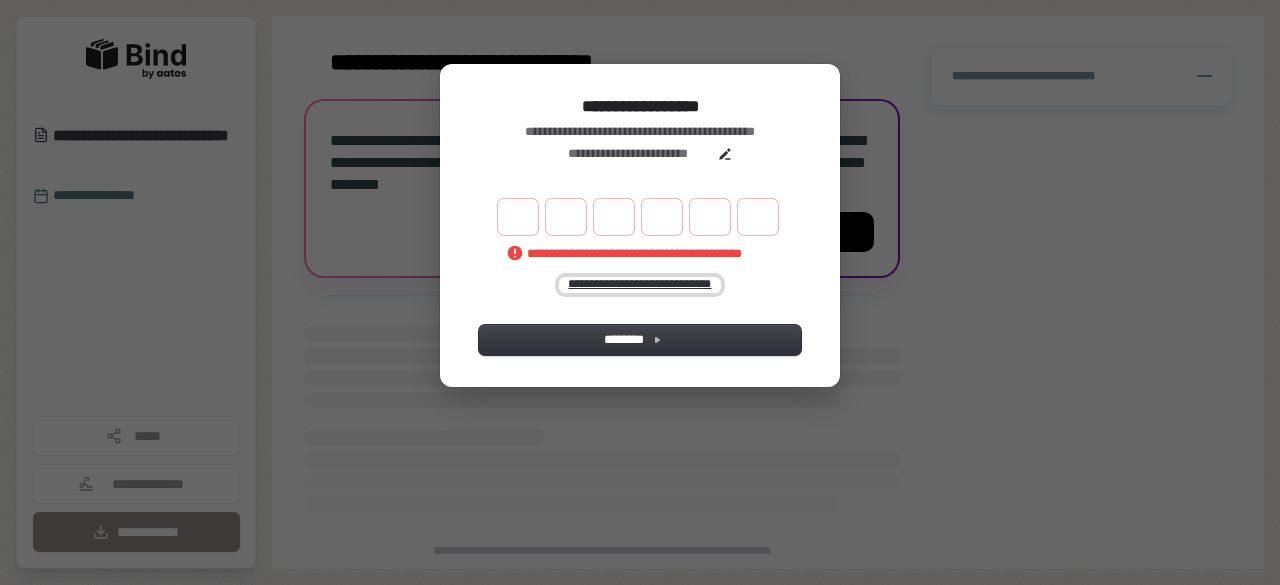 click on "**********" at bounding box center [640, 285] 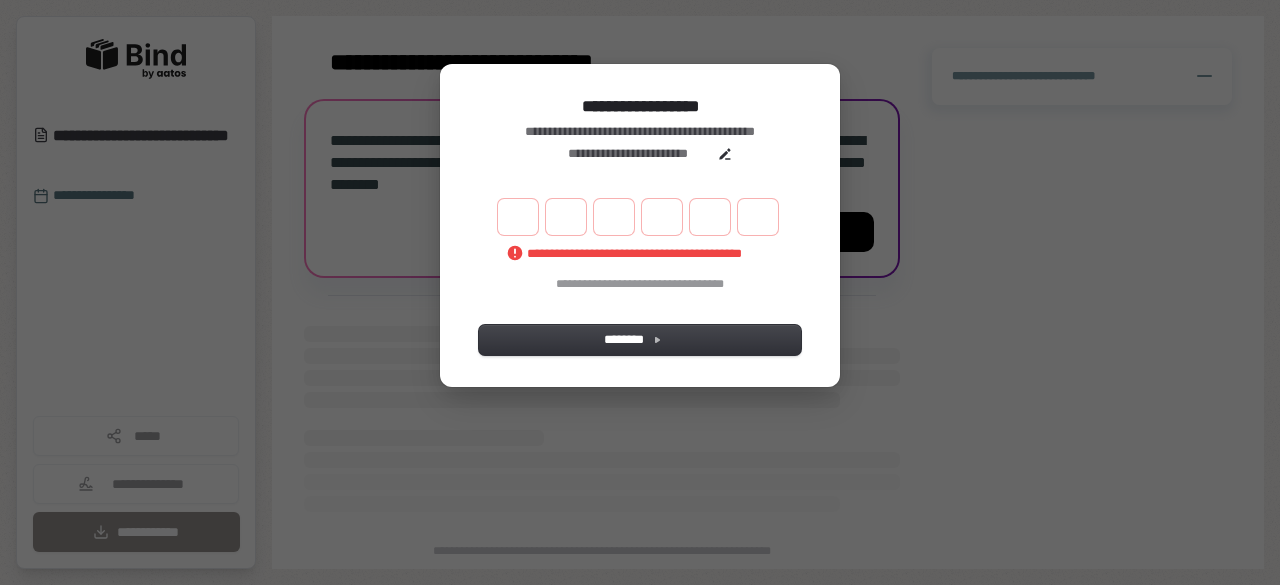 click on "**********" at bounding box center (640, 292) 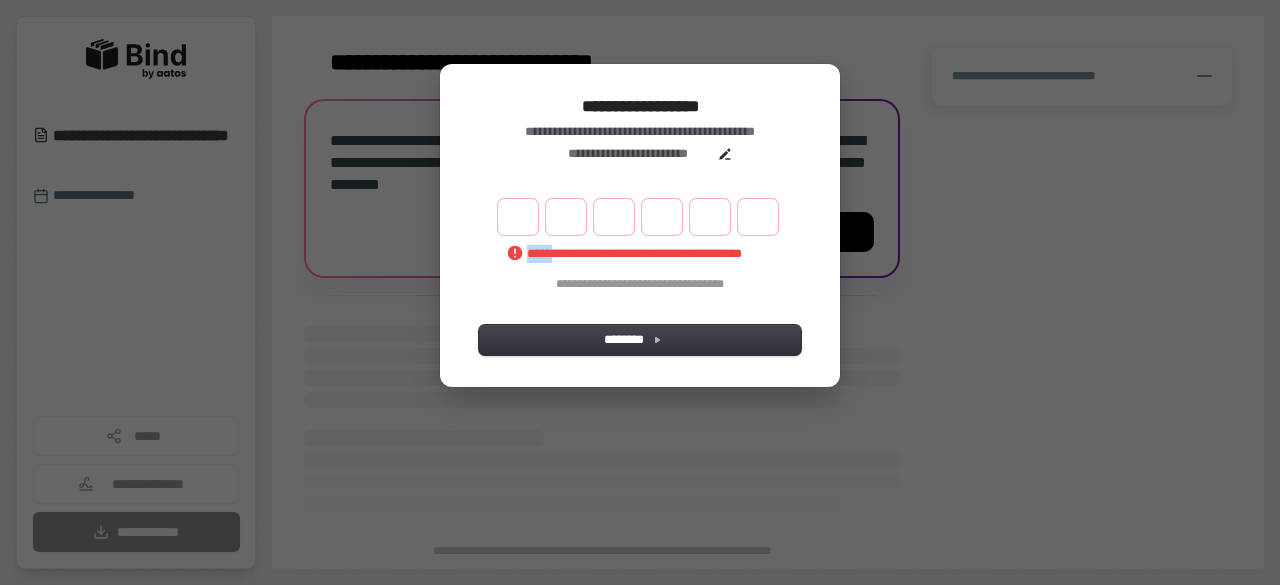 click on "**********" at bounding box center (640, 292) 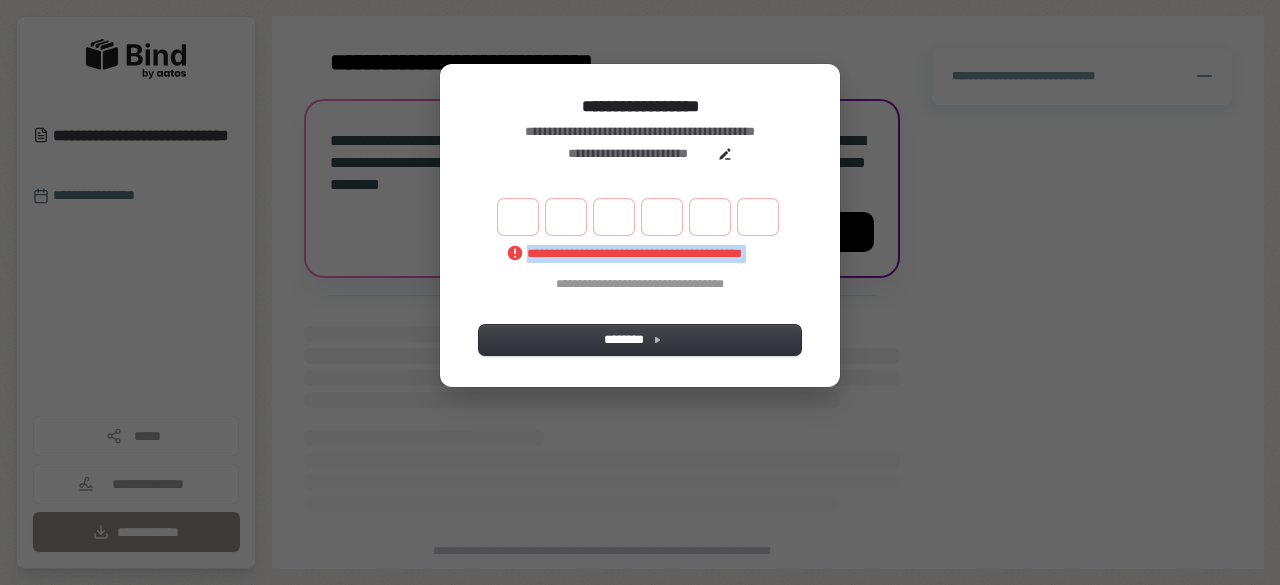 click on "**********" at bounding box center (640, 292) 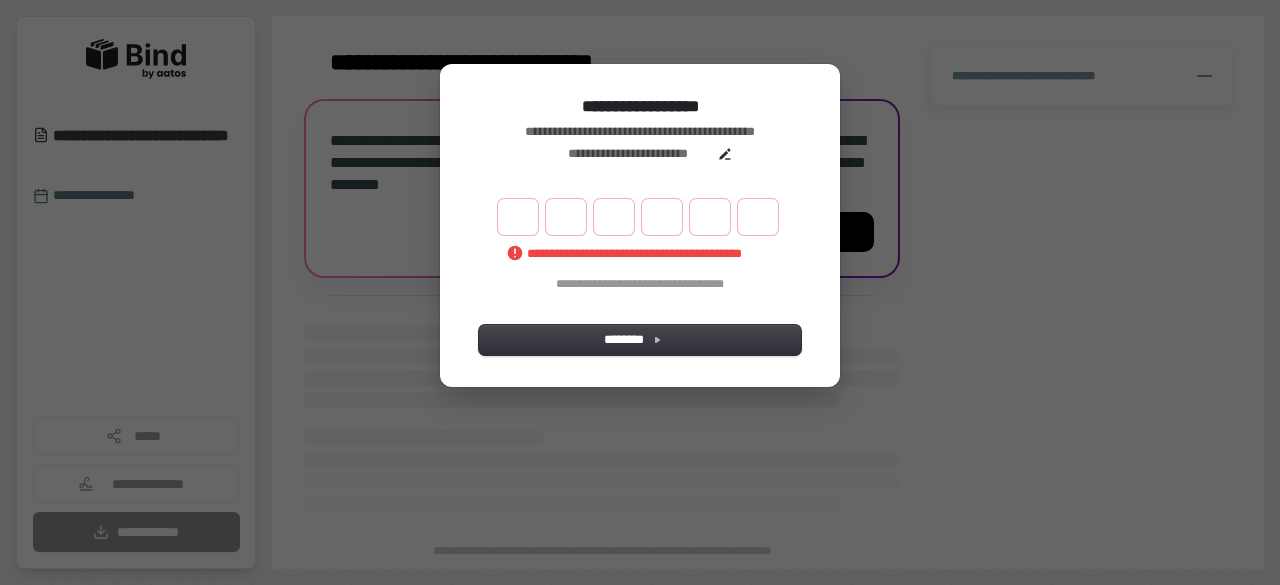 click on "**********" at bounding box center (640, 292) 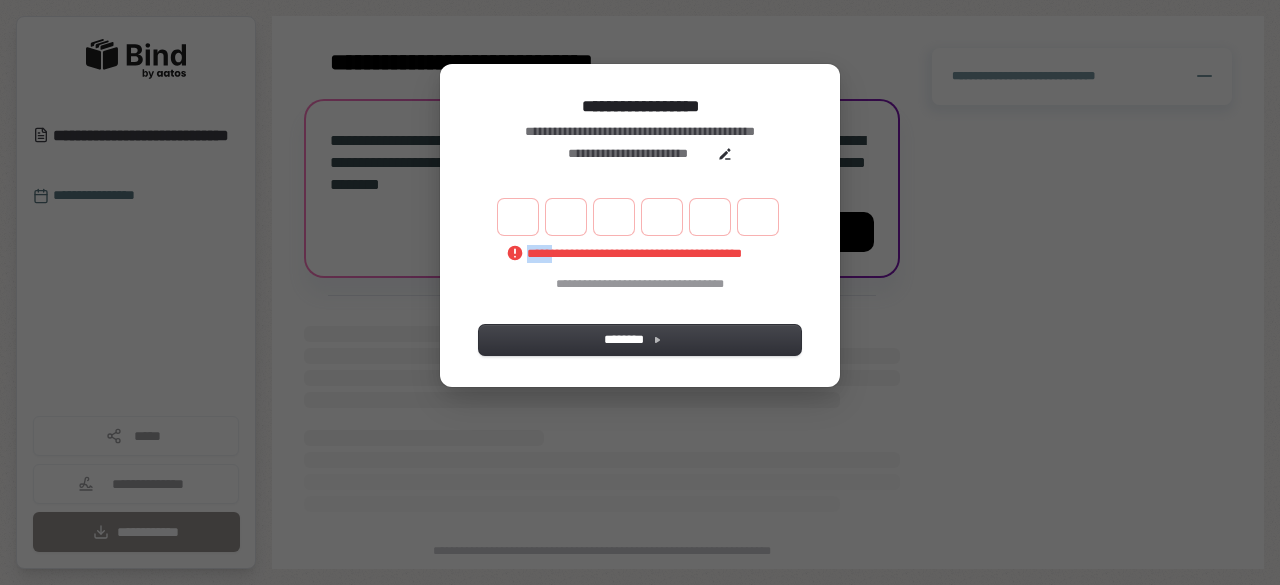 click on "**********" at bounding box center [640, 292] 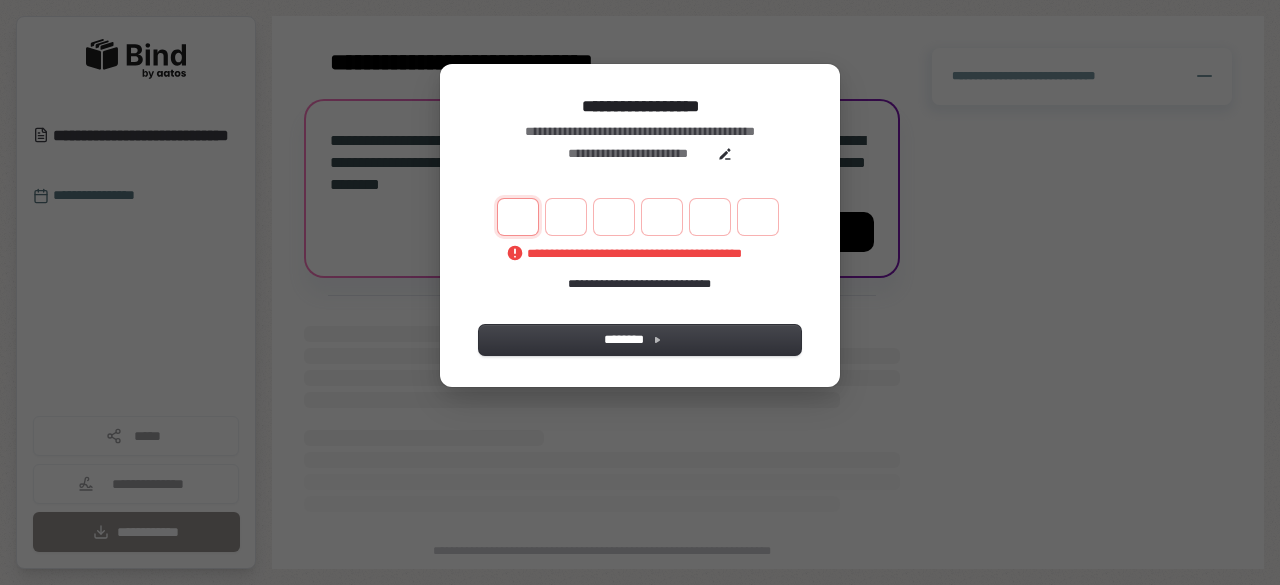 click at bounding box center [518, 217] 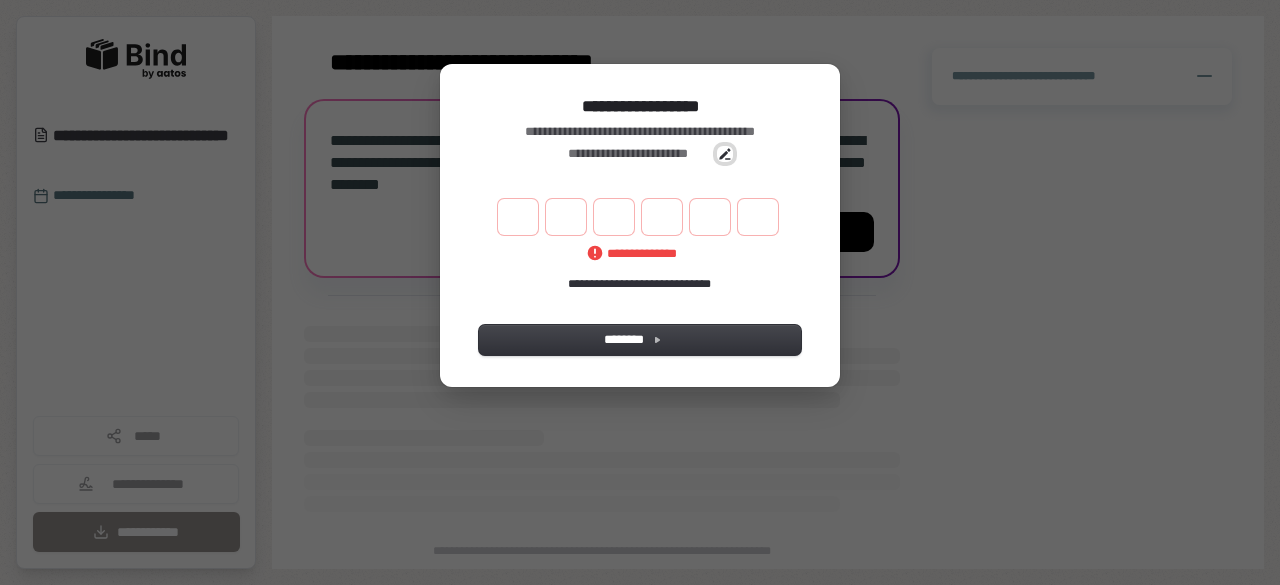 click 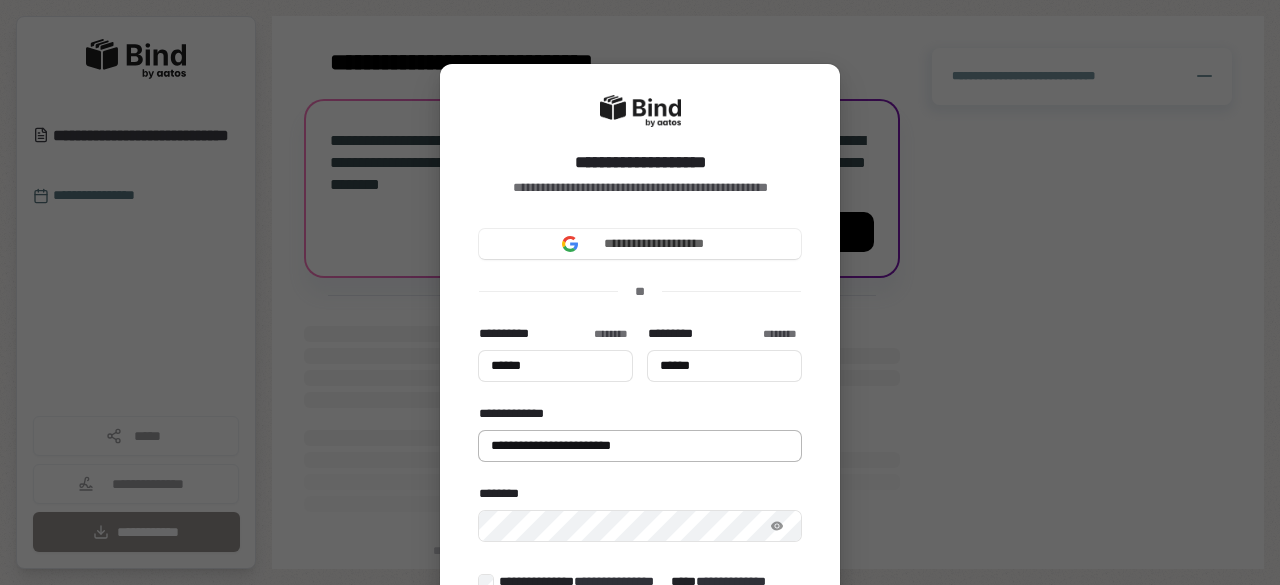 drag, startPoint x: 648, startPoint y: 428, endPoint x: 656, endPoint y: 452, distance: 25.298222 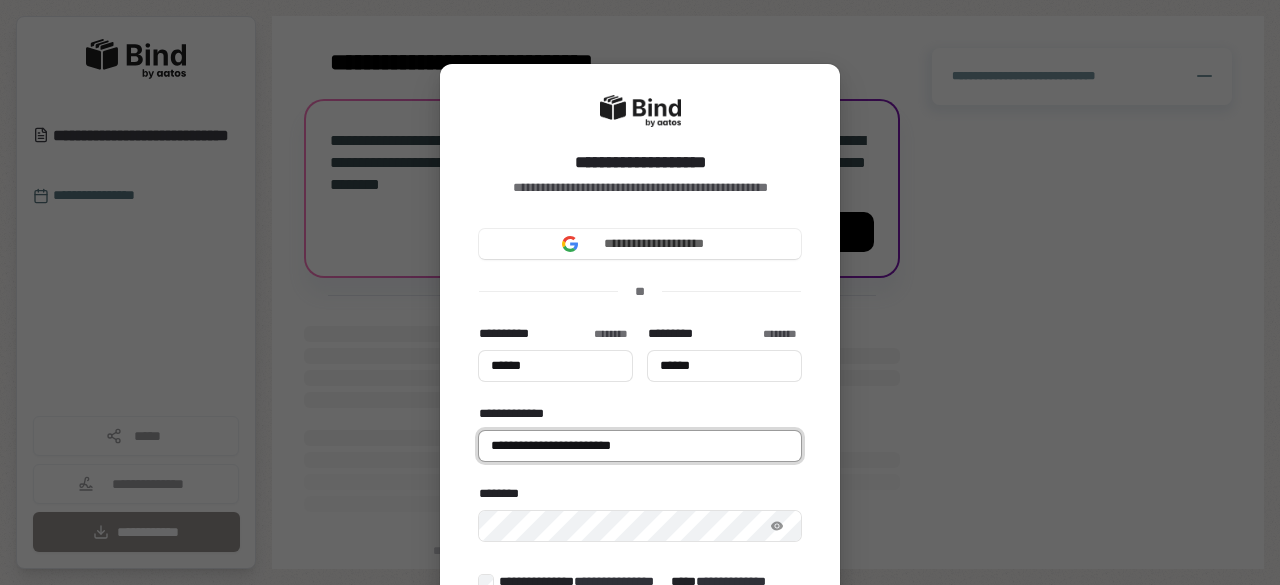 click on "**********" at bounding box center [640, 446] 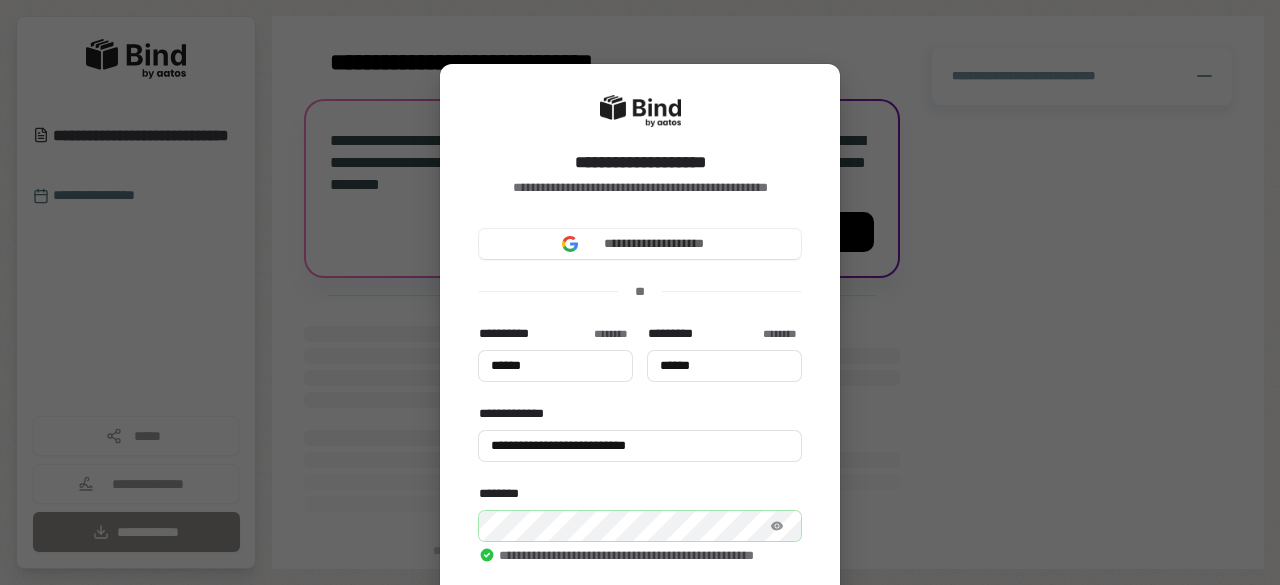 click on "**********" at bounding box center (640, 292) 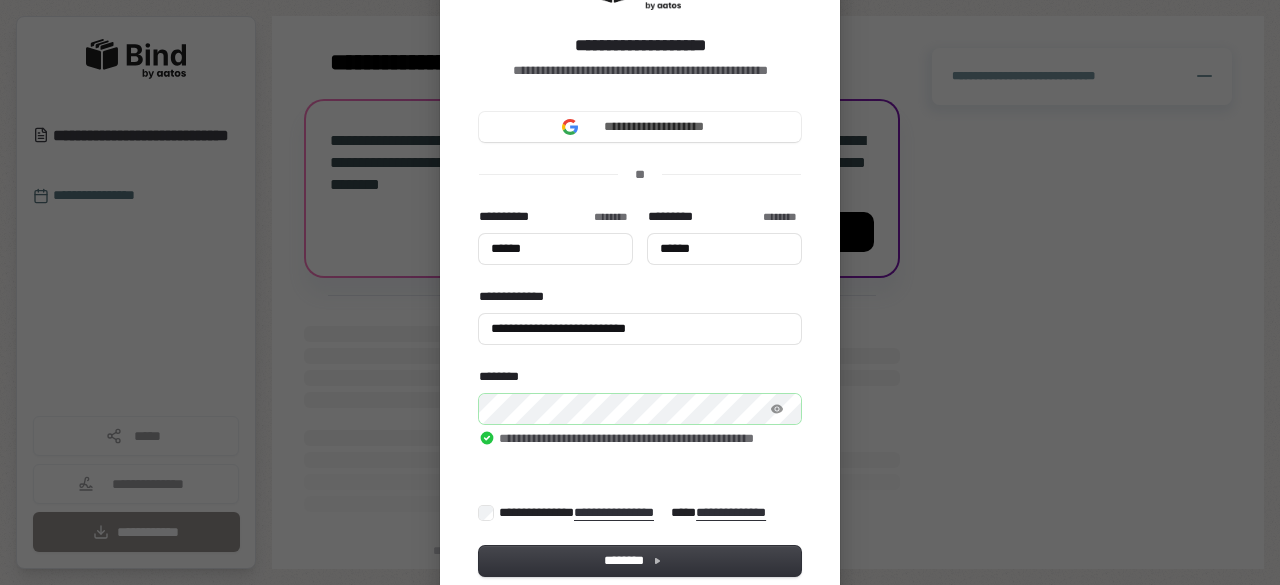 scroll, scrollTop: 120, scrollLeft: 0, axis: vertical 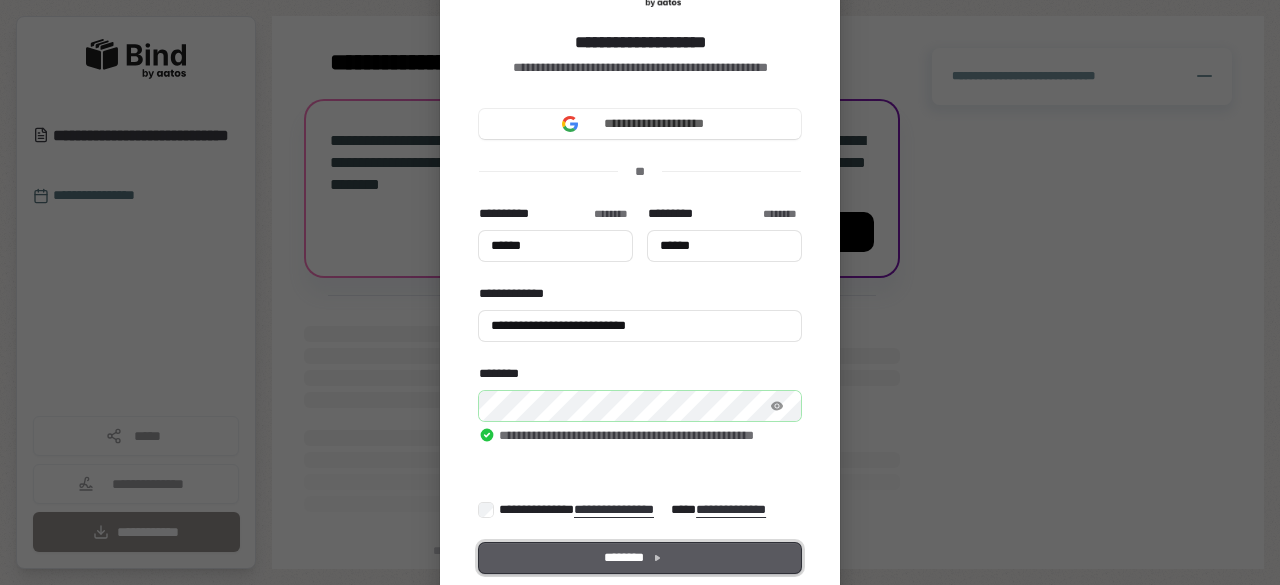 click on "********" at bounding box center (640, 558) 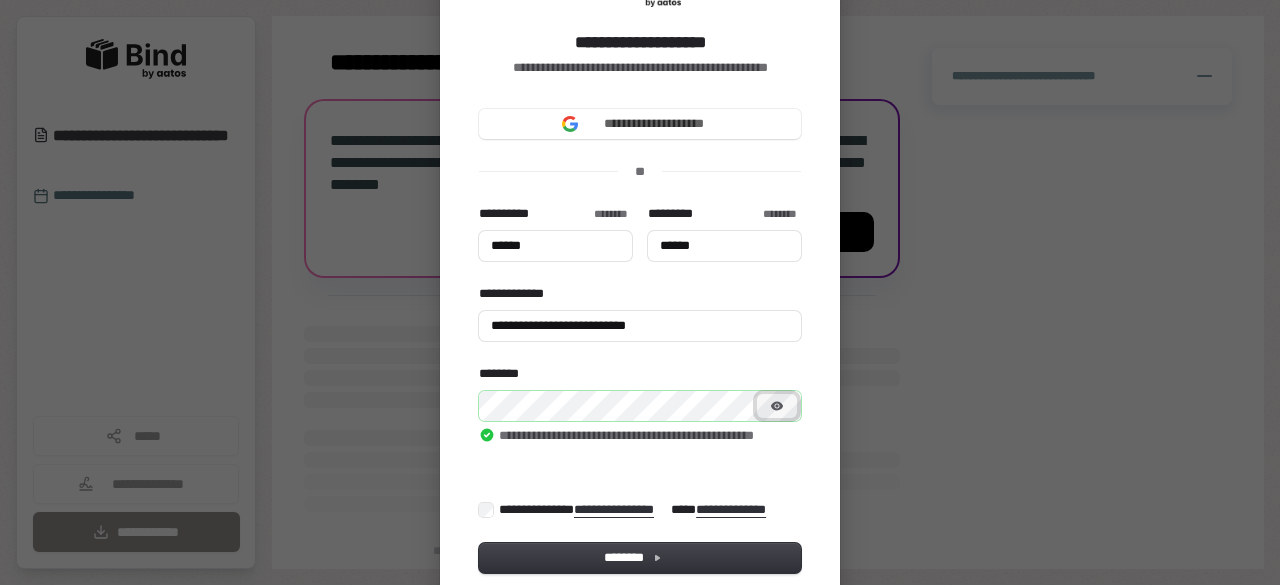 click 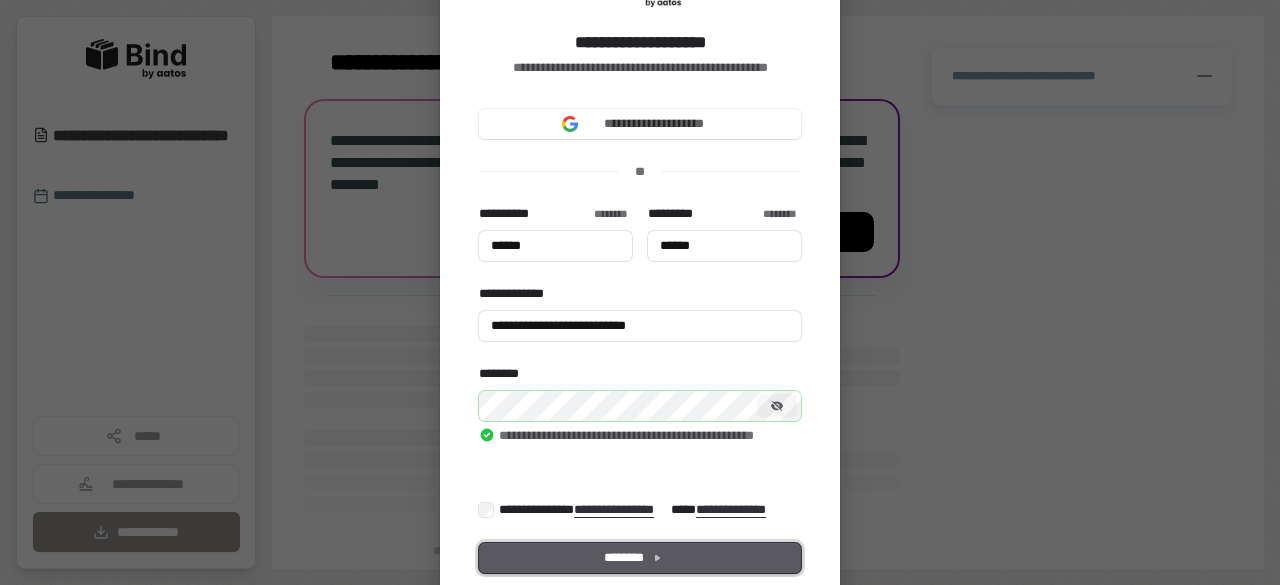 click on "********" at bounding box center (640, 558) 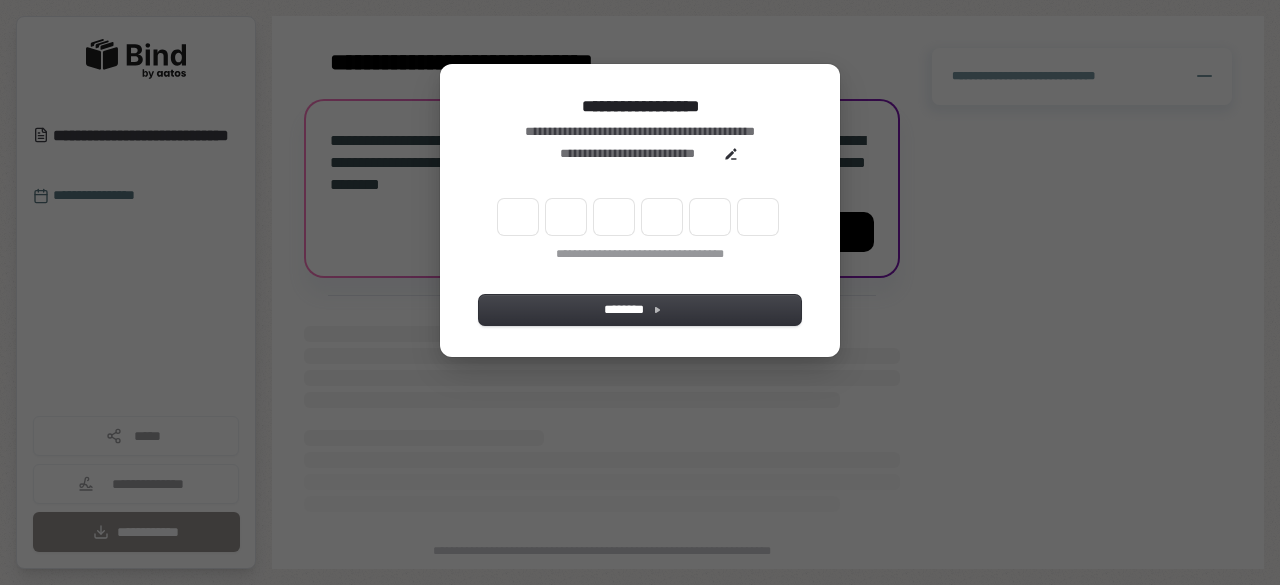 scroll, scrollTop: 0, scrollLeft: 0, axis: both 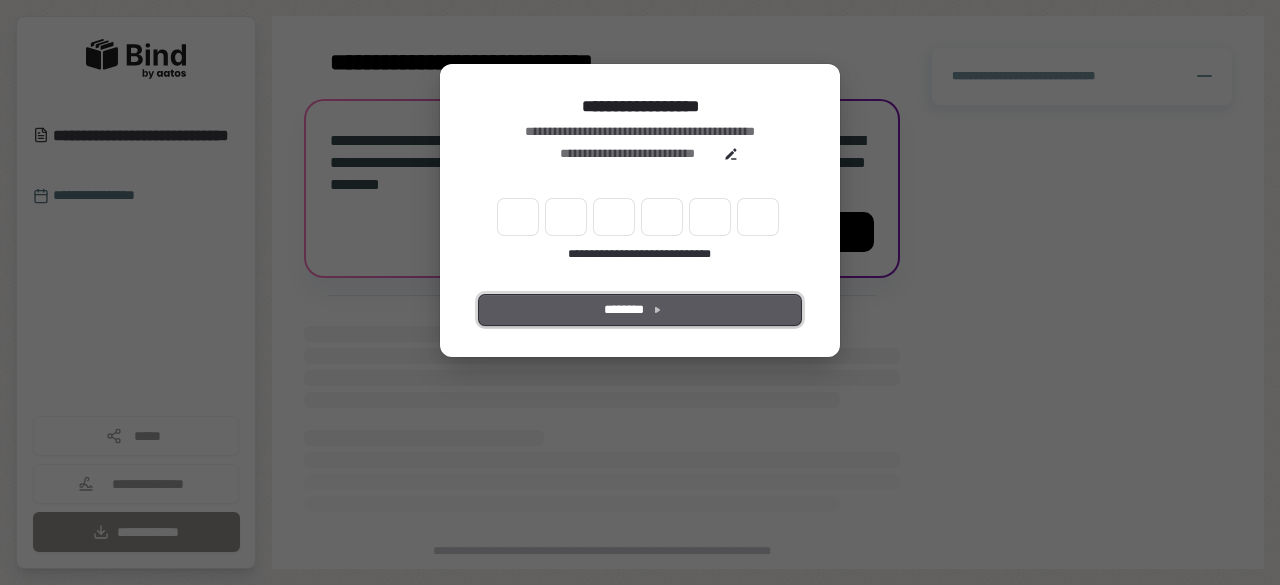 click on "********" at bounding box center (640, 310) 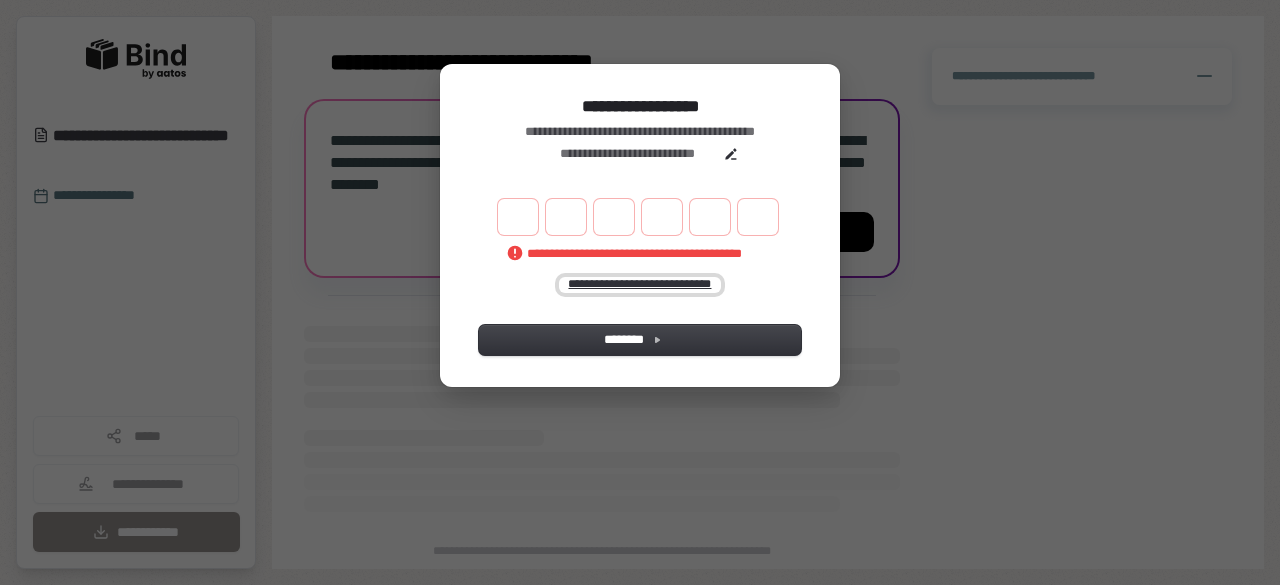 click on "**********" at bounding box center [640, 285] 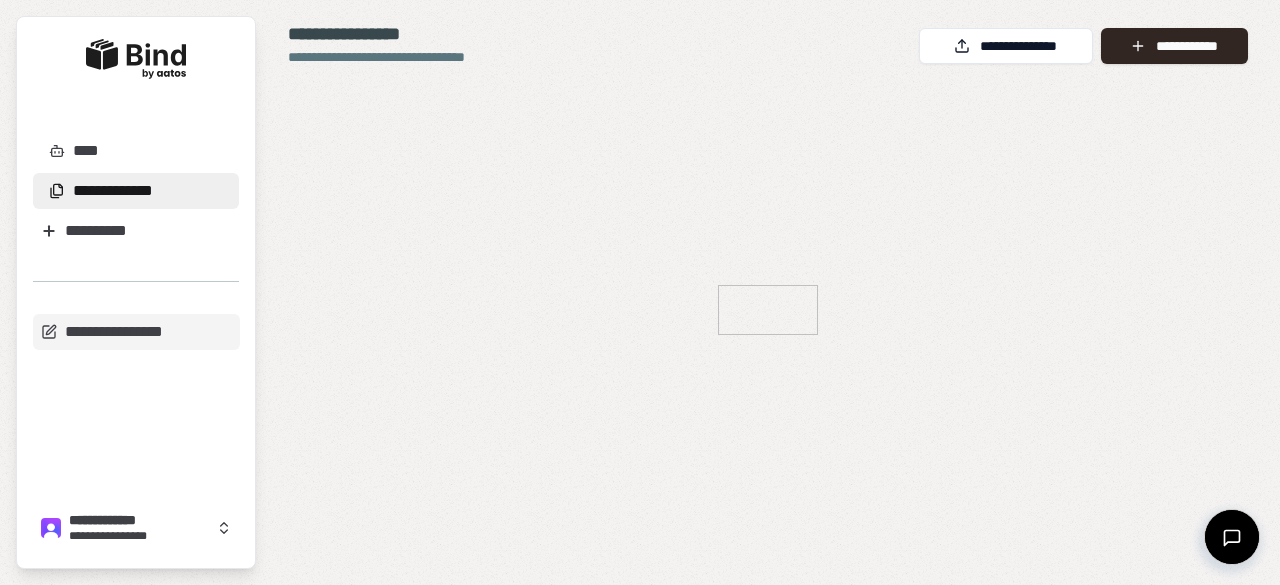 scroll, scrollTop: 0, scrollLeft: 0, axis: both 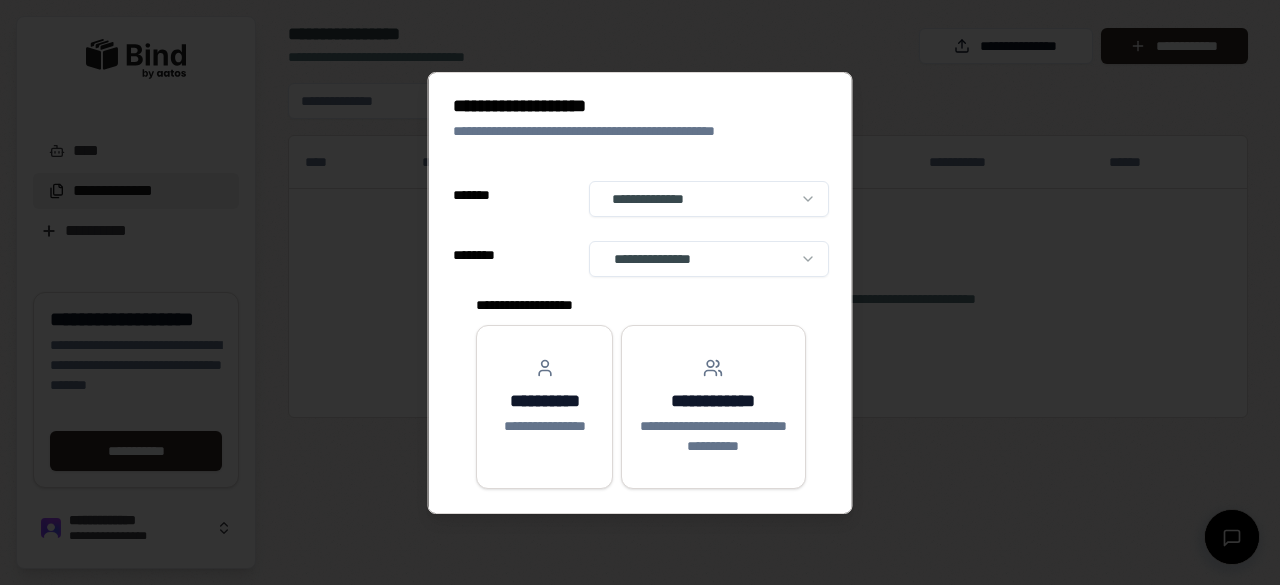 select on "**" 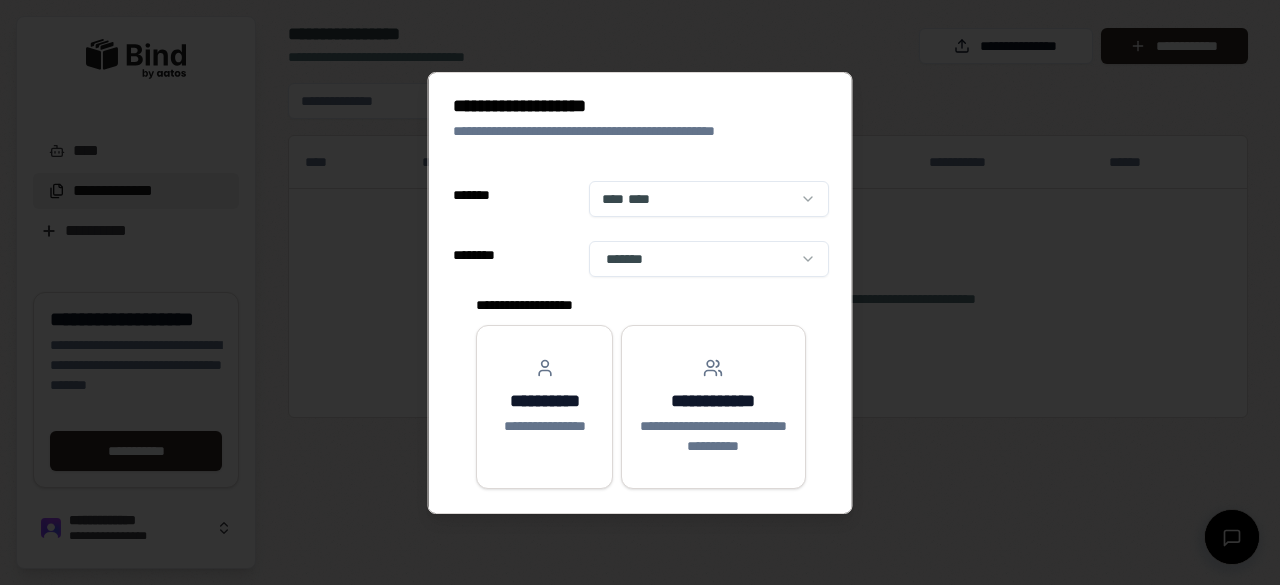 click on "[FIRST] [LAST] [ADDRESS] [CITY] [STATE] [POSTAL_CODE] [COUNTRY] [PHONE] [EMAIL] [WEBSITE] [COMPANY] [PRODUCT] [DATE] [TIME] [AGE] [SSN] [LICENSE] [CARD] [PASSPORT]" at bounding box center [640, 292] 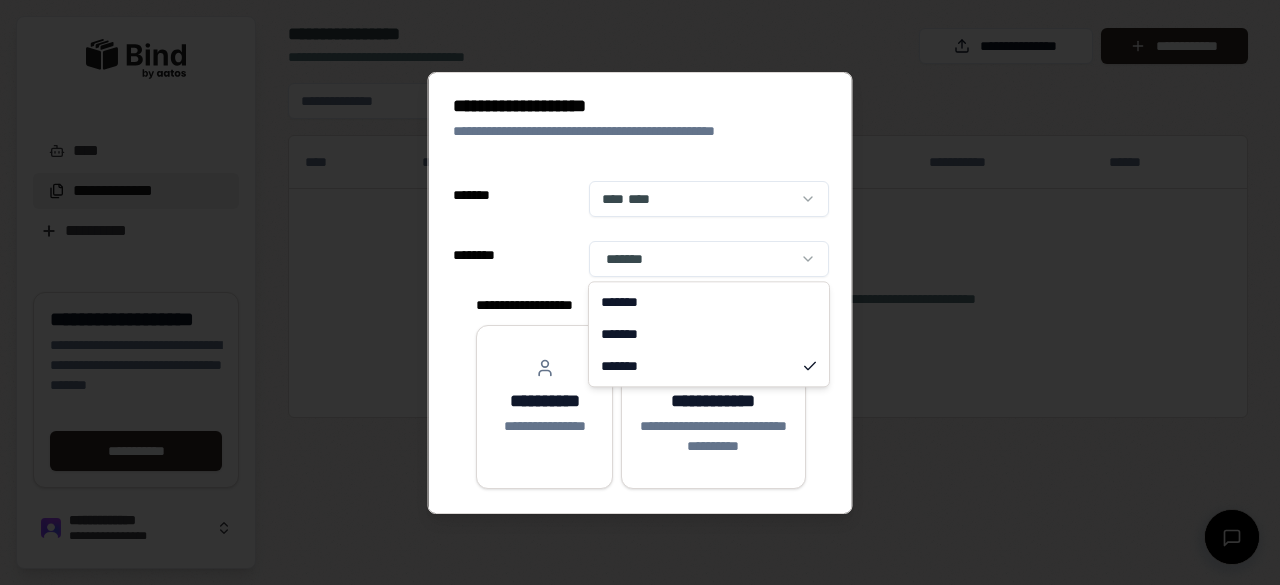 select on "*****" 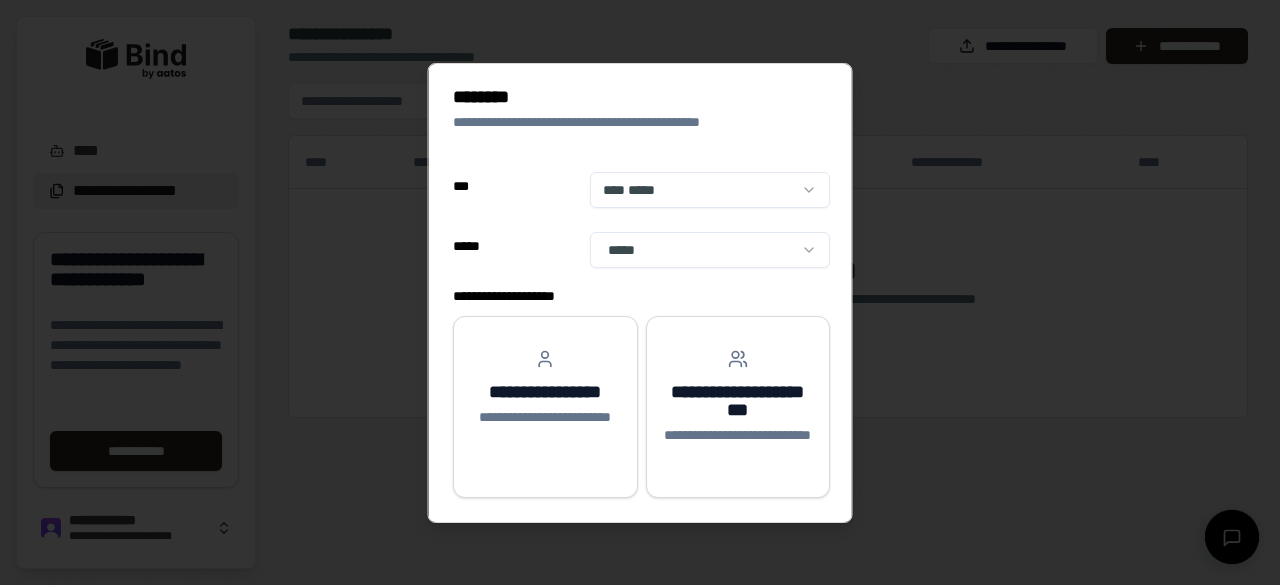 click on "[FIRST] [LAST] [ADDRESS] [CITY] [STATE] [POSTAL_CODE] [COUNTRY] [PHONE] [EMAIL] [WEBSITE] [COMPANY] [PRODUCT] [DATE] [TIME] [AGE] [SSN] [LICENSE] [CARD] [PASSPORT]" at bounding box center [640, 292] 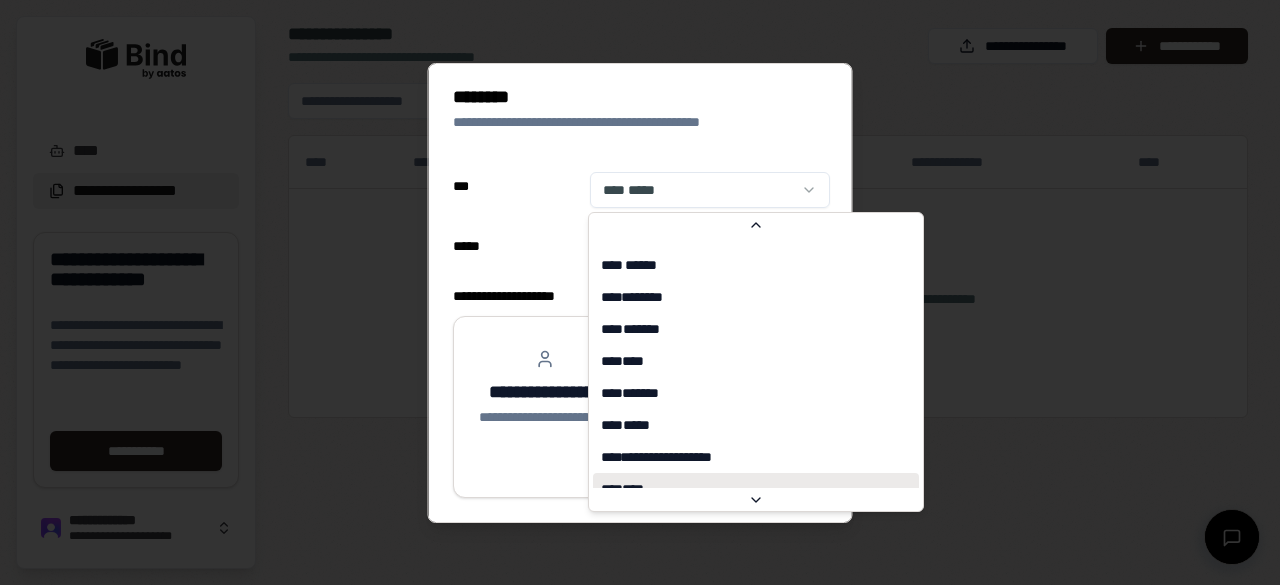 scroll, scrollTop: 7072, scrollLeft: 0, axis: vertical 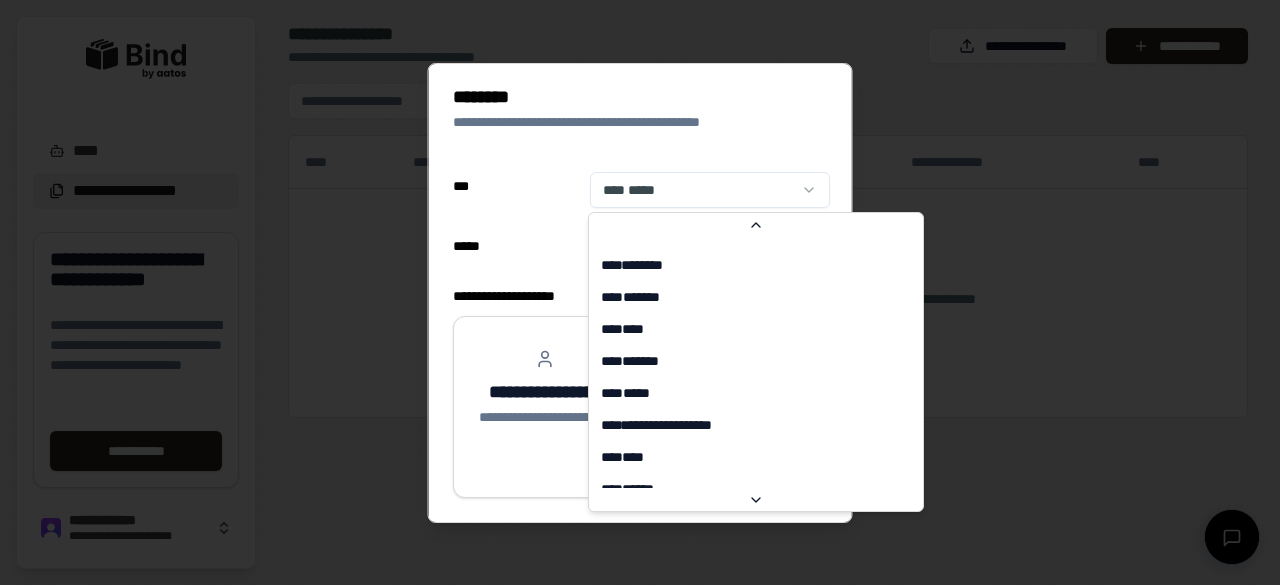 select on "**" 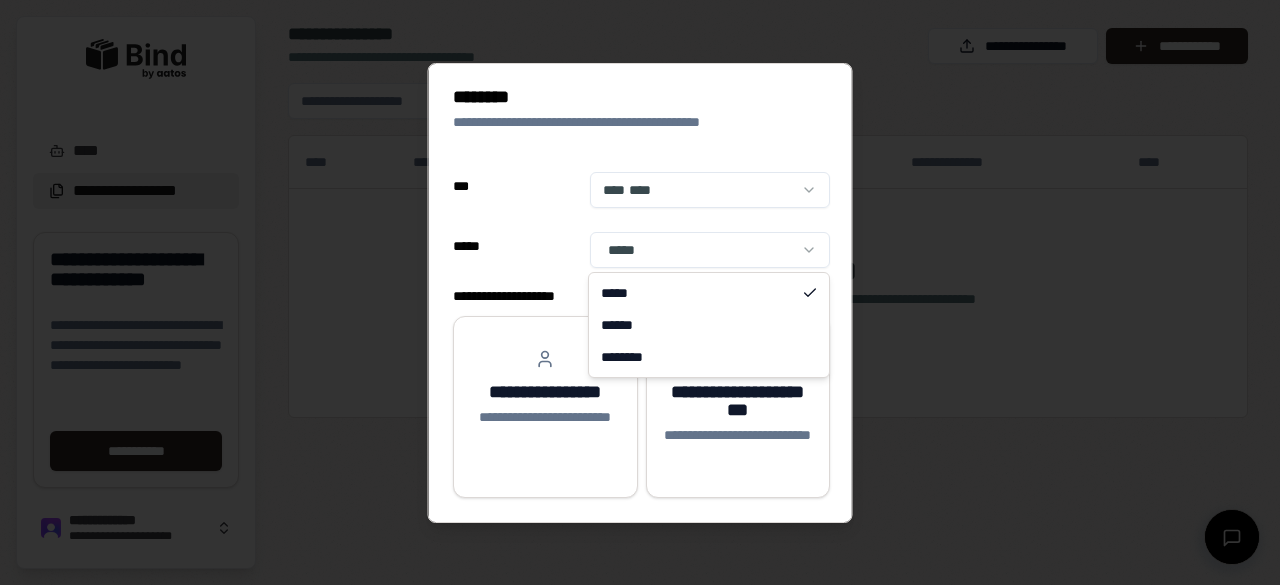 click on "[FIRST] [LAST] [ADDRESS] [CITY] [STATE] [POSTAL_CODE] [COUNTRY] [PHONE] [EMAIL] [WEBSITE] [COMPANY] [PRODUCT] [DATE] [TIME] [AGE] [SSN] [LICENSE] [CARD] [PASSPORT]" at bounding box center [640, 292] 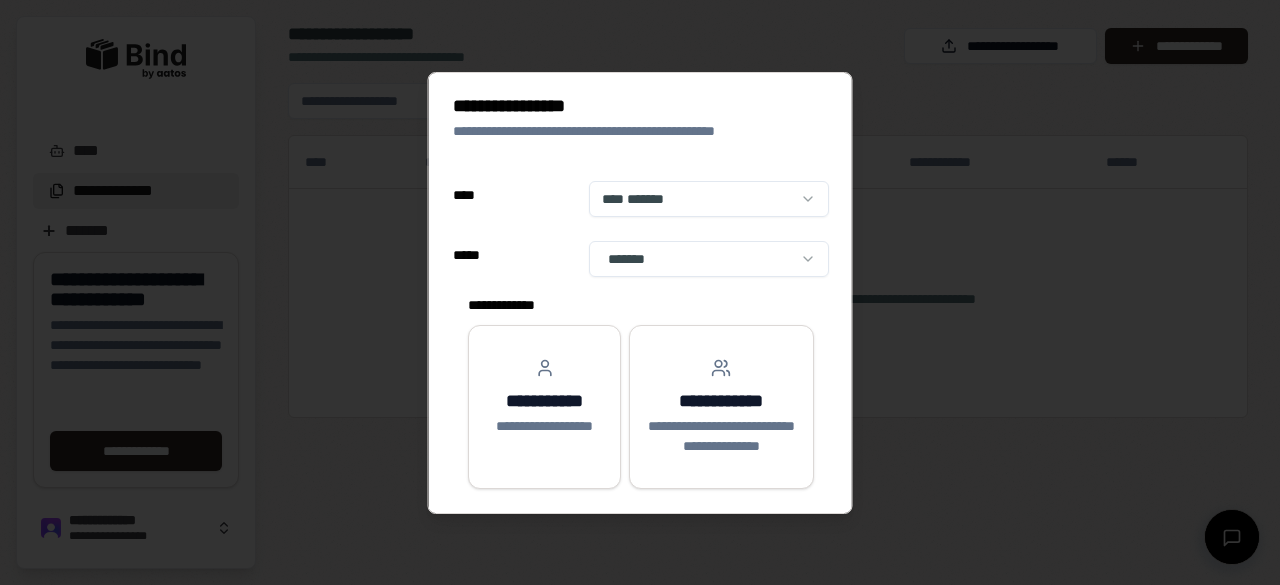 click on "**********" at bounding box center (640, 292) 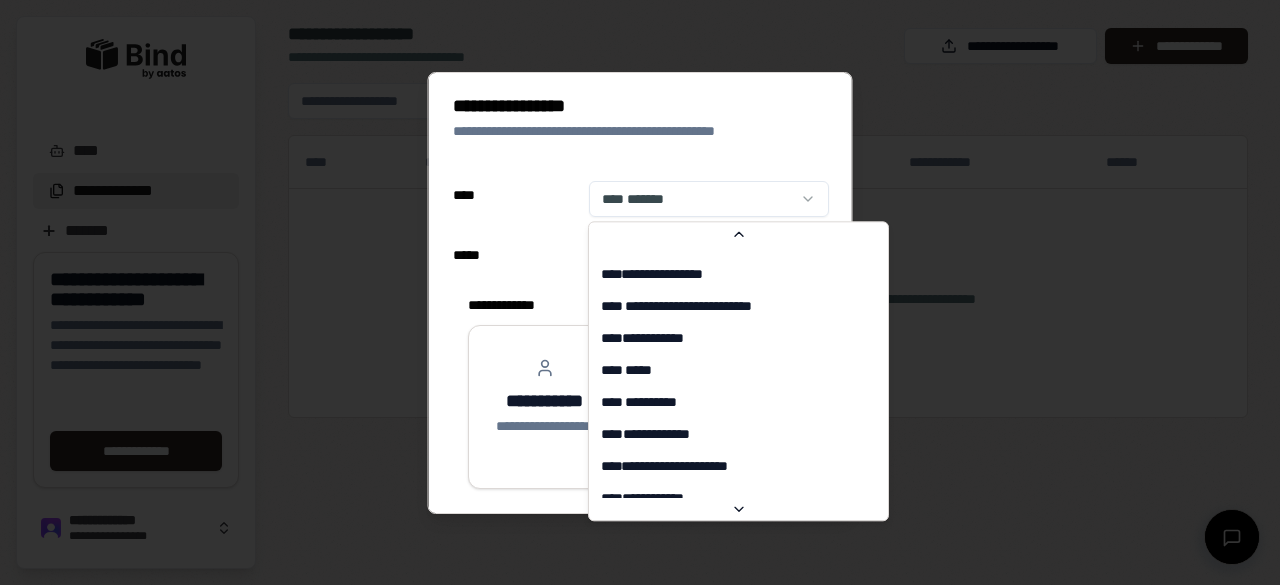 scroll, scrollTop: 6144, scrollLeft: 0, axis: vertical 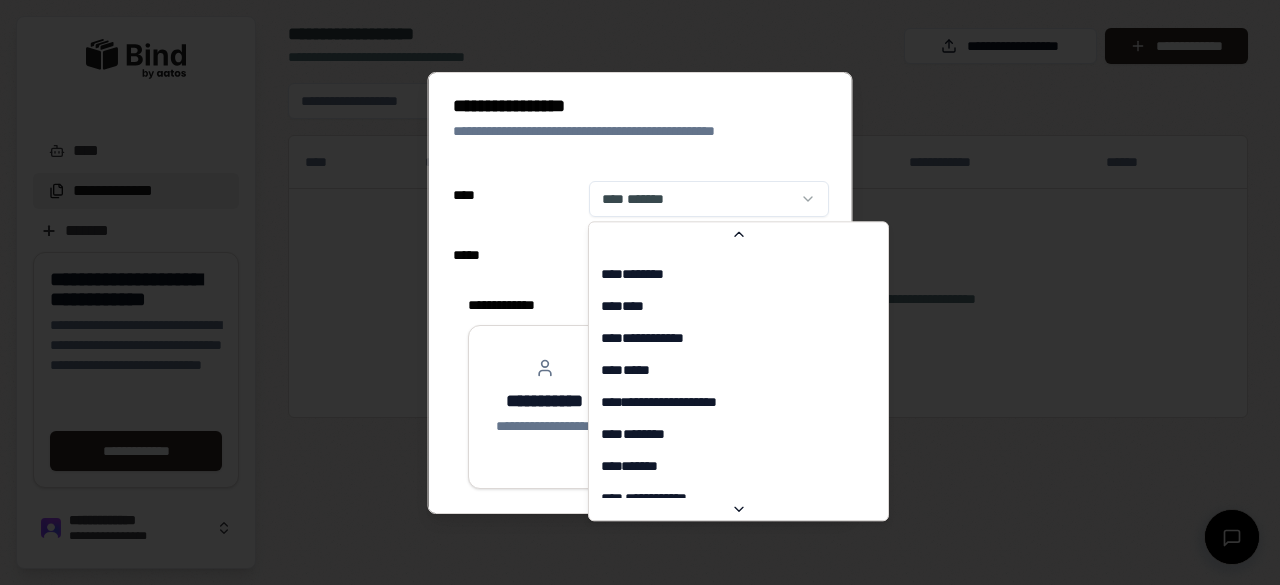 select on "**" 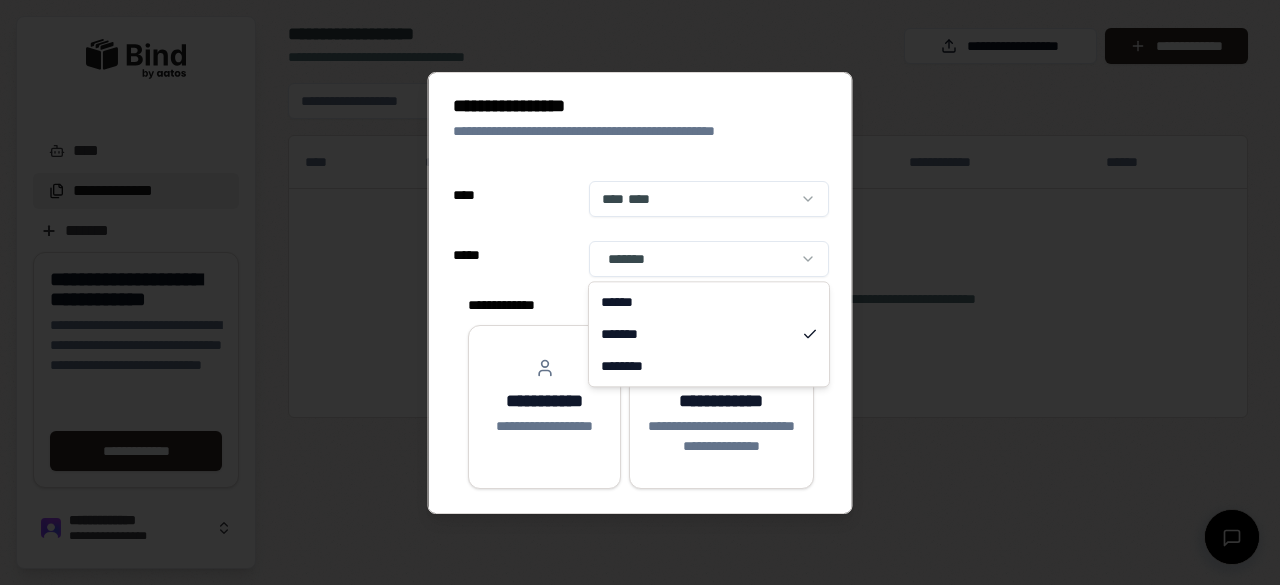 click on "[FIRST] [LAST] [ADDRESS] [CITY] [STATE] [POSTAL_CODE] [COUNTRY] [PHONE] [EMAIL] [WEBSITE] [COMPANY] [PRODUCT] [DATE] [TIME] [AGE] [SSN] [LICENSE] [CARD] [PASSPORT]" at bounding box center (640, 292) 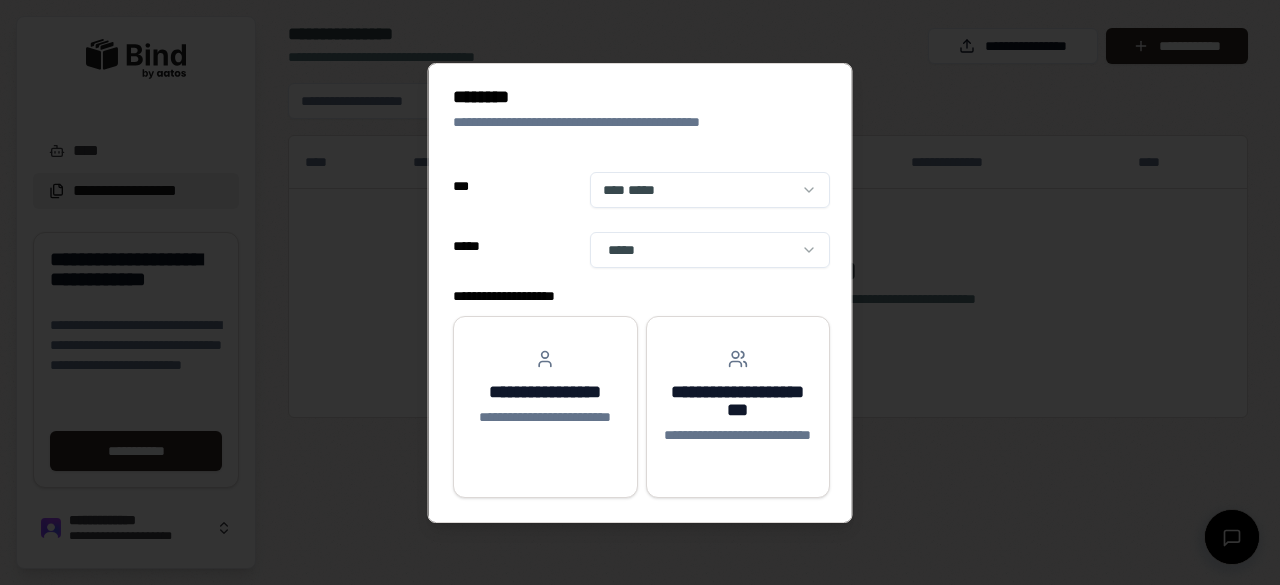 click on "[FIRST] [LAST] [ADDRESS] [CITY] [STATE] [POSTAL_CODE] [COUNTRY] [PHONE] [EMAIL] [WEBSITE] [COMPANY] [PRODUCT] [DATE] [TIME] [AGE] [SSN] [LICENSE] [CARD] [PASSPORT]" at bounding box center (640, 292) 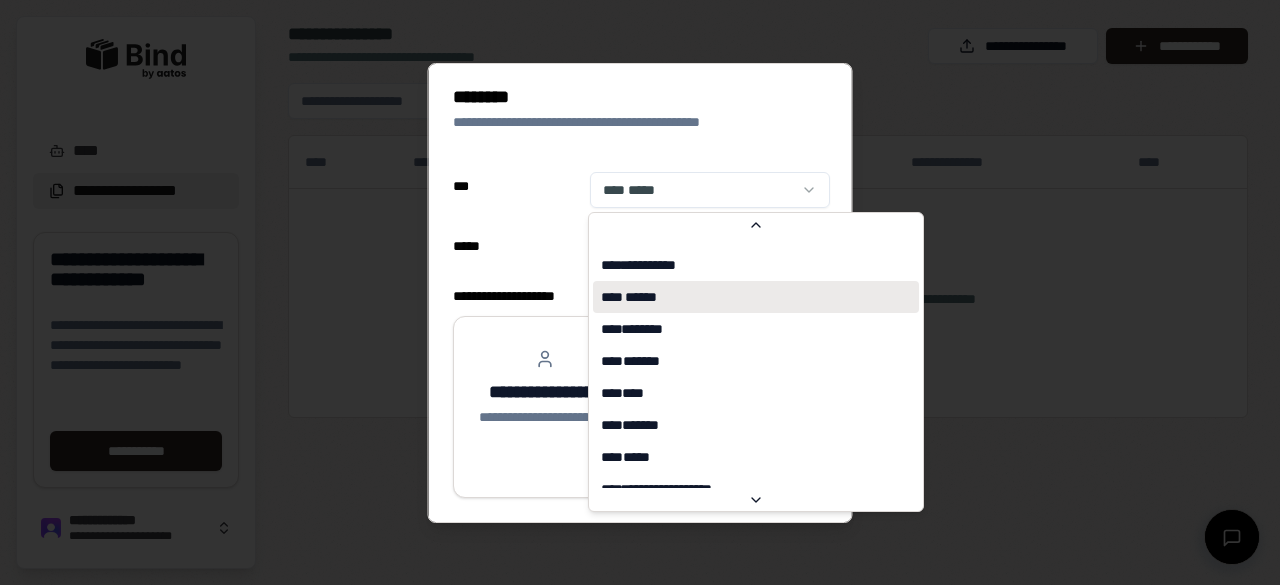 scroll, scrollTop: 6976, scrollLeft: 0, axis: vertical 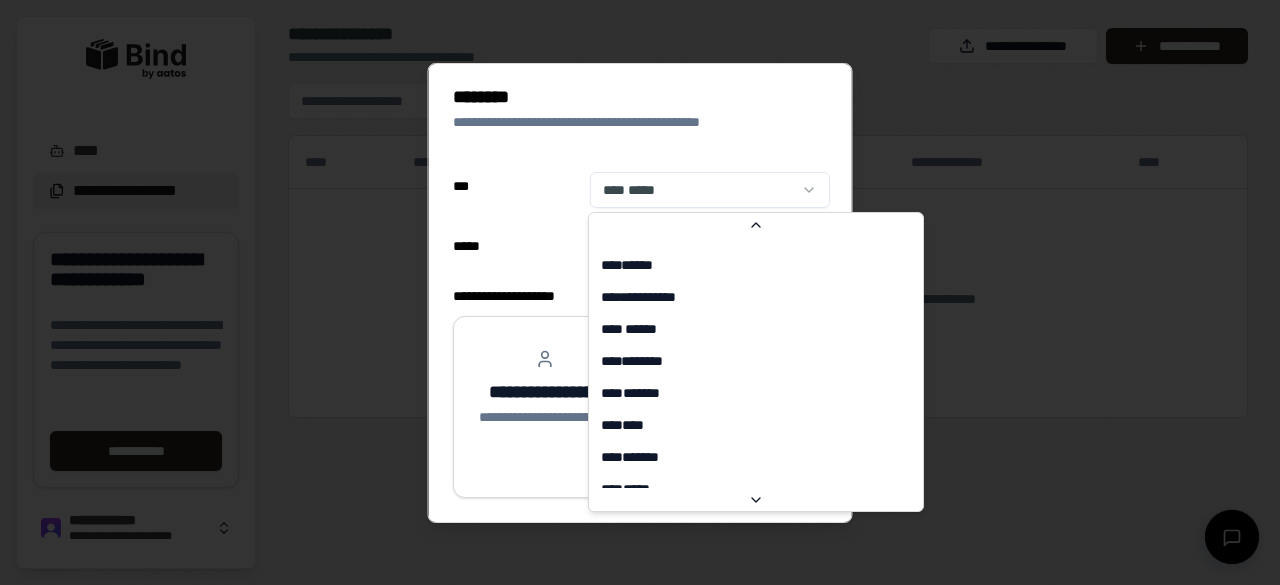 select on "**" 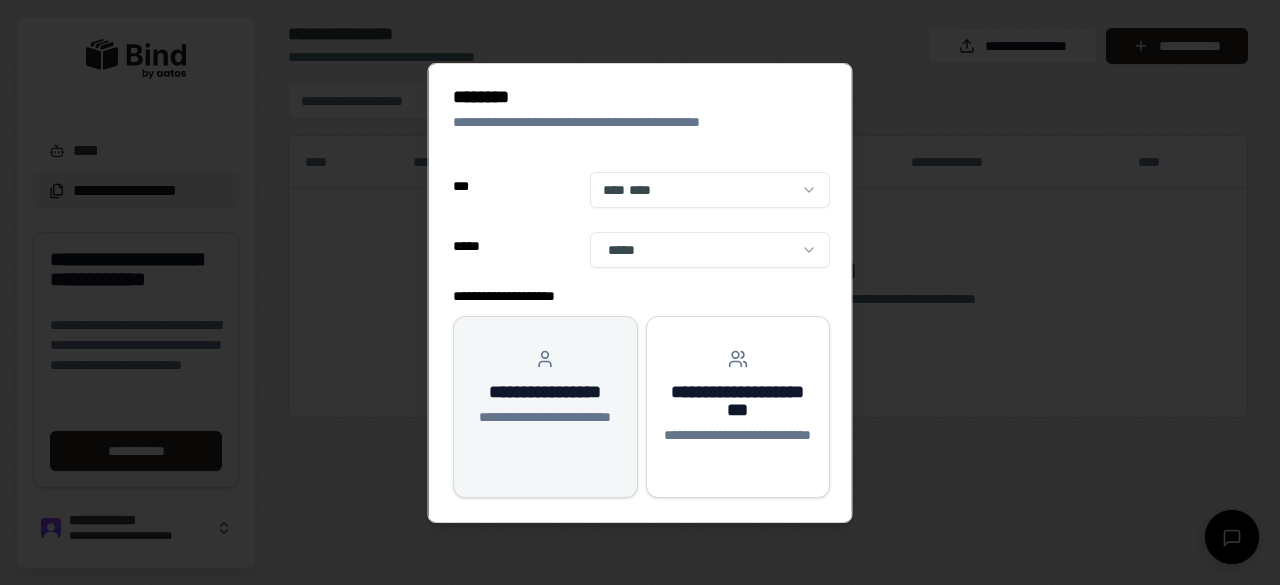 click on "**********" at bounding box center (545, 427) 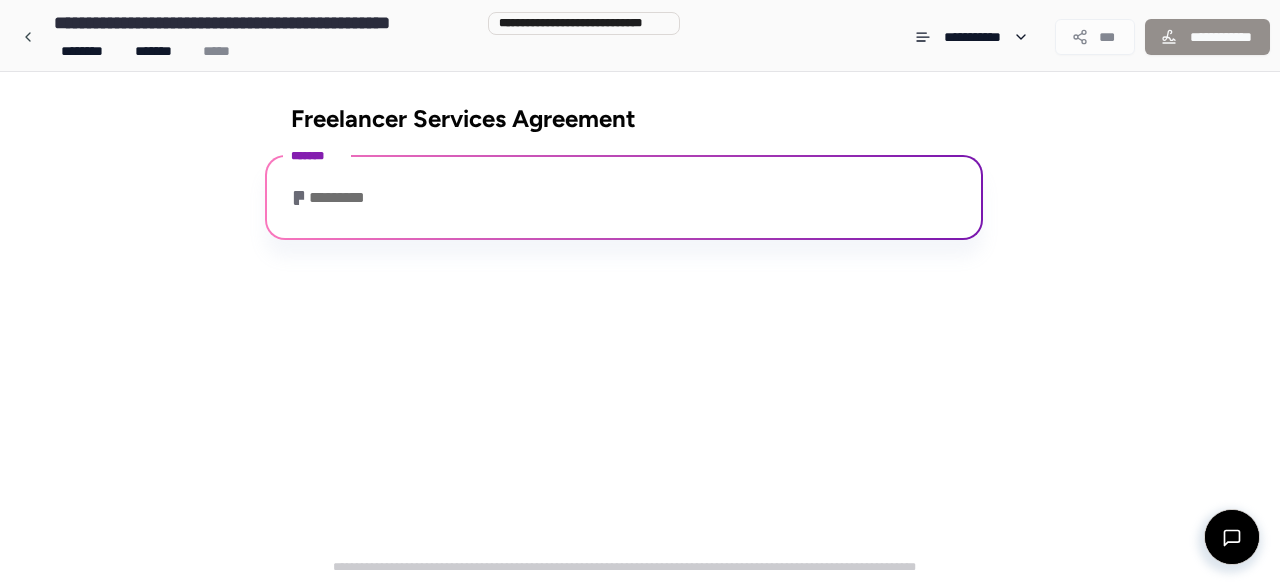 click on "*********" at bounding box center [332, 198] 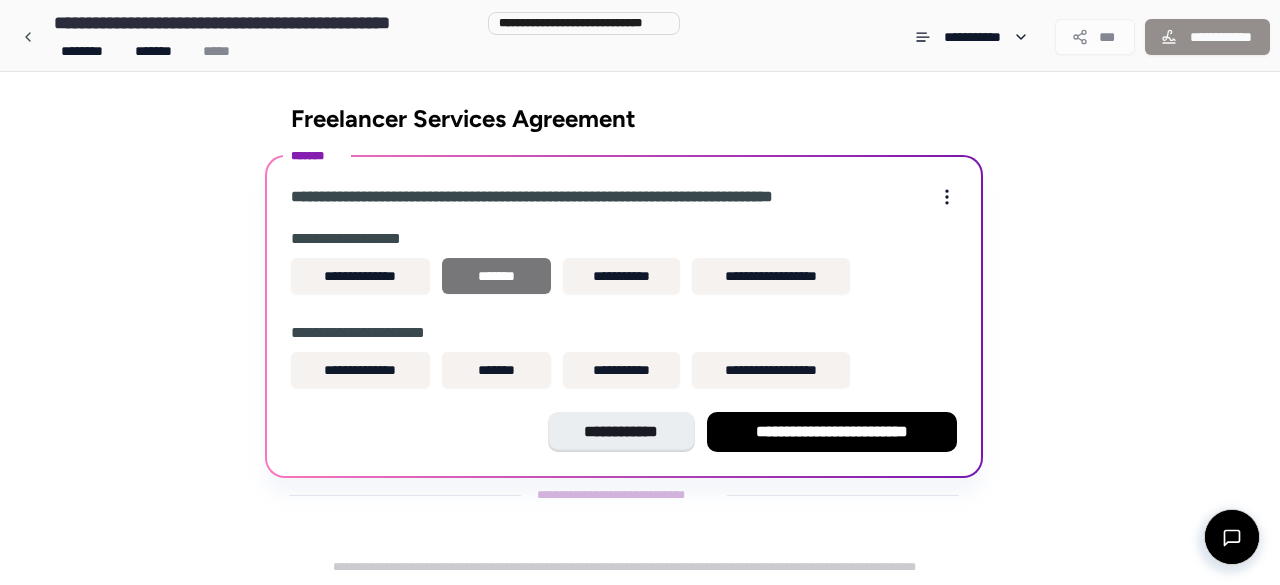 click on "*******" at bounding box center (496, 276) 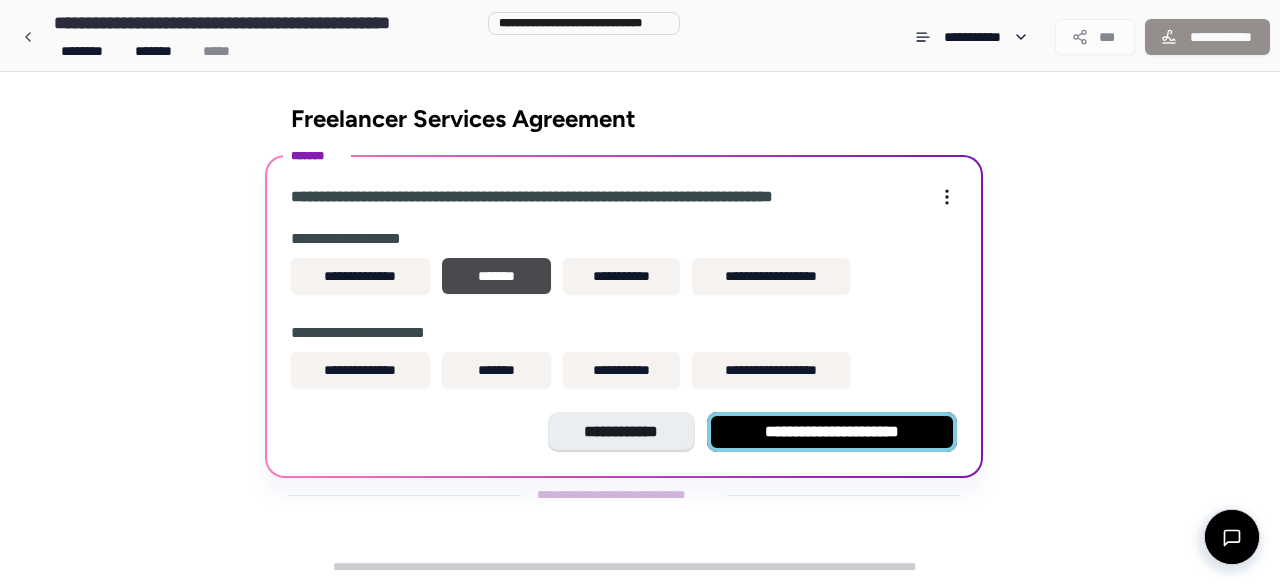 click on "**********" at bounding box center [832, 432] 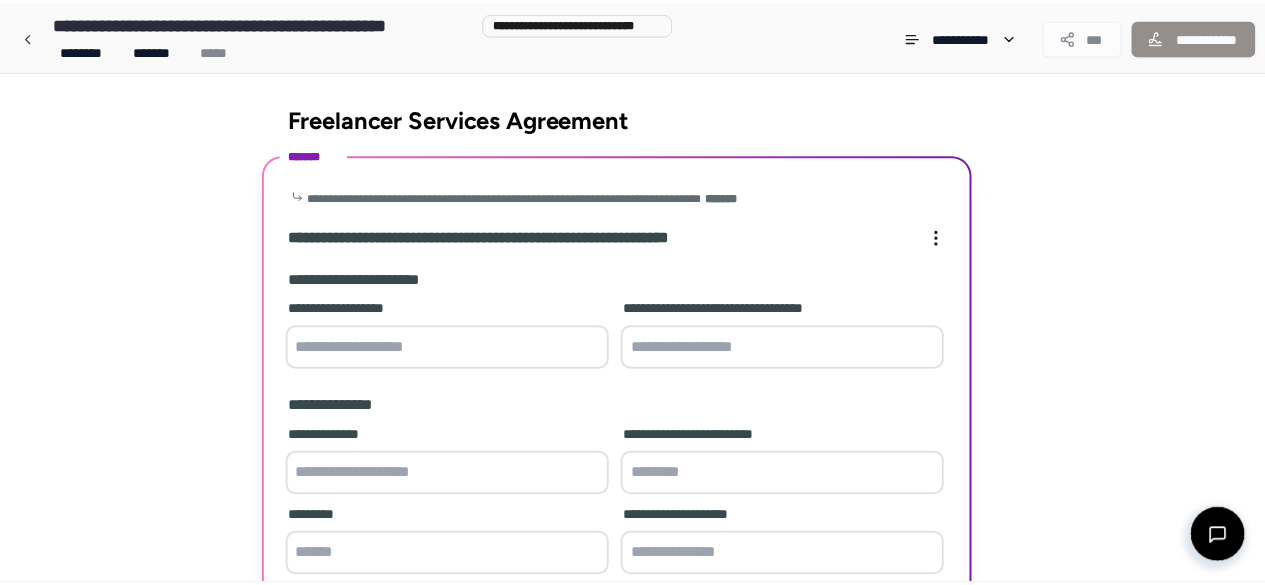 scroll, scrollTop: 528, scrollLeft: 0, axis: vertical 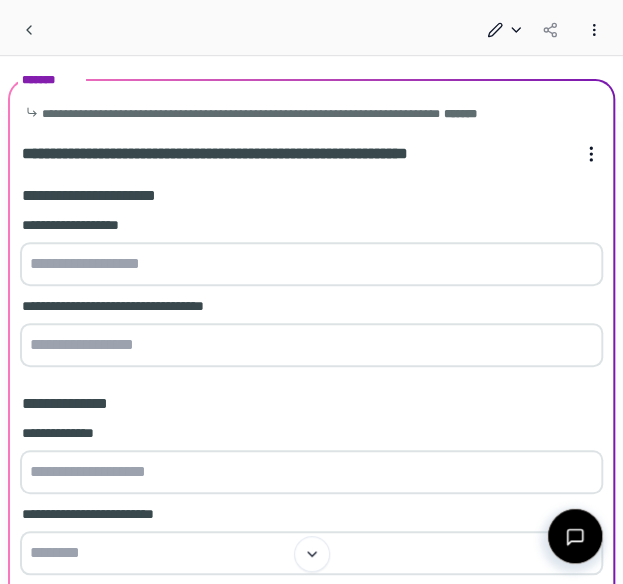 click at bounding box center [311, 264] 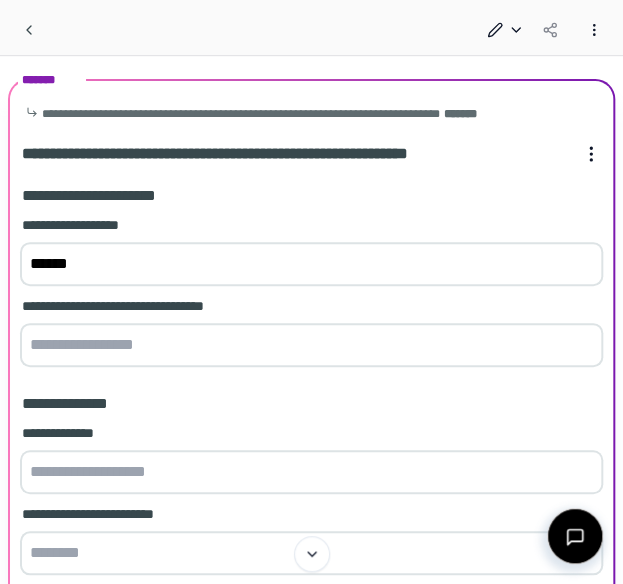 type on "******" 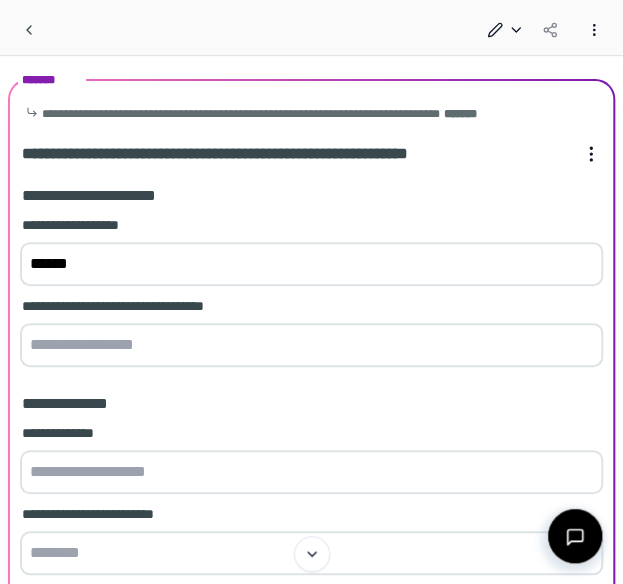 click at bounding box center (311, 345) 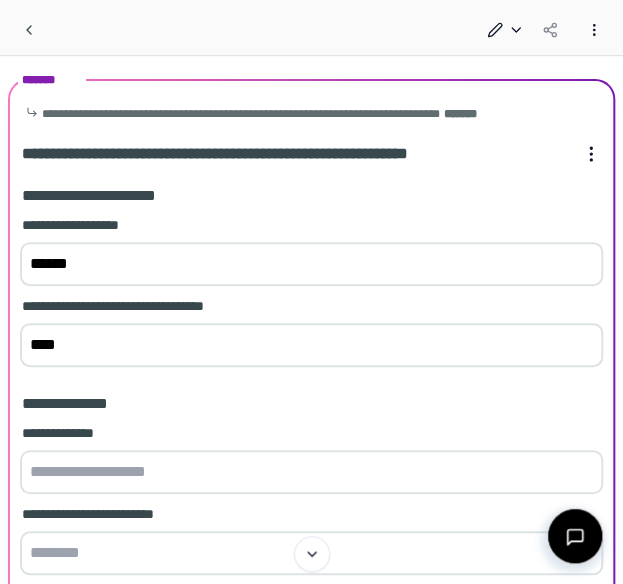 click at bounding box center (311, 472) 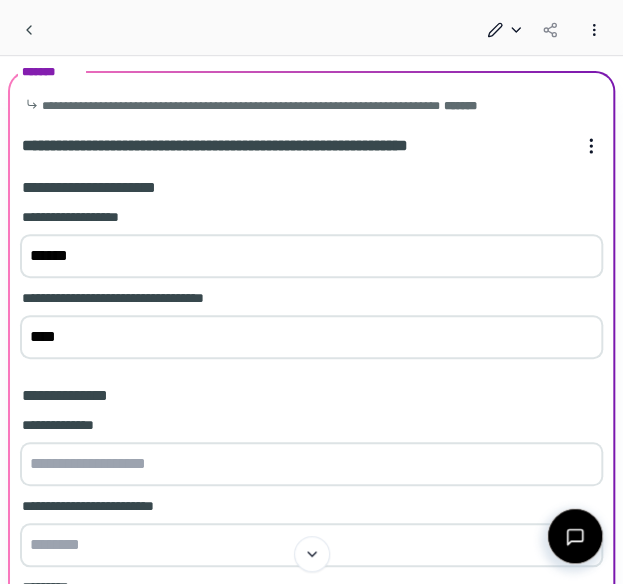 scroll, scrollTop: 0, scrollLeft: 0, axis: both 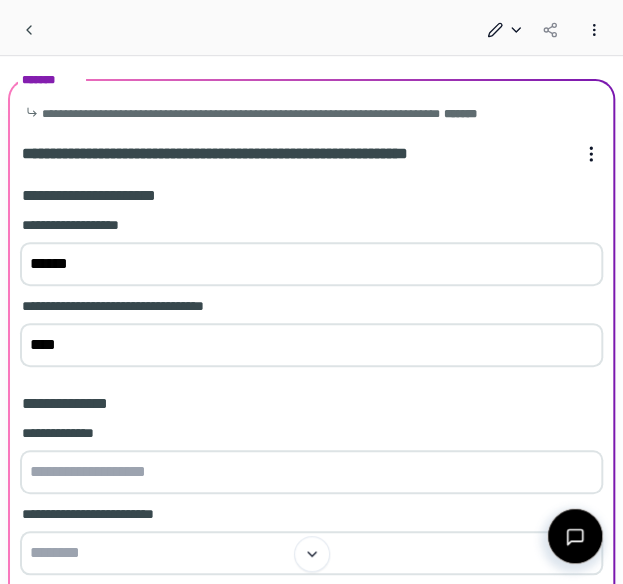 click on "****" at bounding box center (311, 345) 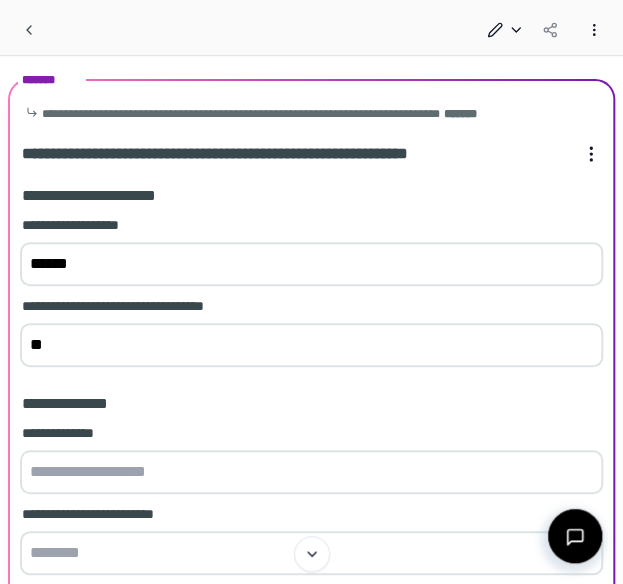 type on "*" 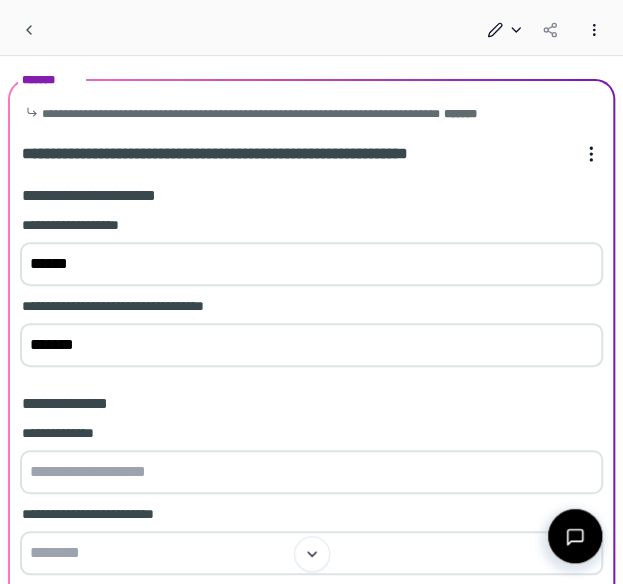 click at bounding box center (311, 472) 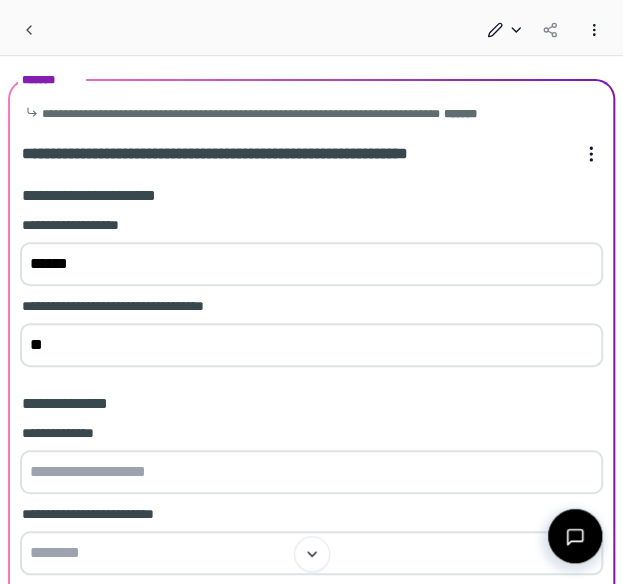type on "*" 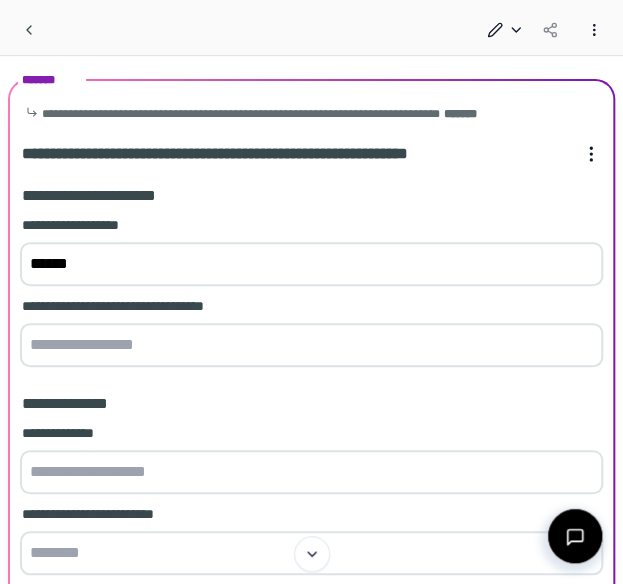 type 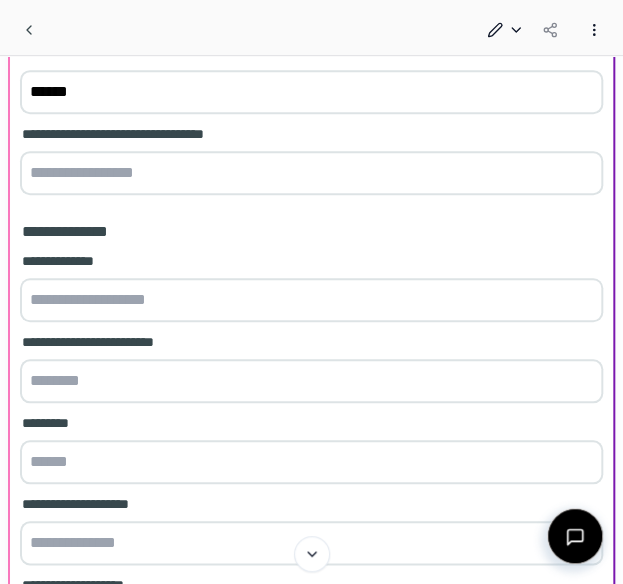 scroll, scrollTop: 0, scrollLeft: 0, axis: both 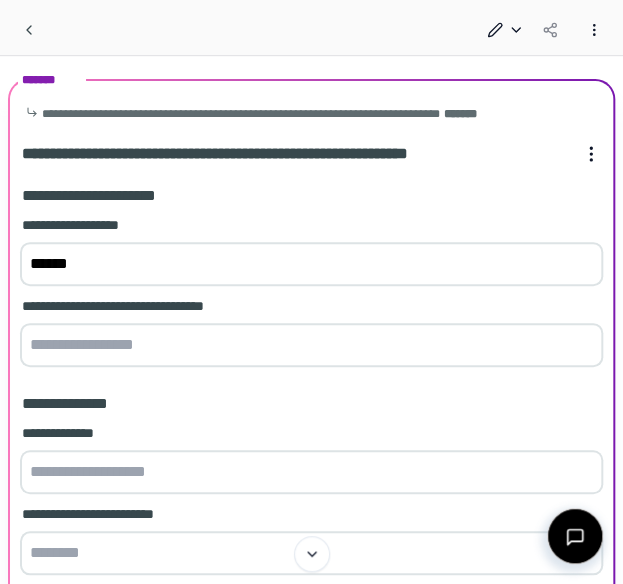 click on "******" at bounding box center [311, 264] 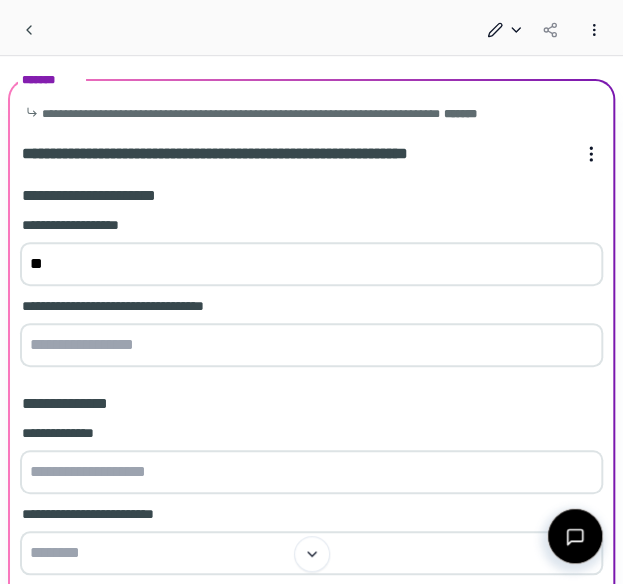 type on "*" 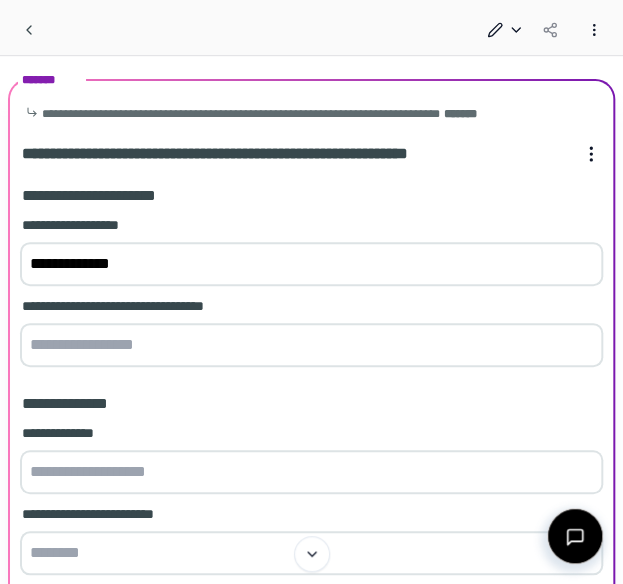 type on "**********" 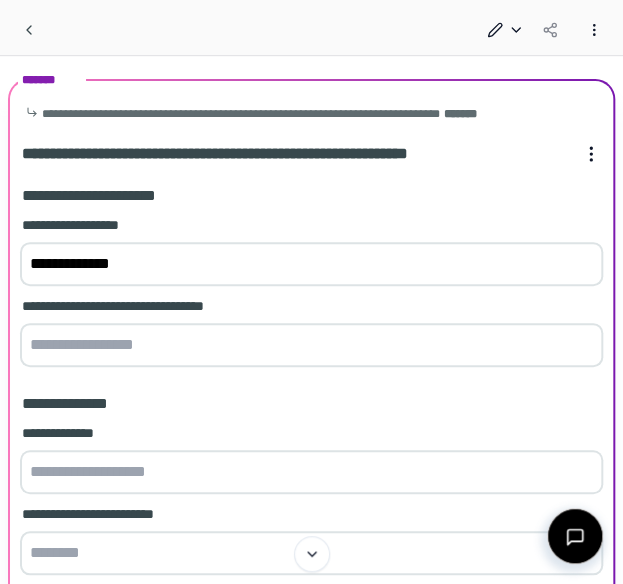 click at bounding box center (311, 345) 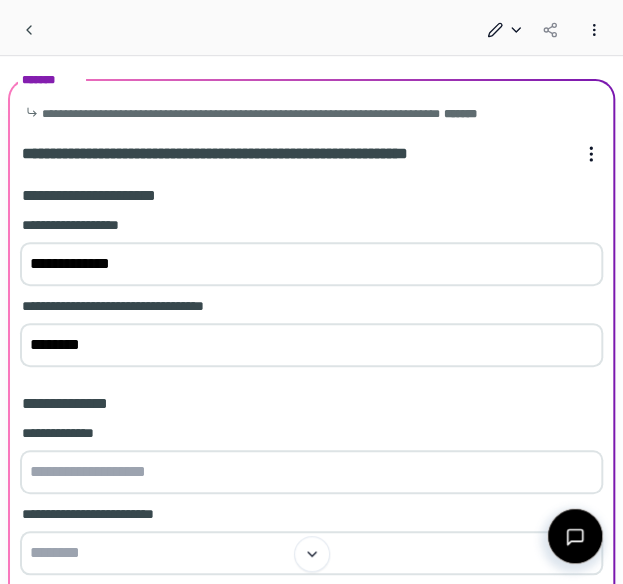 type on "********" 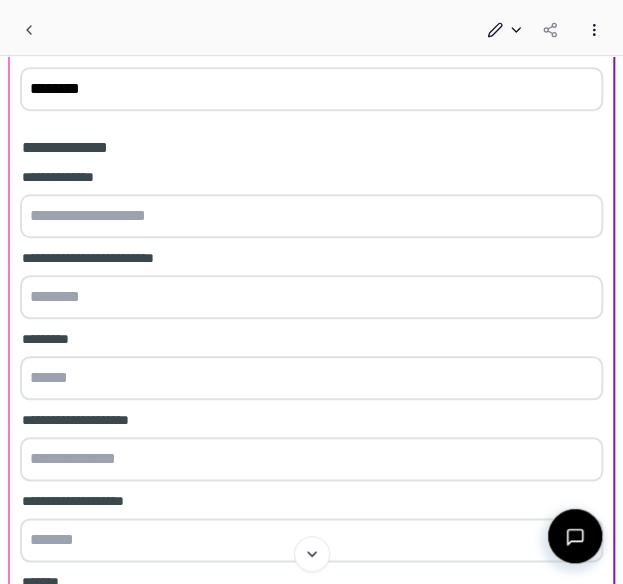 scroll, scrollTop: 260, scrollLeft: 0, axis: vertical 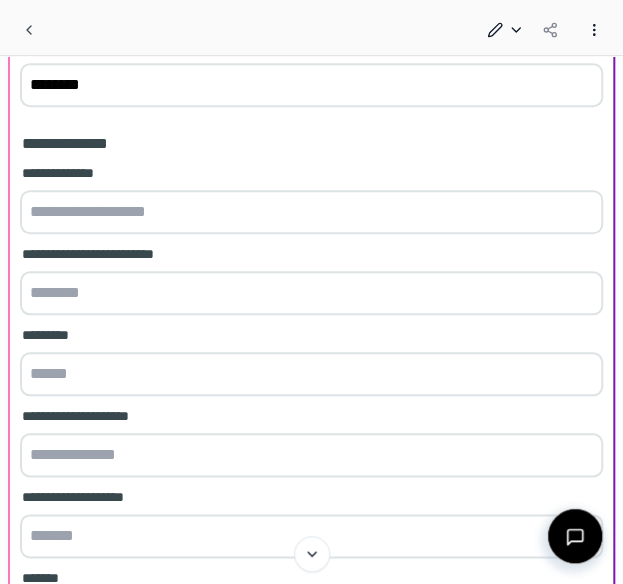 click at bounding box center (311, 212) 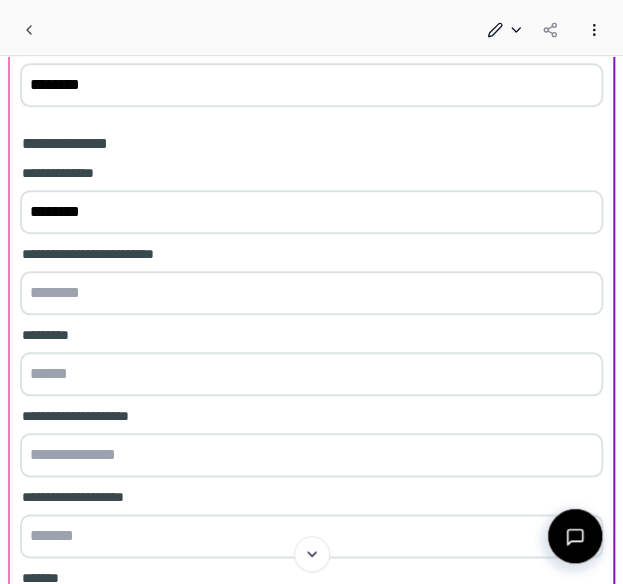 type on "********" 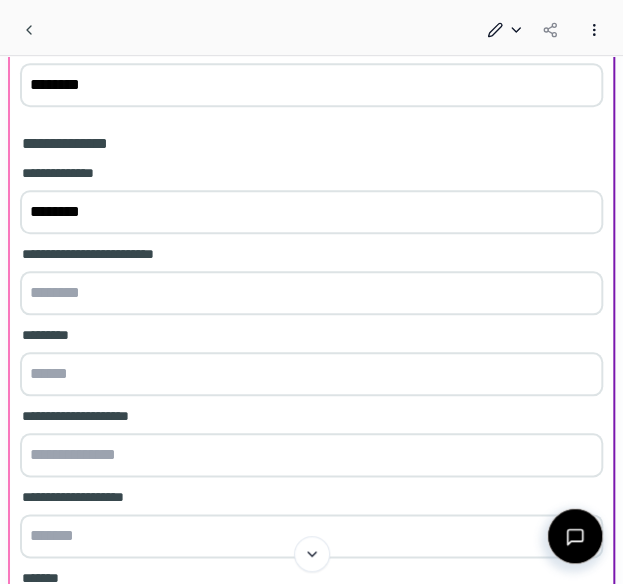 click at bounding box center (311, 293) 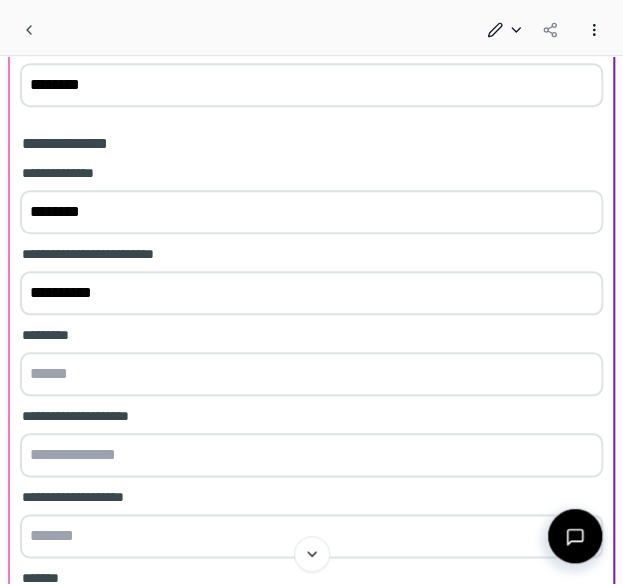 type on "*********" 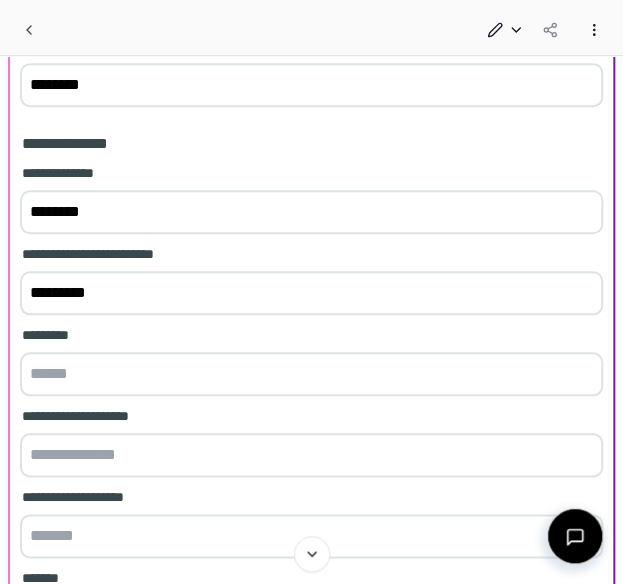 click at bounding box center (311, 374) 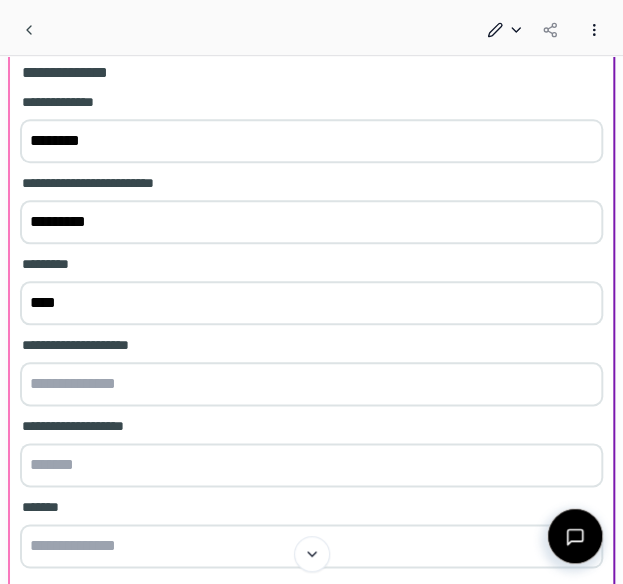 scroll, scrollTop: 337, scrollLeft: 0, axis: vertical 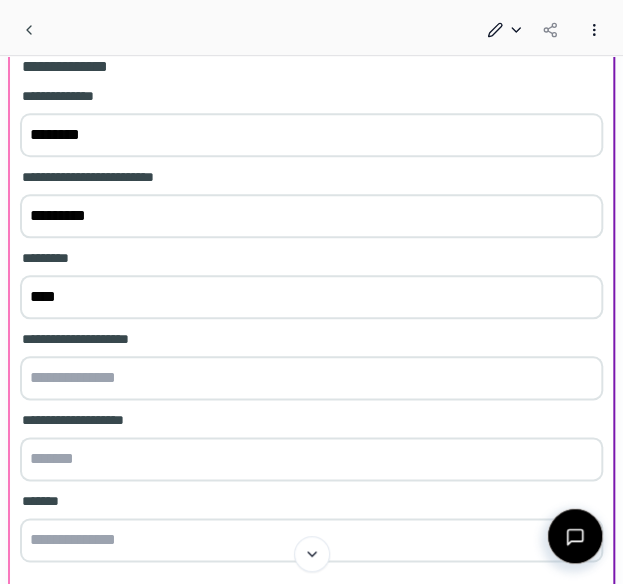 click at bounding box center [311, 378] 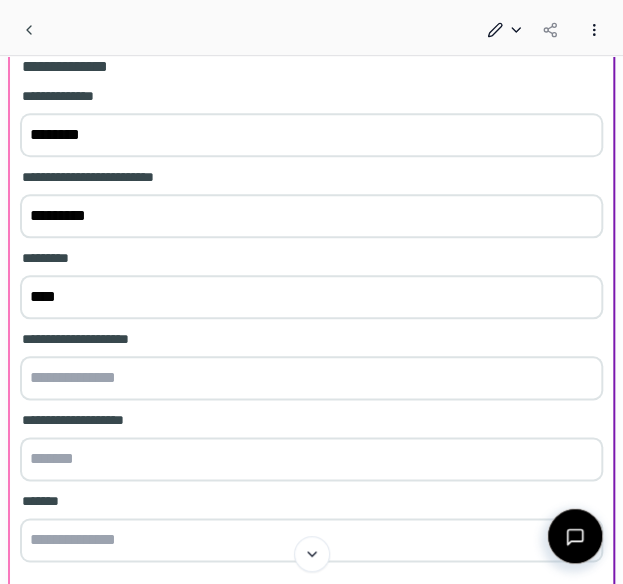 click at bounding box center (311, 378) 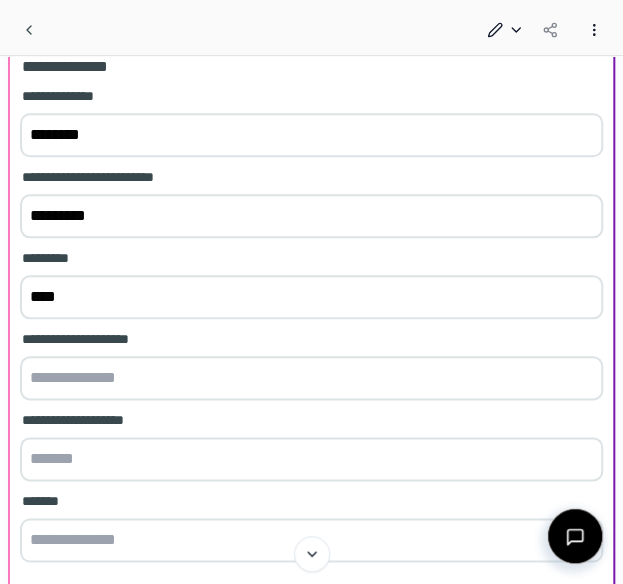 click on "****" at bounding box center [311, 297] 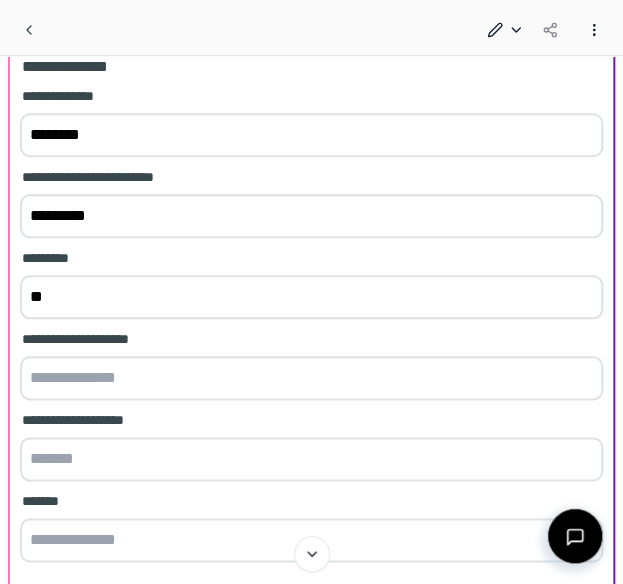 type on "*" 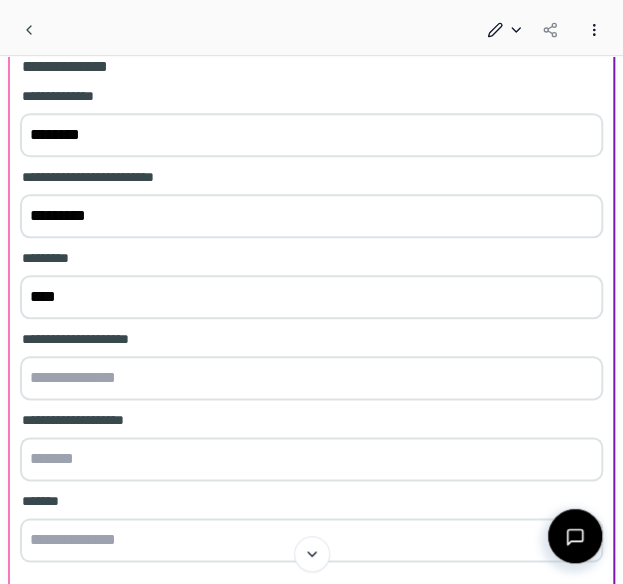 type on "****" 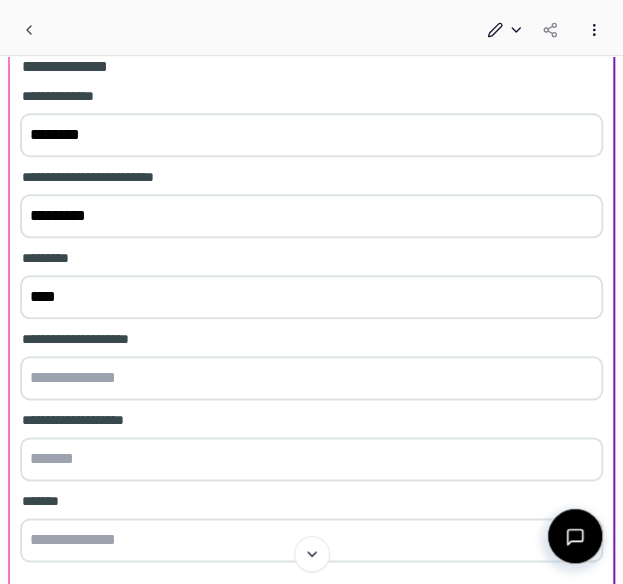 click at bounding box center (311, 378) 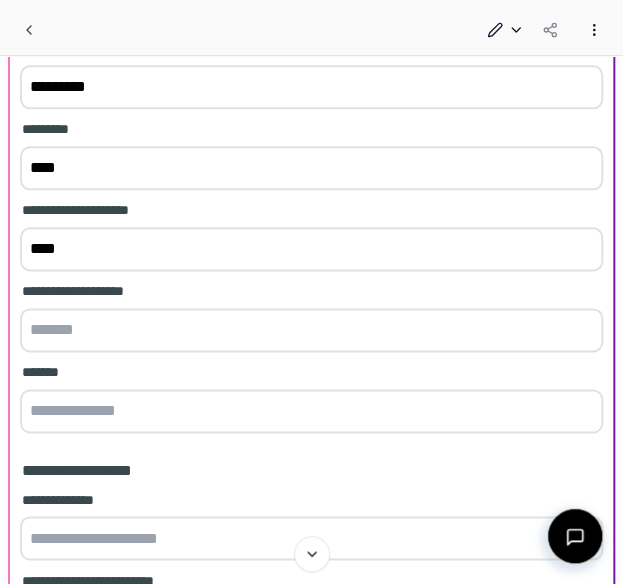 scroll, scrollTop: 488, scrollLeft: 0, axis: vertical 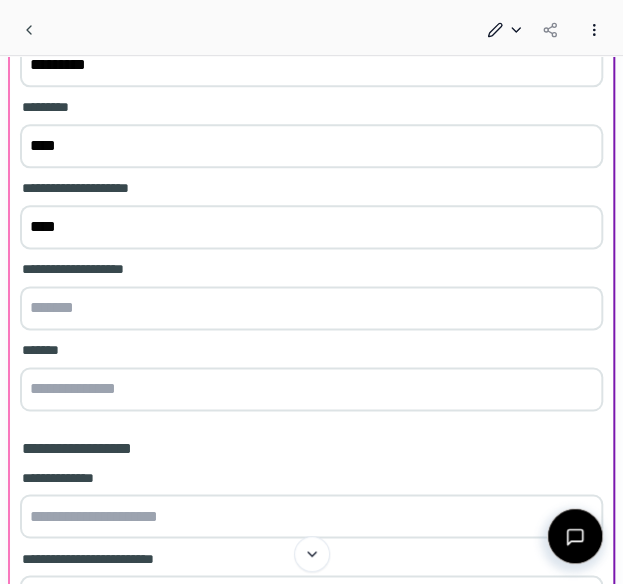 type on "****" 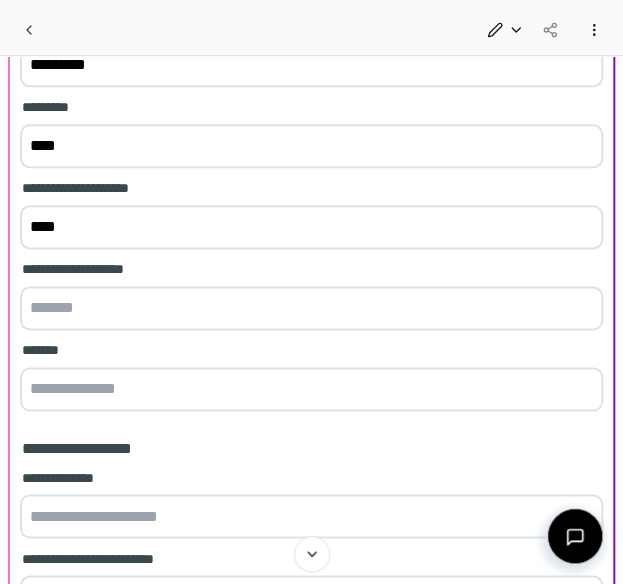 click at bounding box center (311, 308) 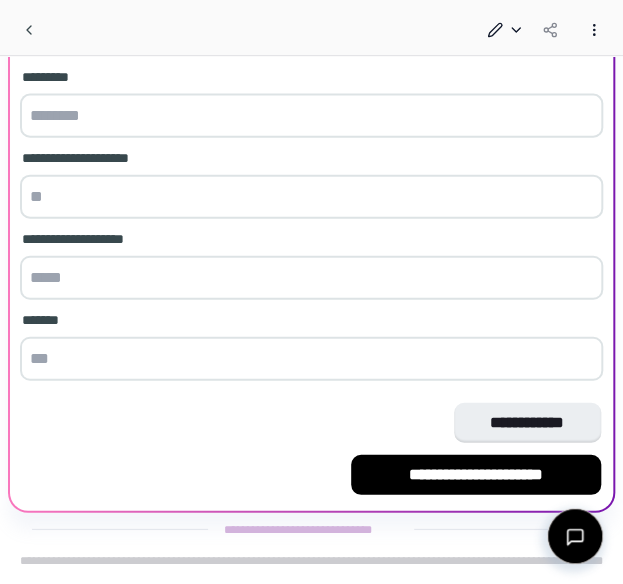 scroll, scrollTop: 1057, scrollLeft: 0, axis: vertical 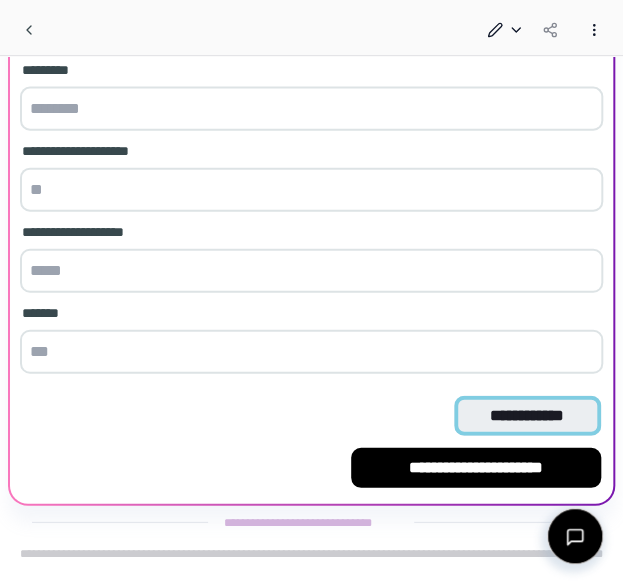 click on "**********" at bounding box center (527, 416) 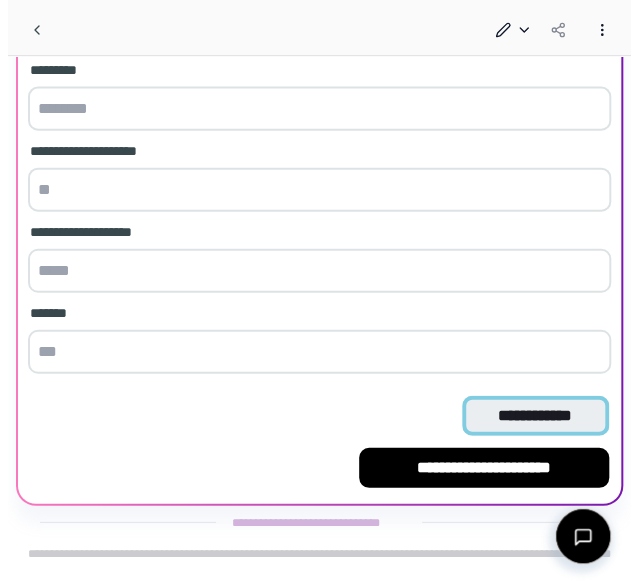 scroll, scrollTop: 0, scrollLeft: 0, axis: both 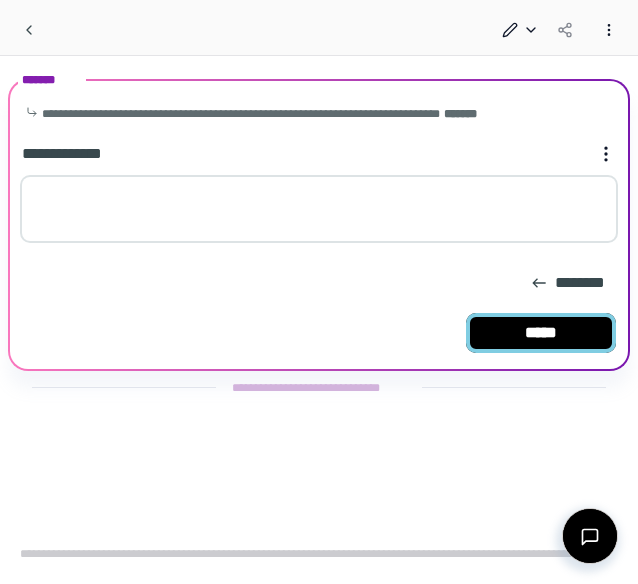 click on "*****" at bounding box center [541, 333] 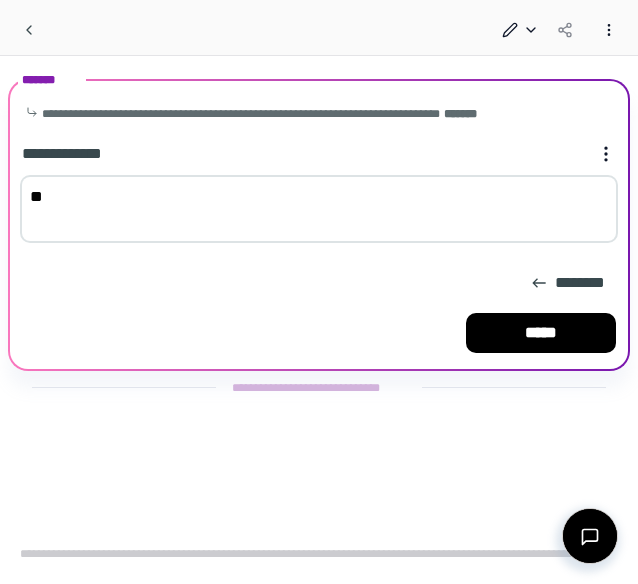 type on "*" 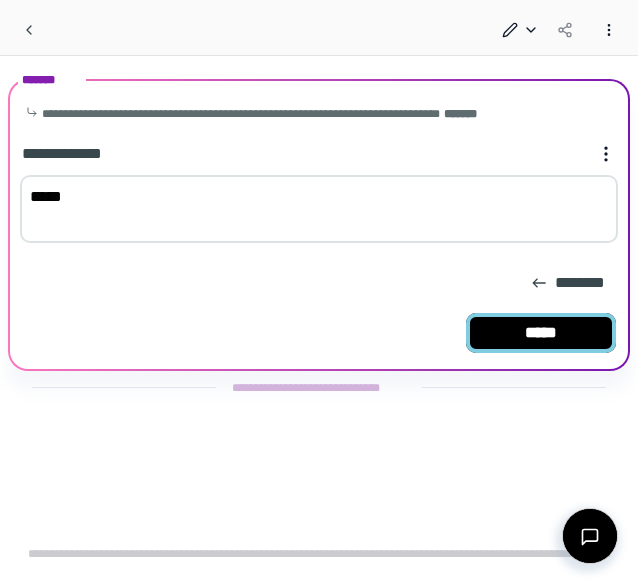 type on "*****" 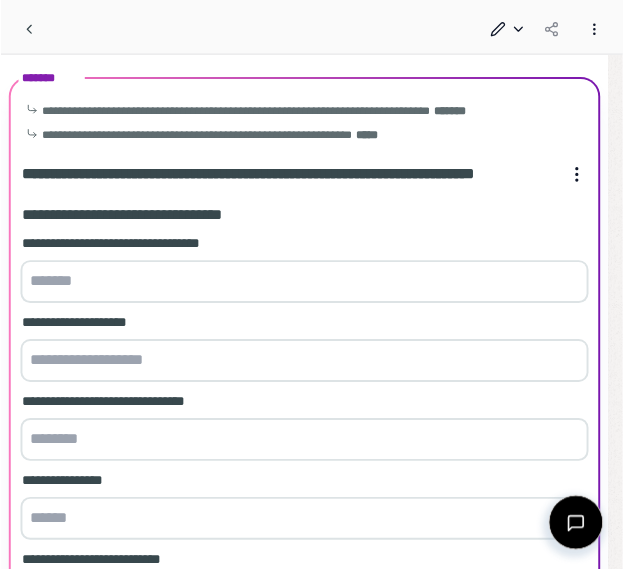 scroll, scrollTop: 992, scrollLeft: 0, axis: vertical 